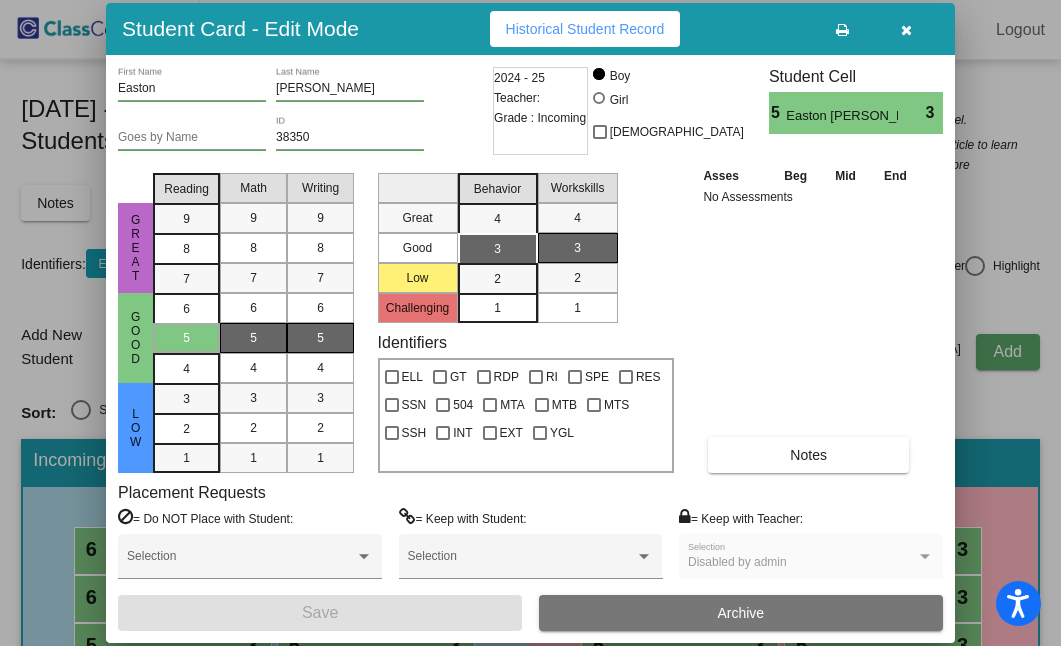 scroll, scrollTop: 0, scrollLeft: 0, axis: both 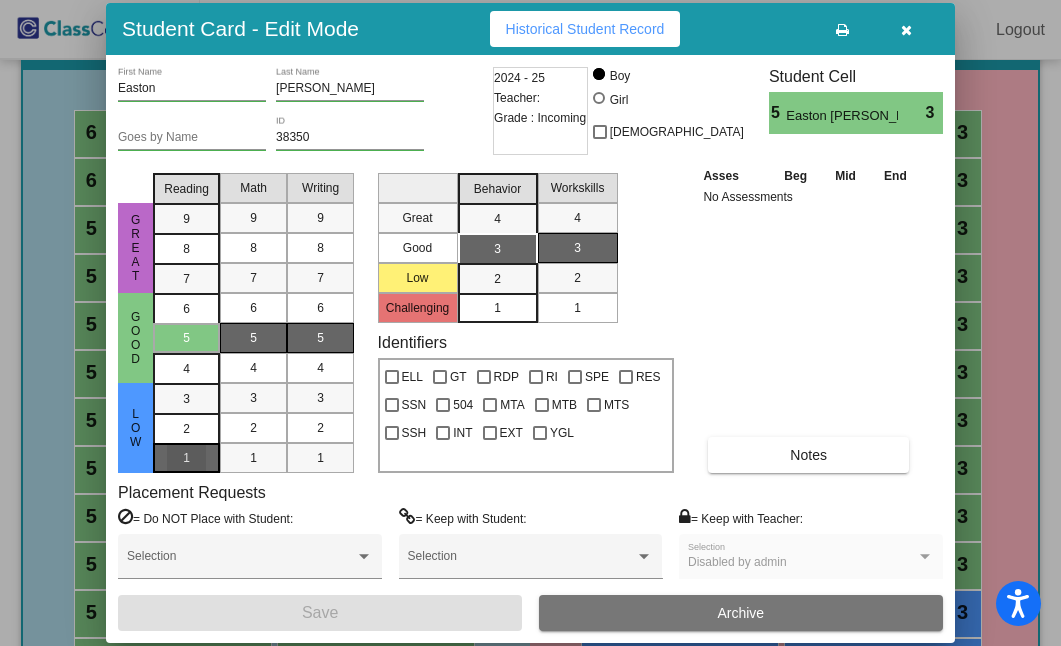 click on "1" at bounding box center [186, 399] 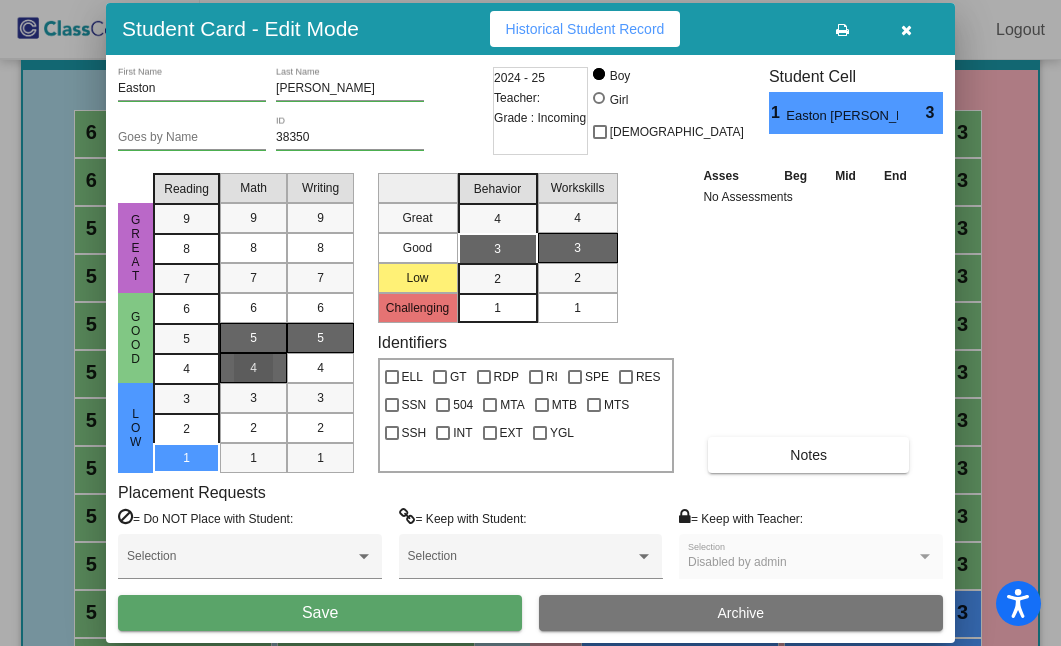 click on "4" at bounding box center [253, 368] 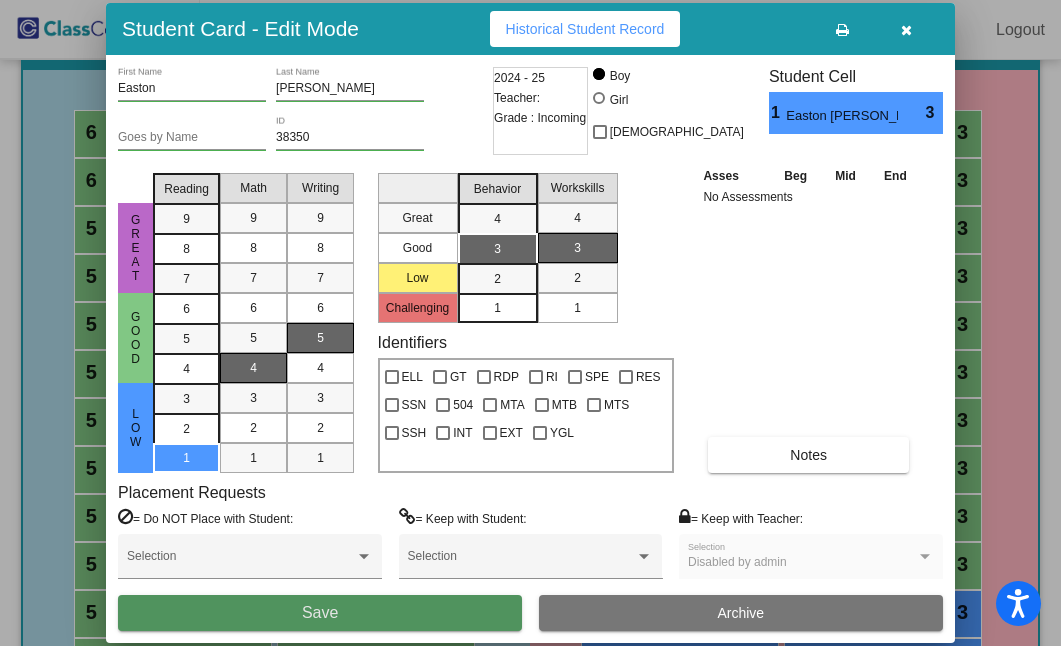 click on "Save" at bounding box center (320, 613) 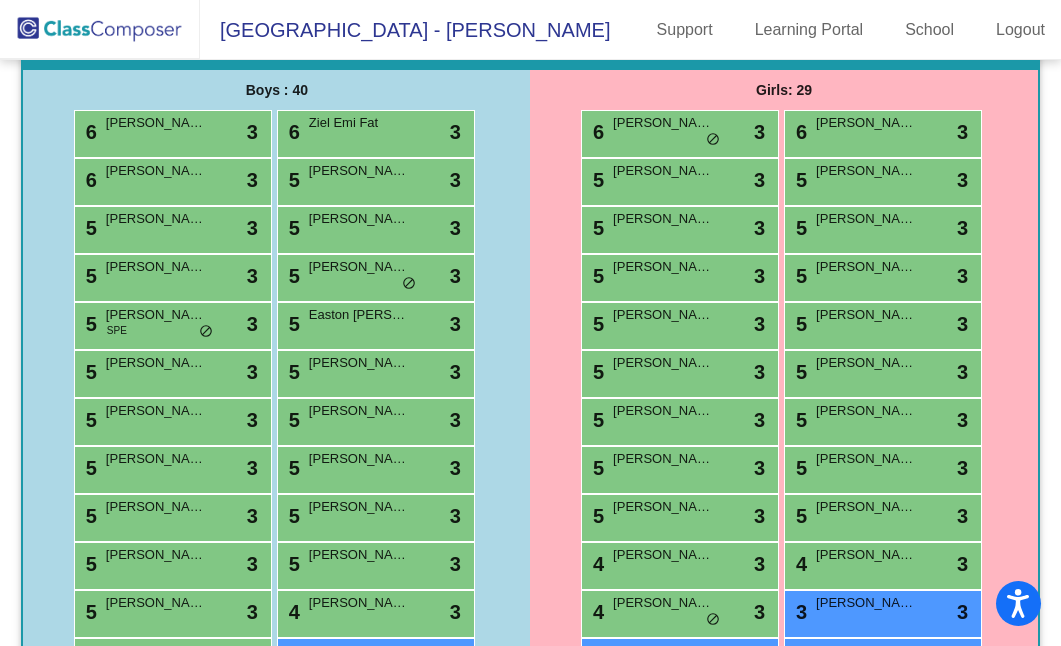 scroll, scrollTop: 0, scrollLeft: 0, axis: both 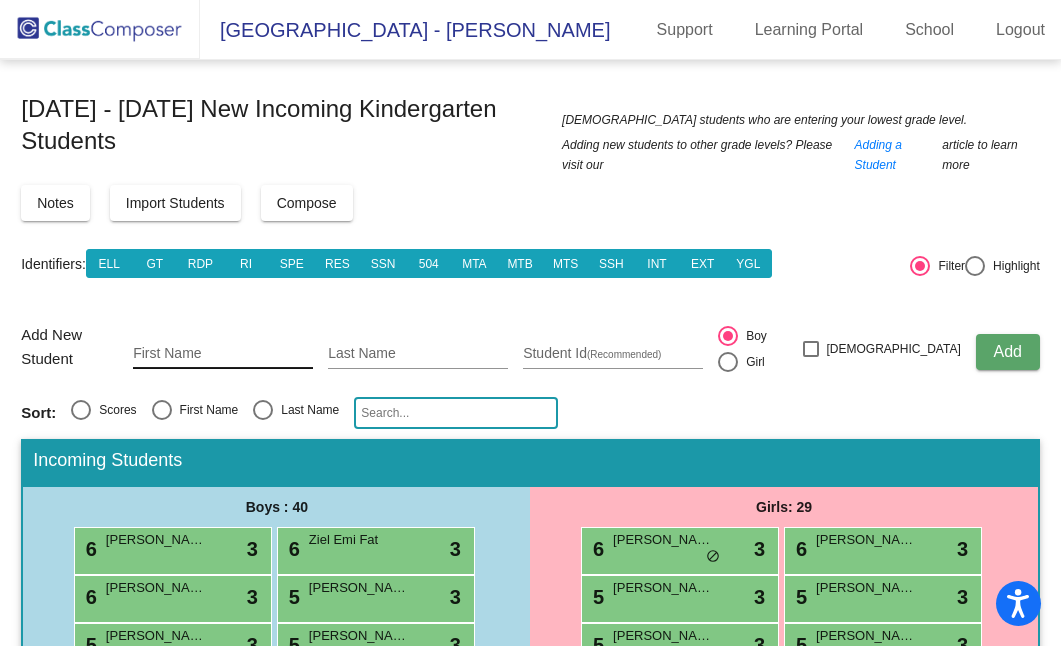 click on "First Name" 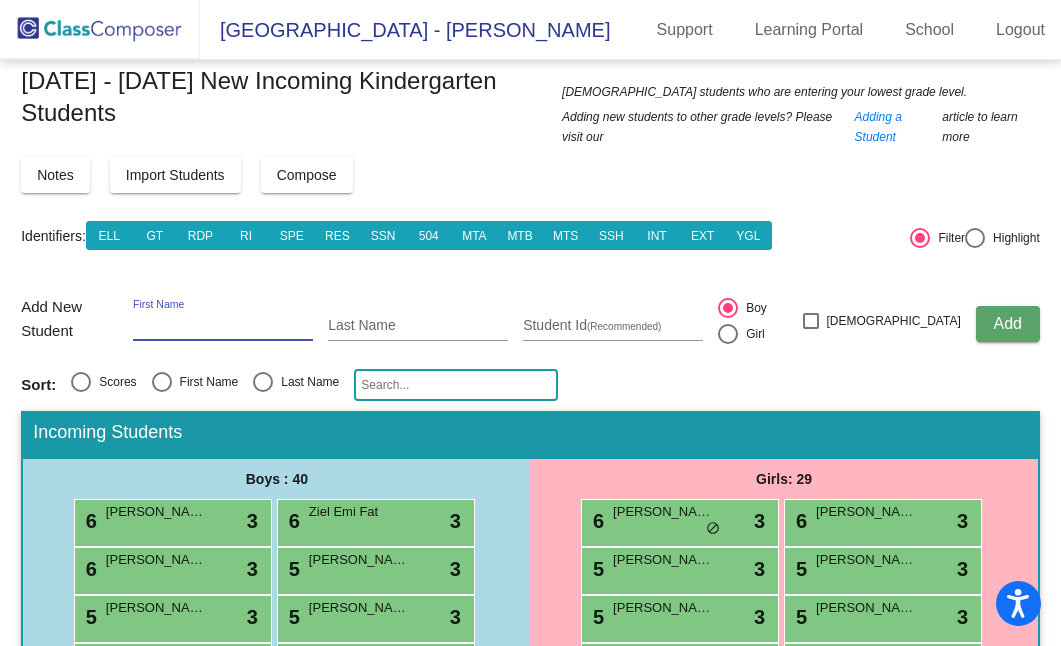 scroll, scrollTop: 23, scrollLeft: 0, axis: vertical 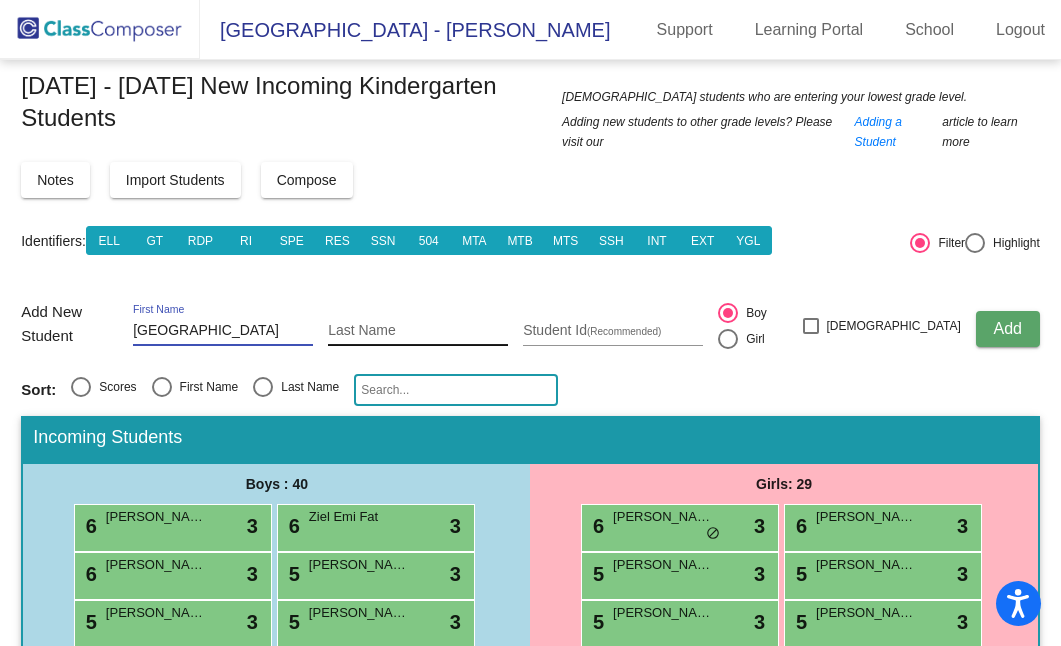 type on "[GEOGRAPHIC_DATA]" 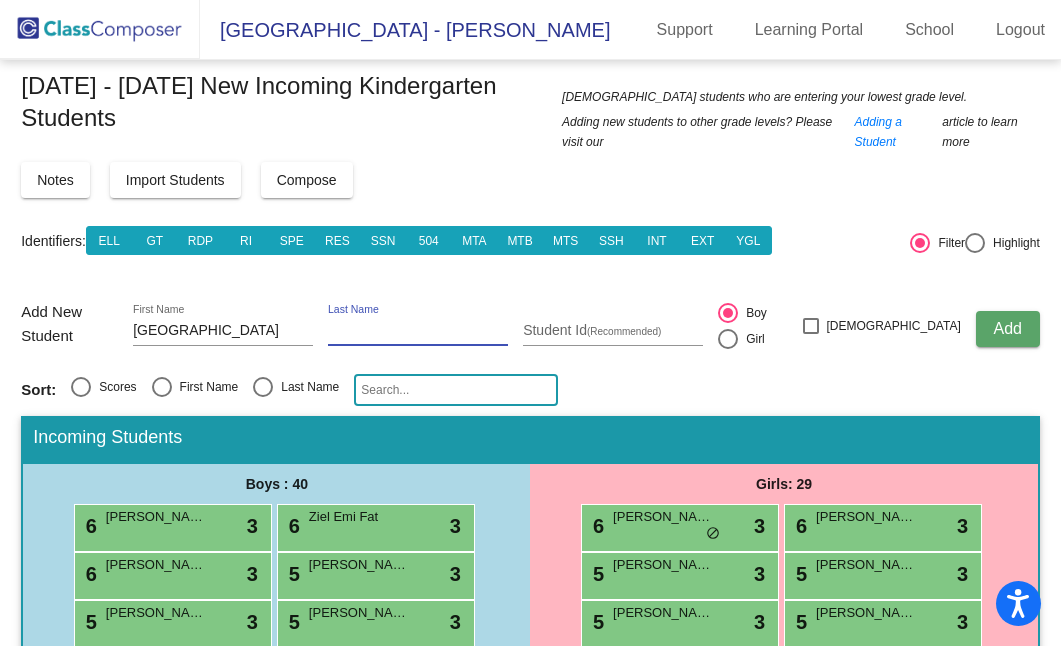 type on "S" 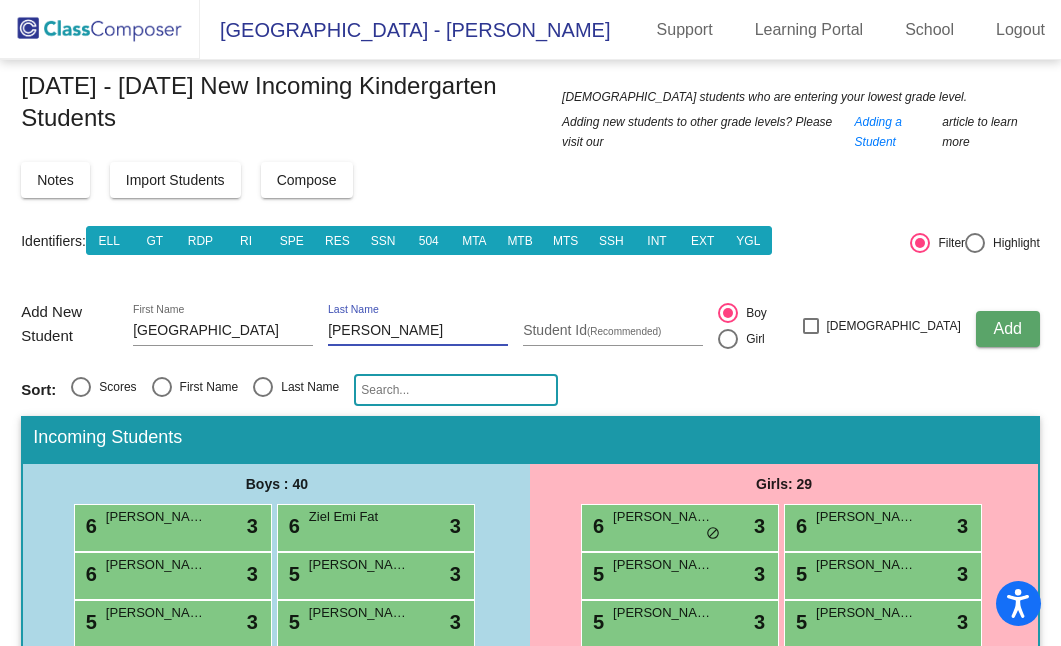 type on "[PERSON_NAME]" 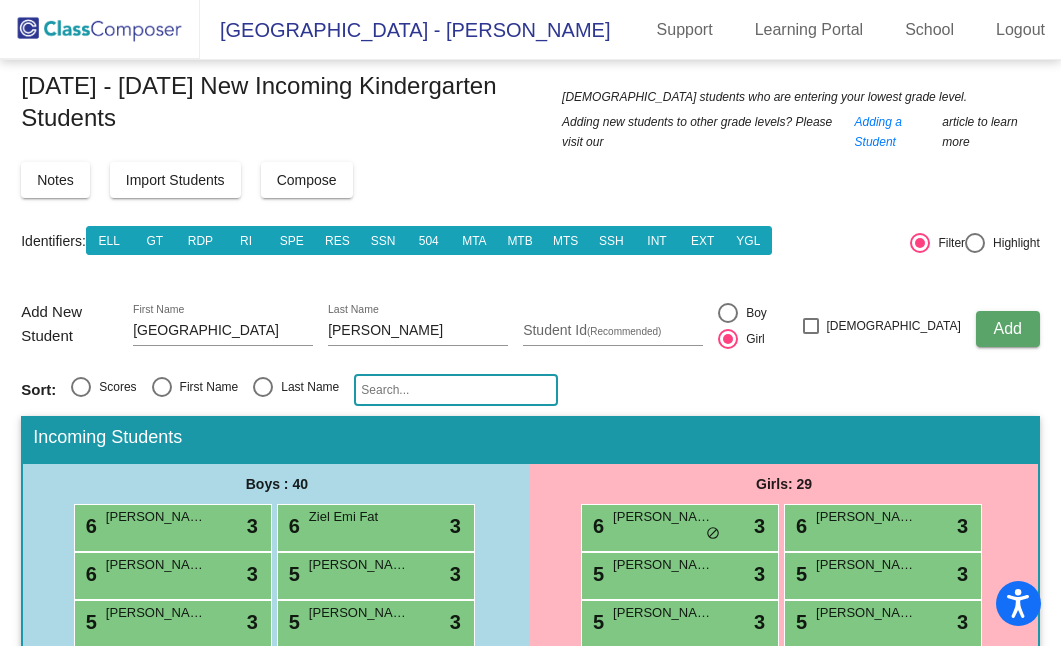 click on "Add" 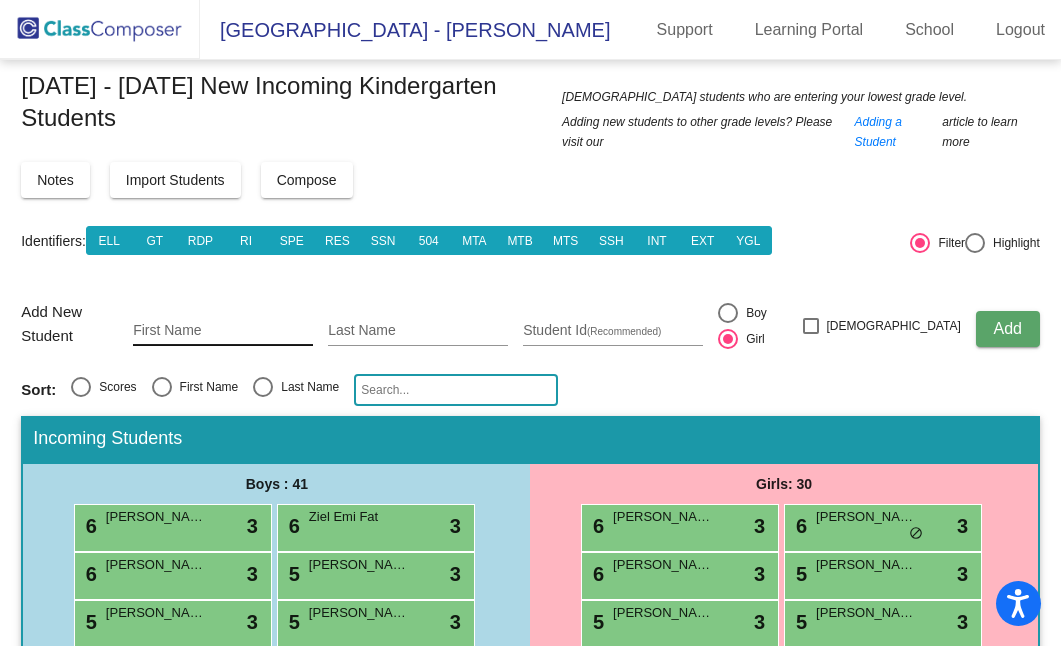 click on "First Name" at bounding box center [223, 331] 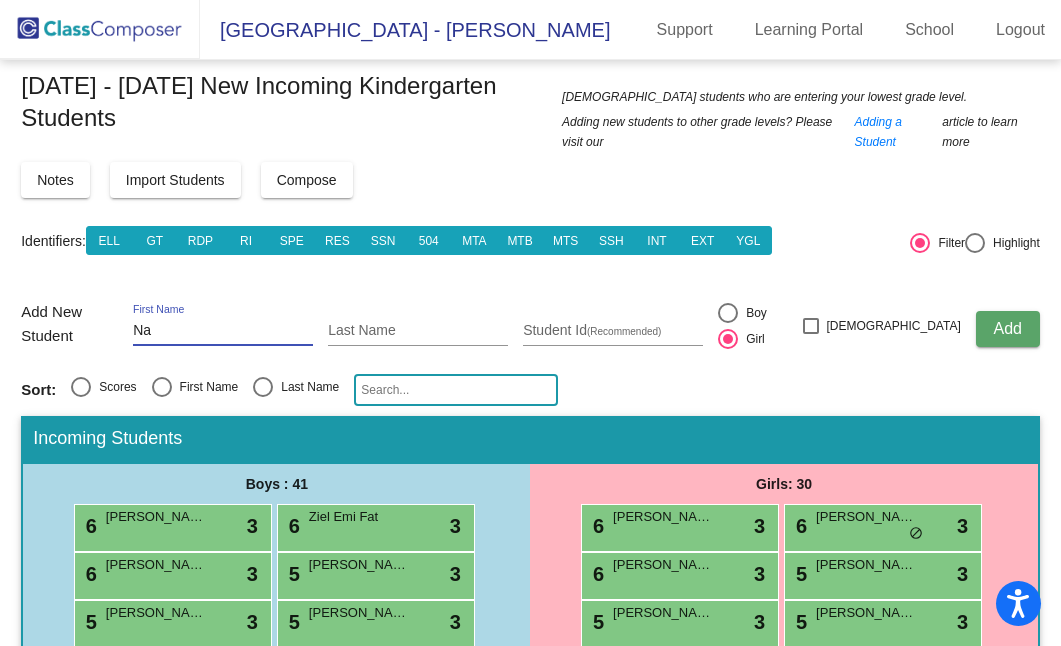 type on "N" 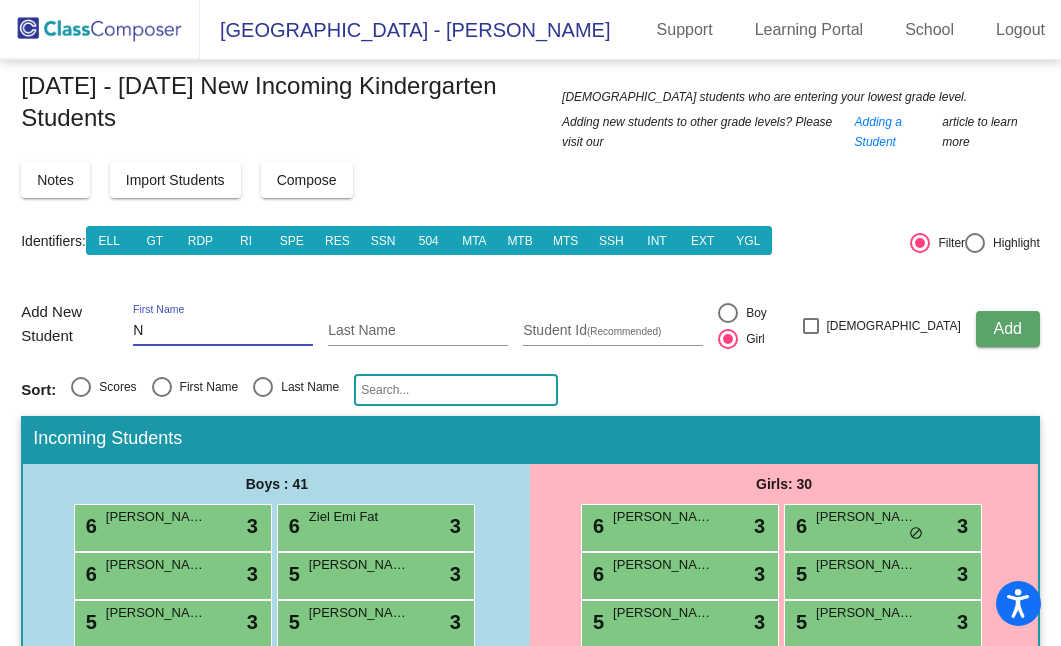 type 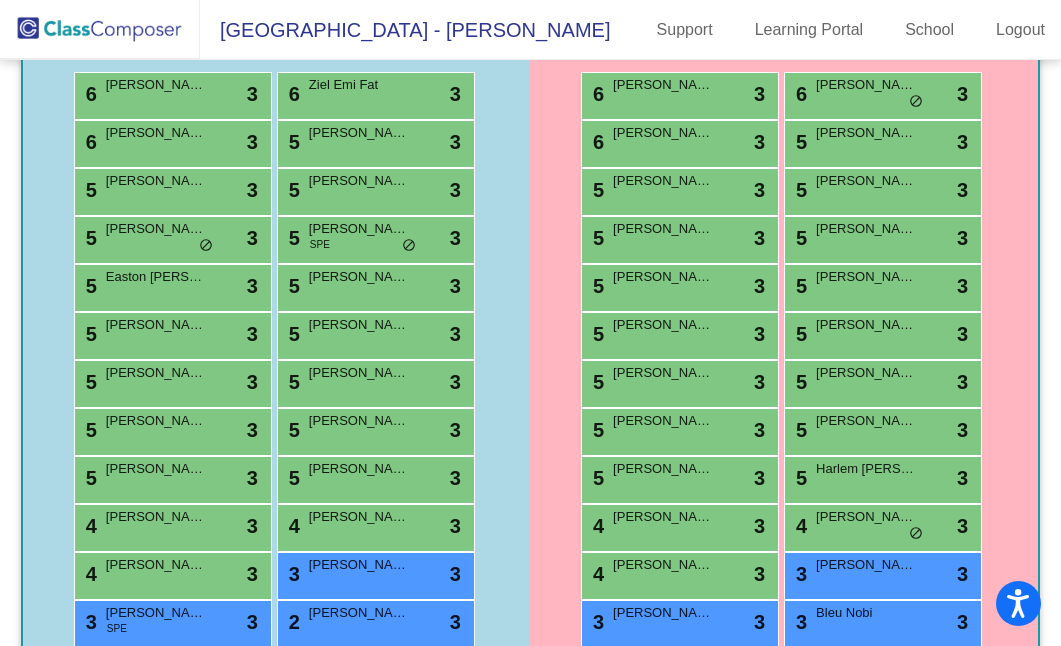 scroll, scrollTop: 466, scrollLeft: 0, axis: vertical 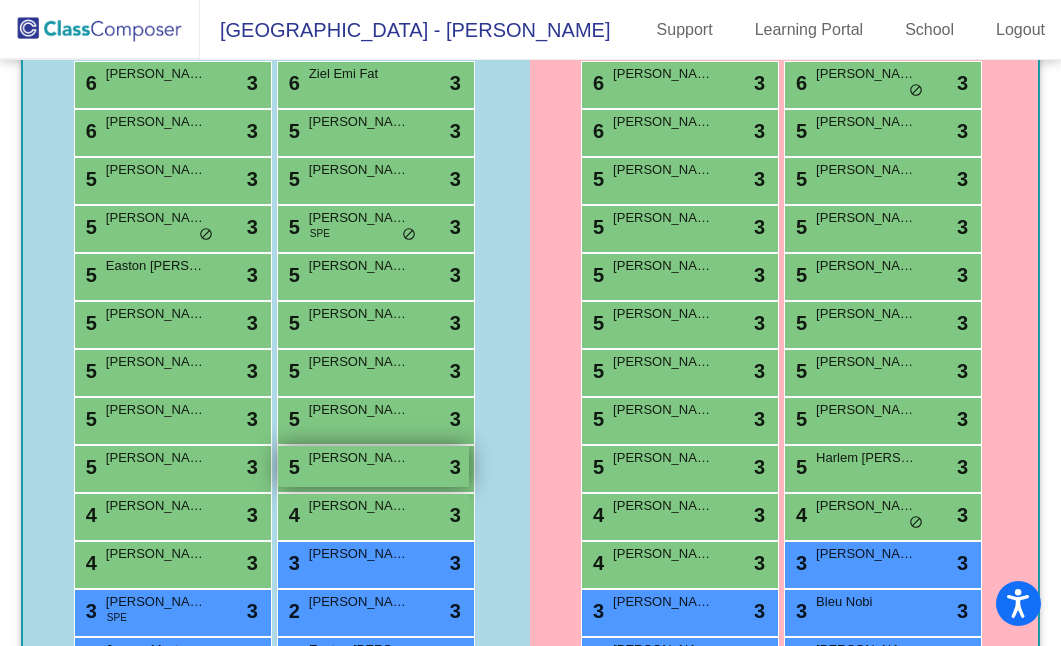 click on "5 [PERSON_NAME] lock do_not_disturb_alt 3" at bounding box center [373, 466] 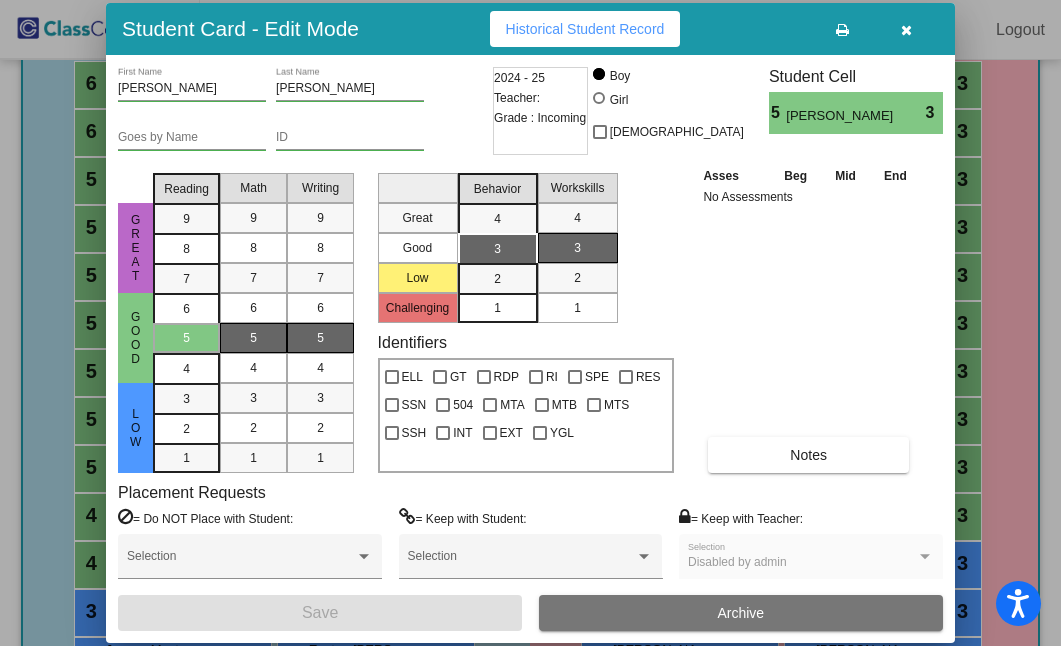click on "[PERSON_NAME]" at bounding box center (350, 89) 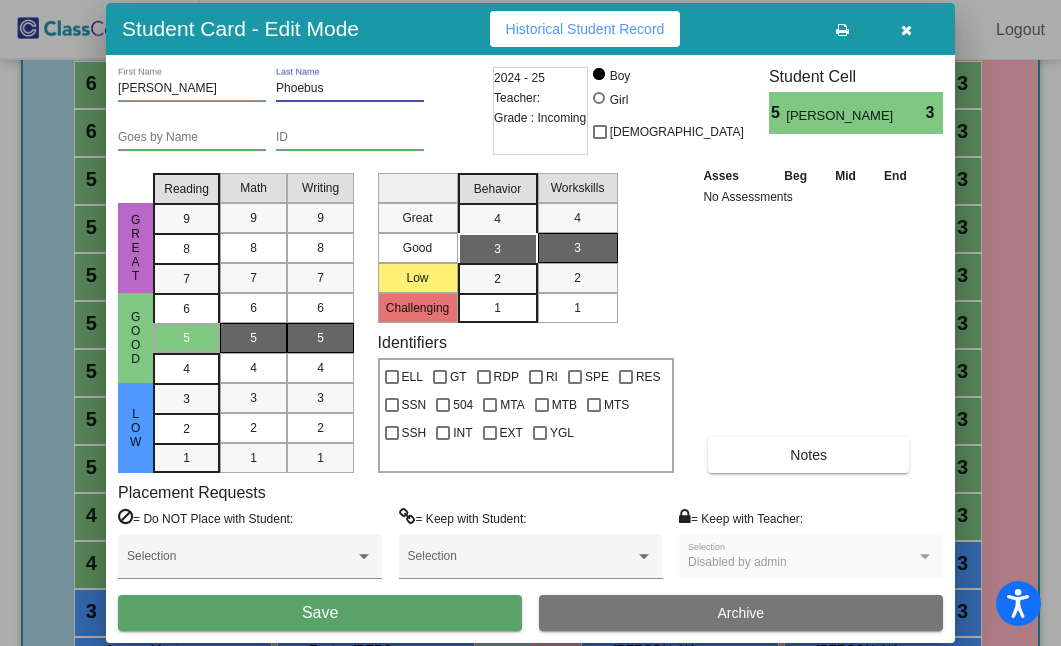 type on "Phoebus" 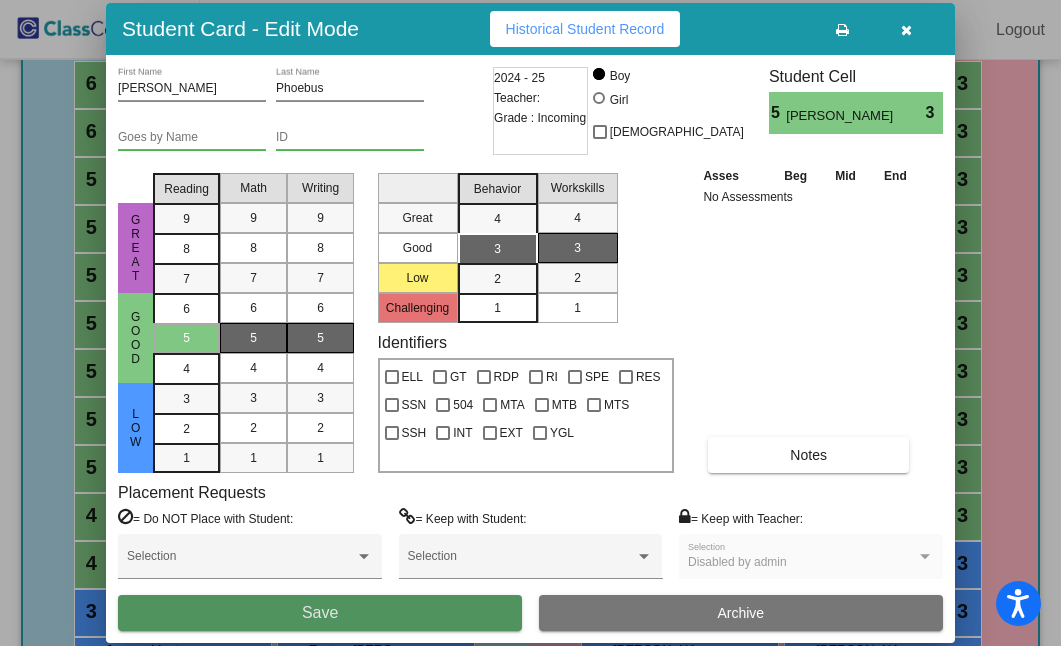 click on "Save" at bounding box center (320, 613) 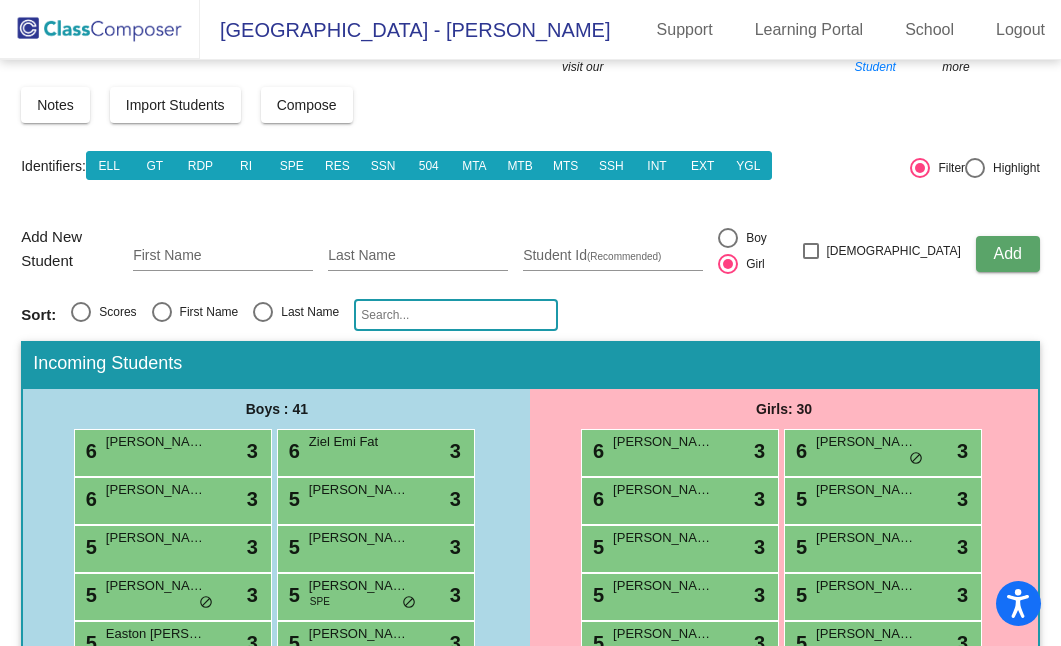 scroll, scrollTop: 0, scrollLeft: 0, axis: both 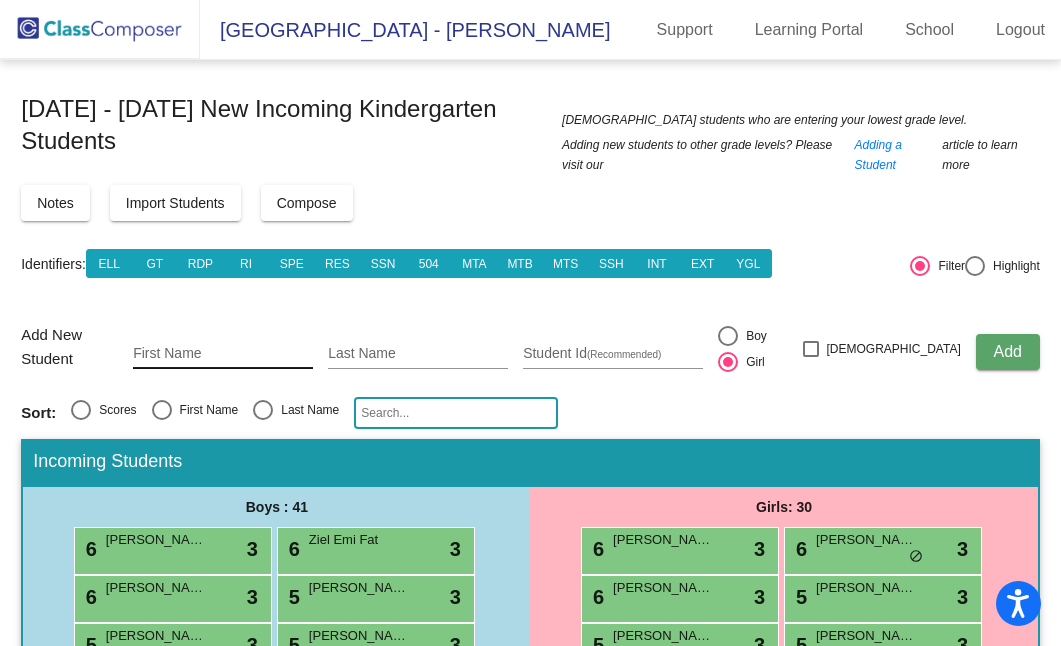 click on "First Name" at bounding box center [223, 354] 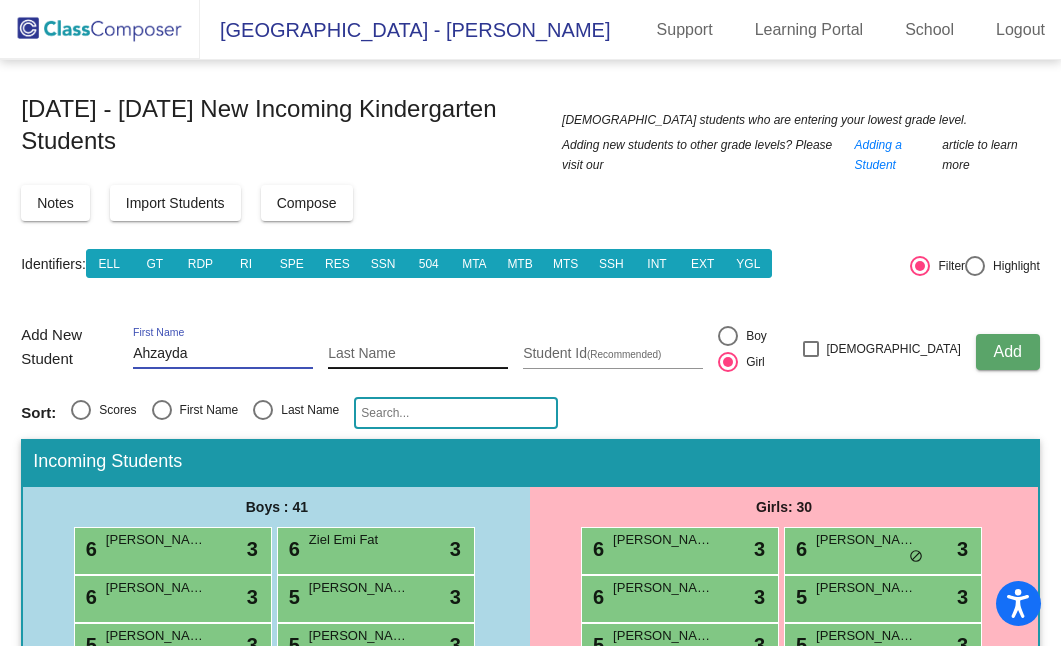 type on "Ahzayda" 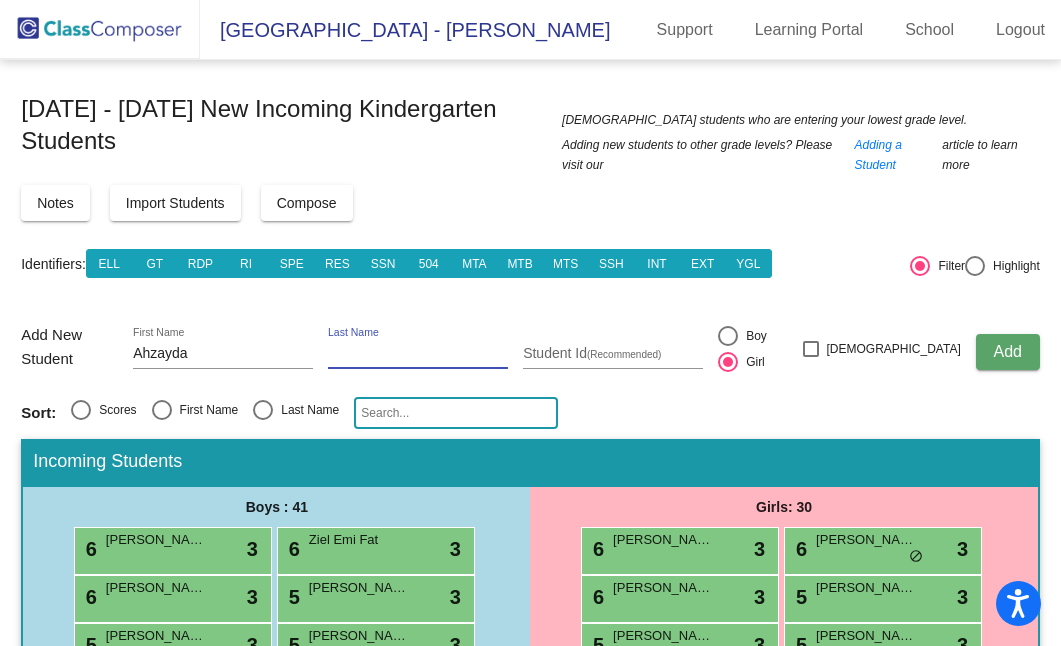 click on "Last Name" at bounding box center [418, 354] 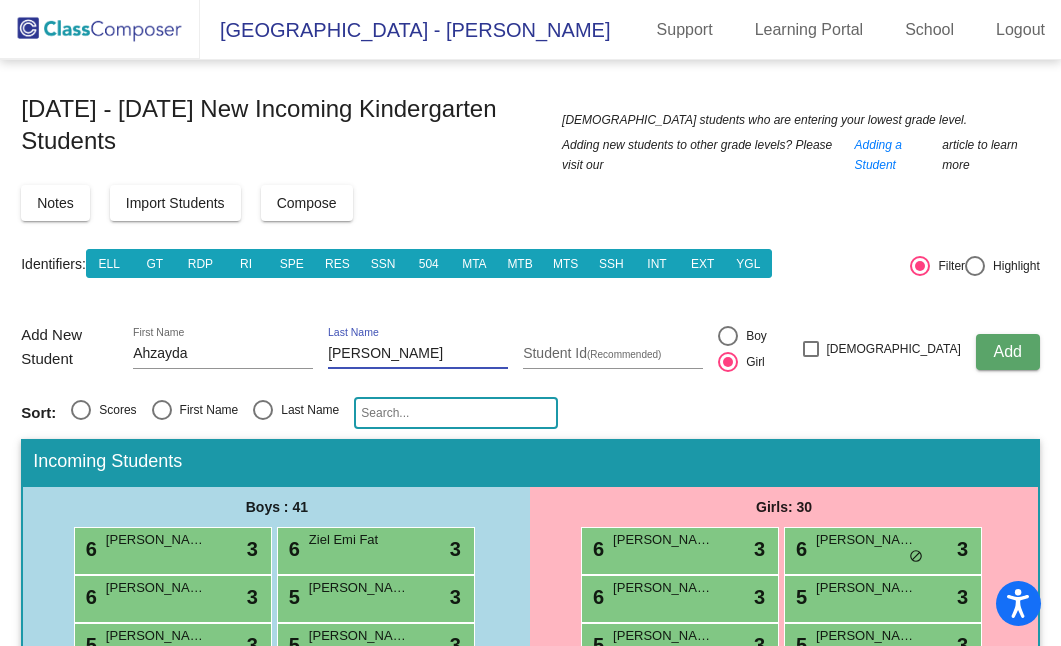 type on "[PERSON_NAME]" 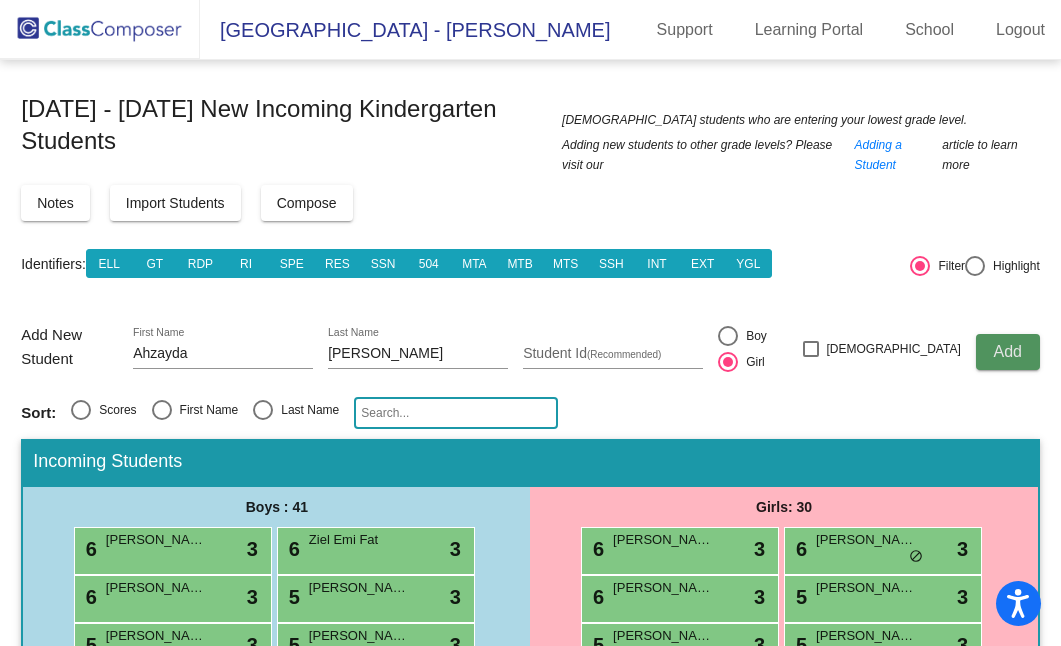 click on "Add" 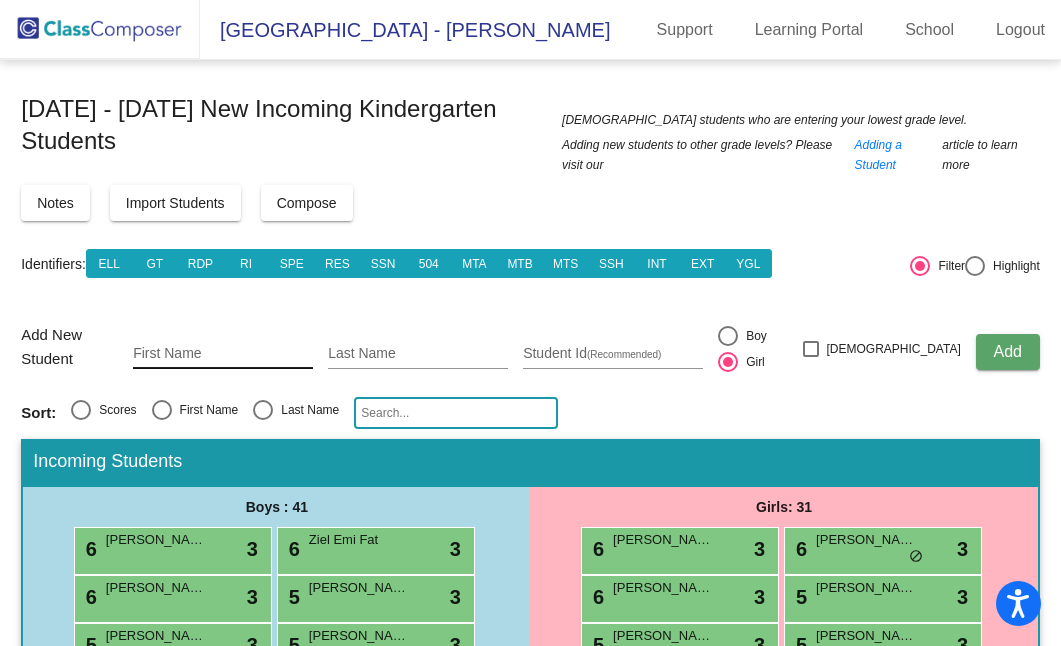 click on "First Name" 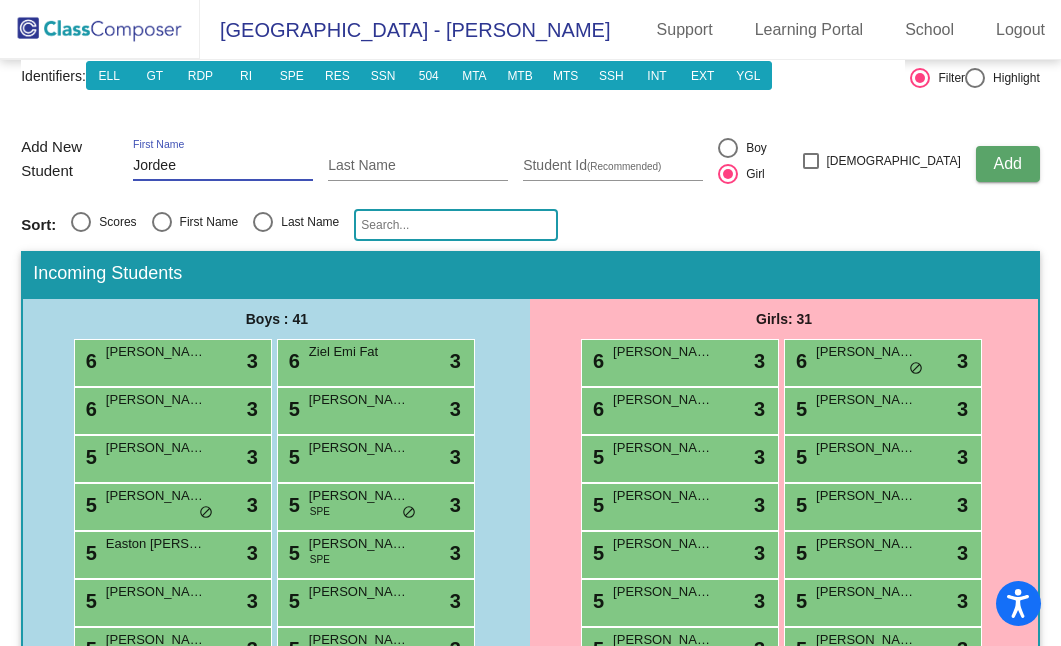 scroll, scrollTop: 180, scrollLeft: 0, axis: vertical 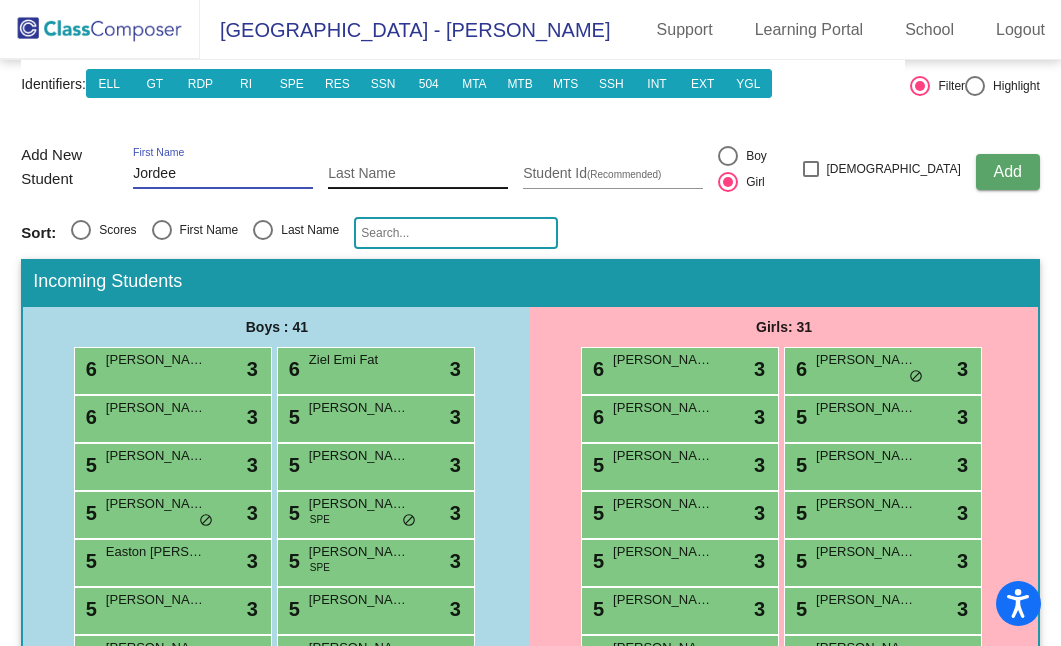 type on "Jordee" 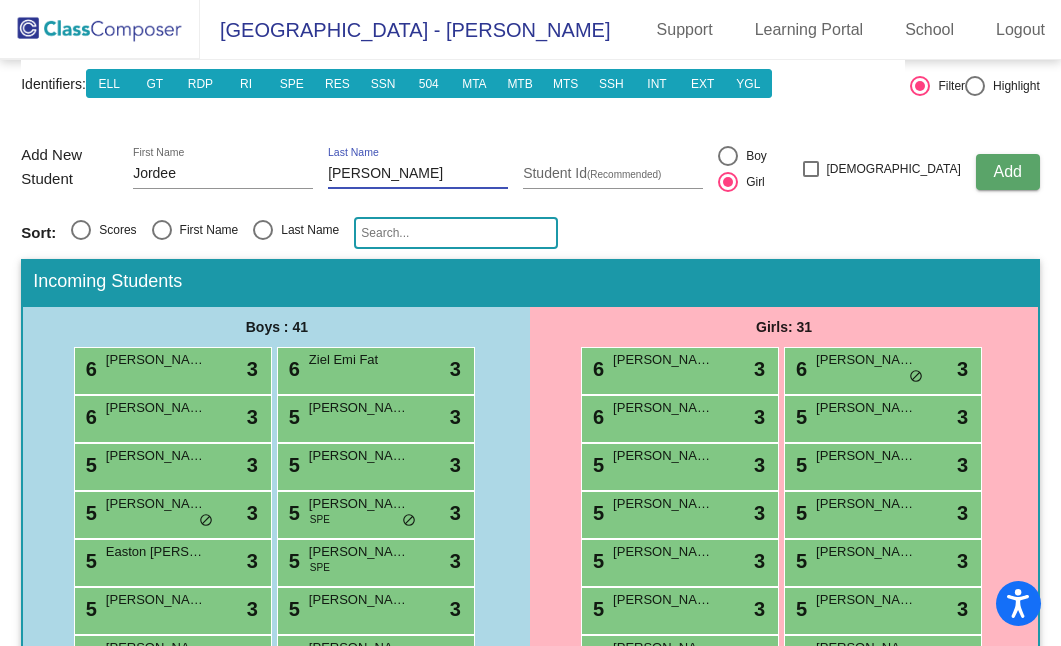 type on "[PERSON_NAME]" 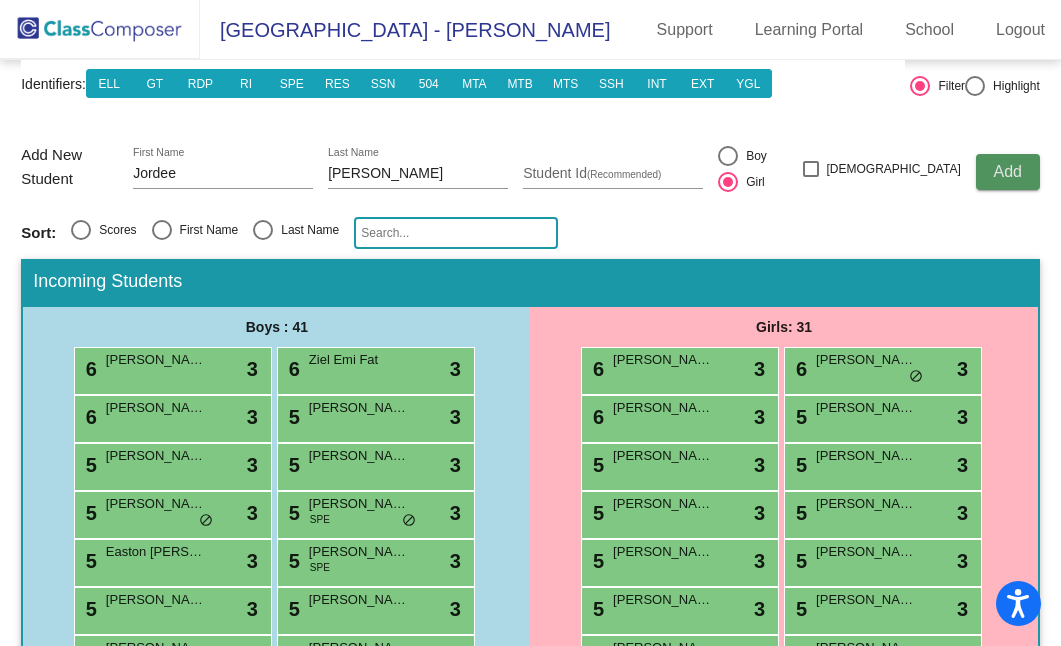 type 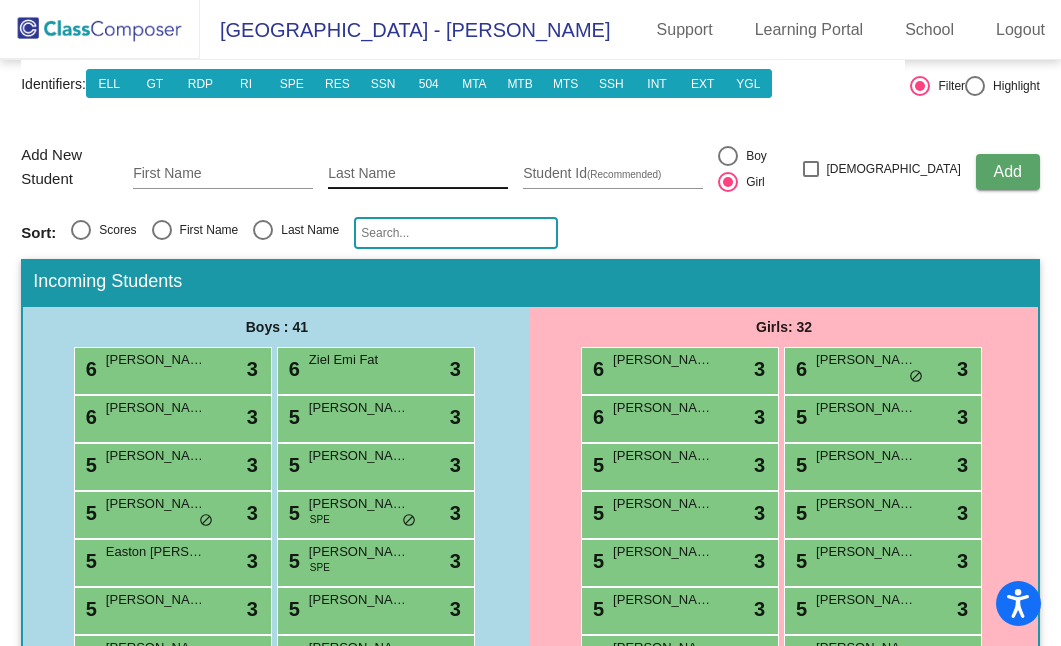click on "Last Name" at bounding box center (418, 174) 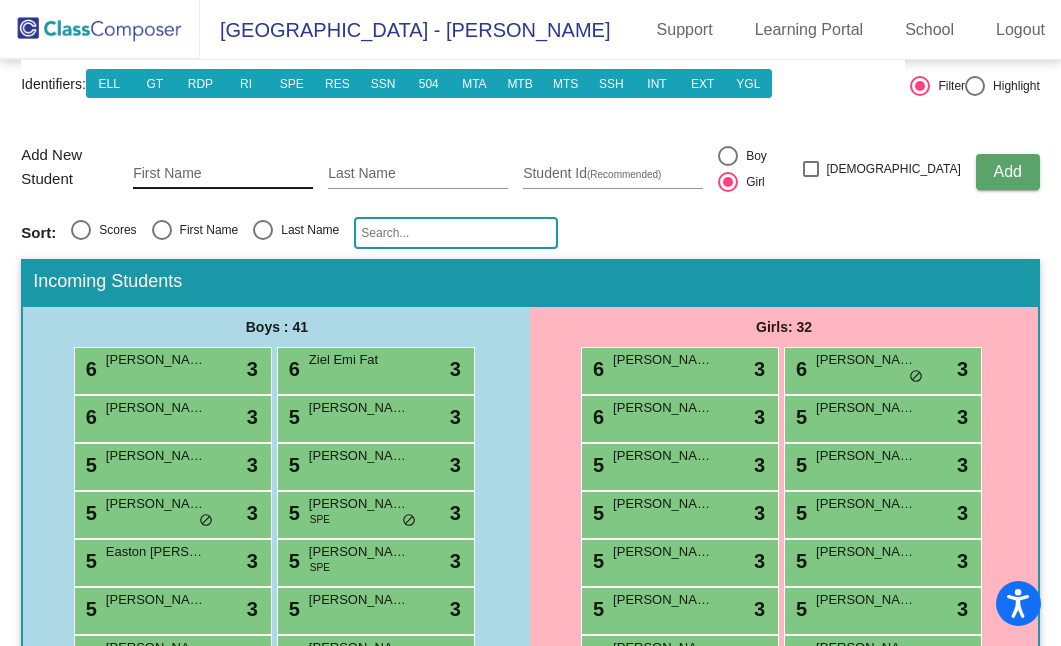 click on "First Name" 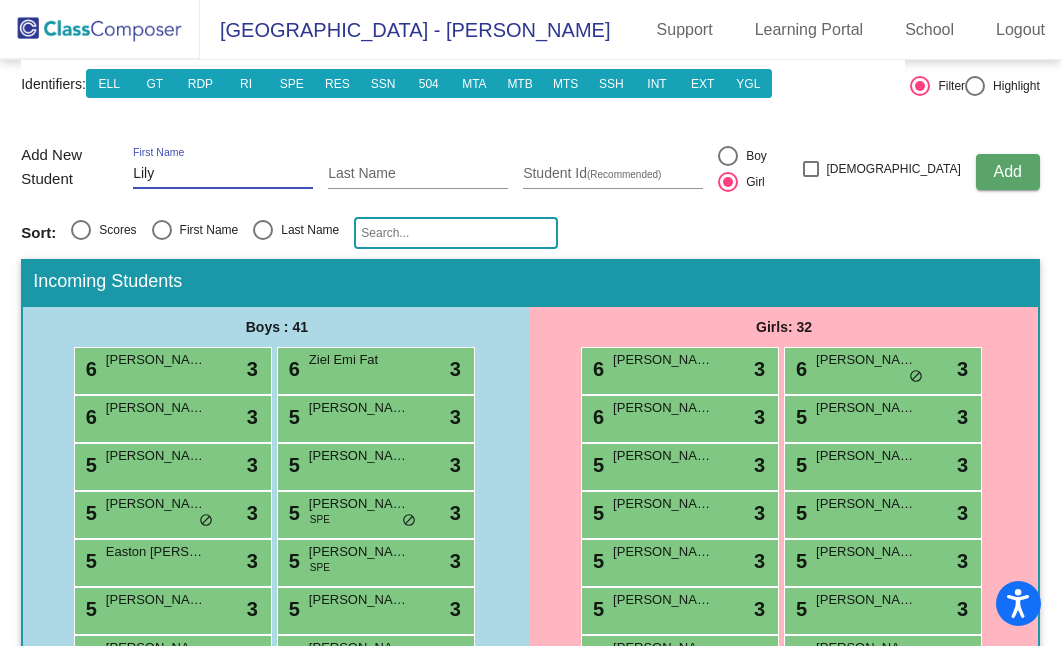type on "Lily" 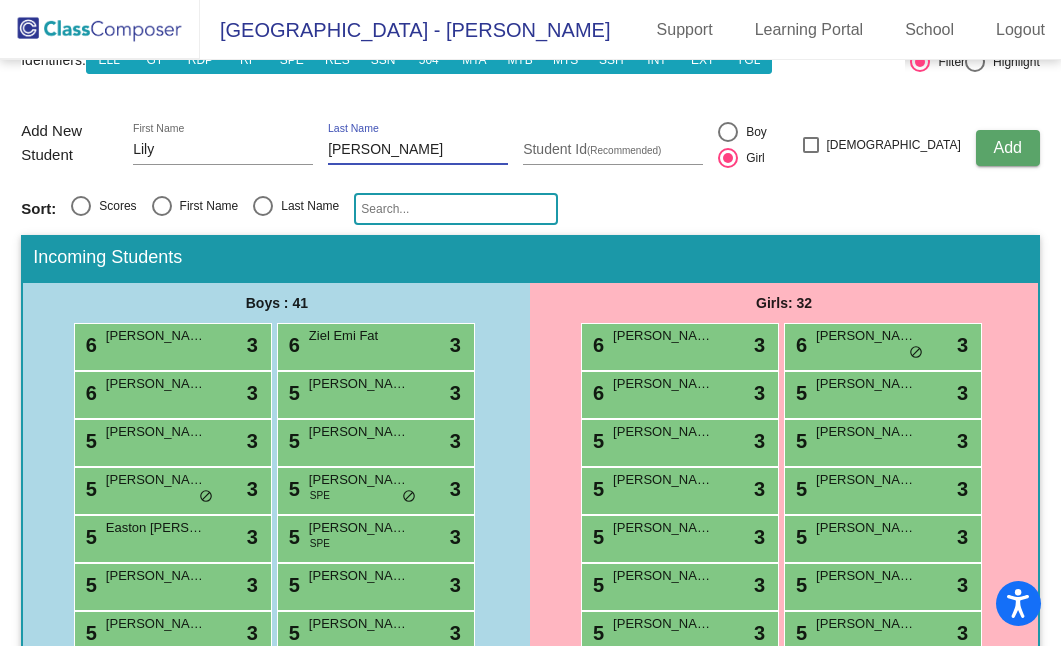 scroll, scrollTop: 180, scrollLeft: 0, axis: vertical 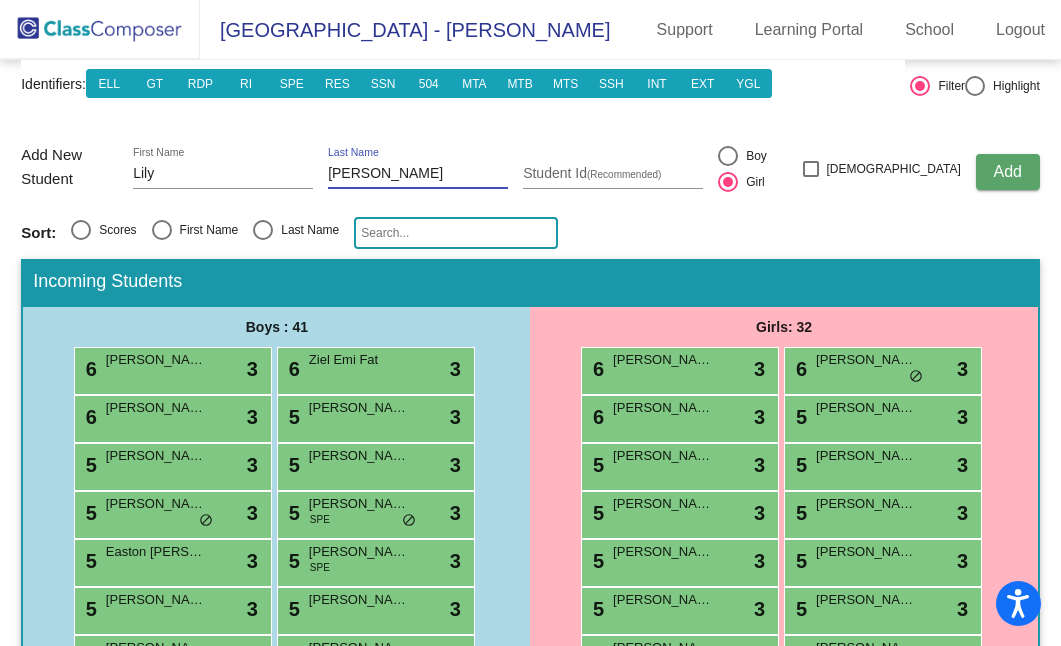 type on "[PERSON_NAME]" 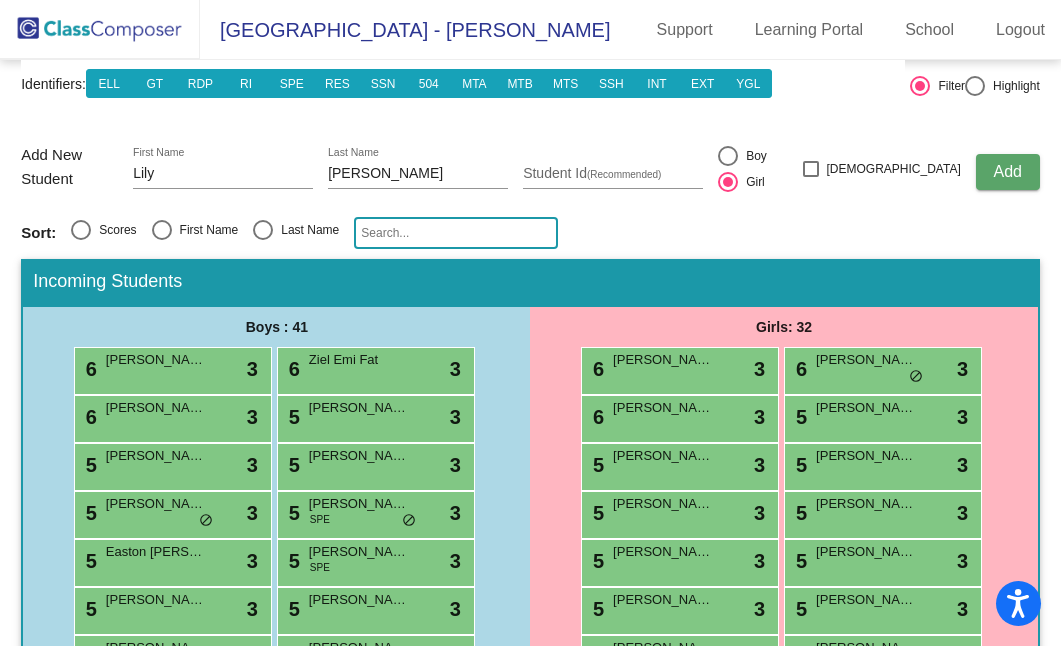 type 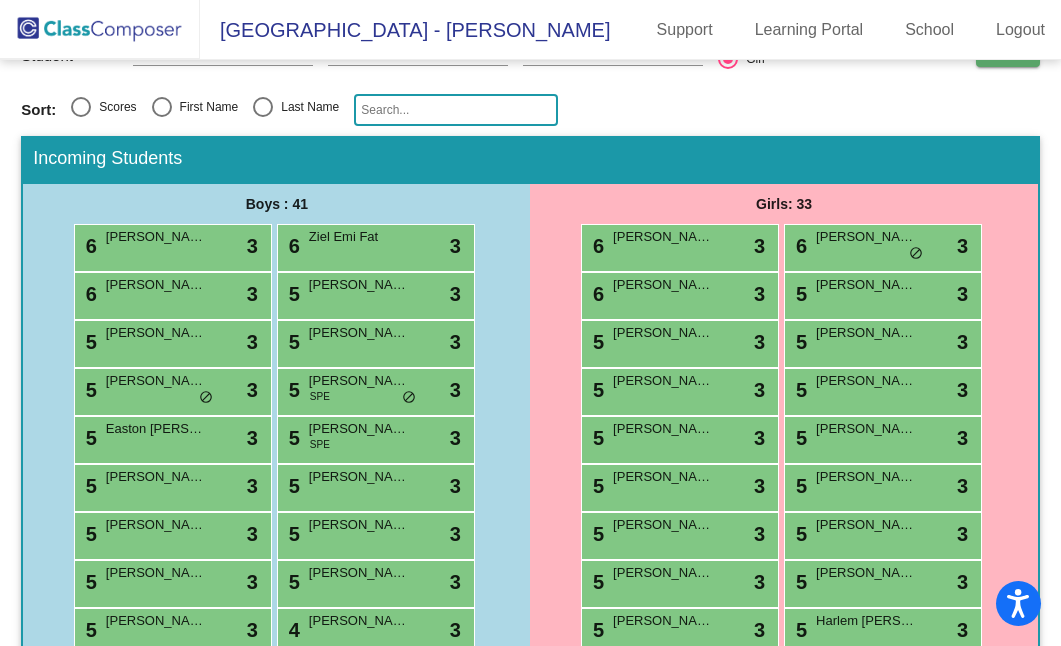 scroll, scrollTop: 173, scrollLeft: 0, axis: vertical 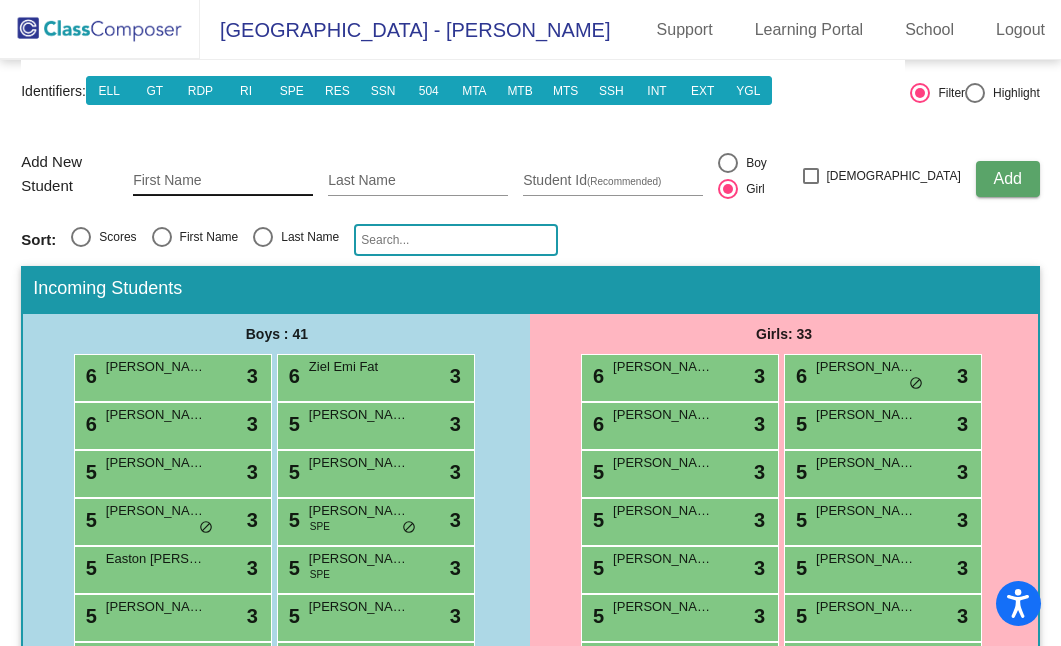 click on "First Name" at bounding box center [223, 181] 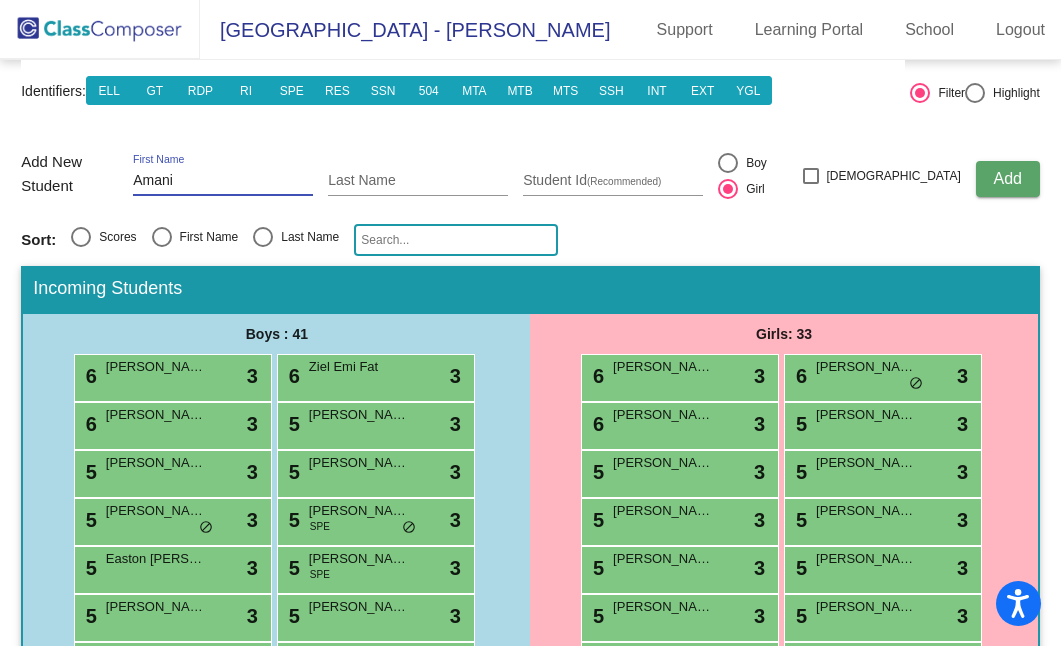 type on "Amani" 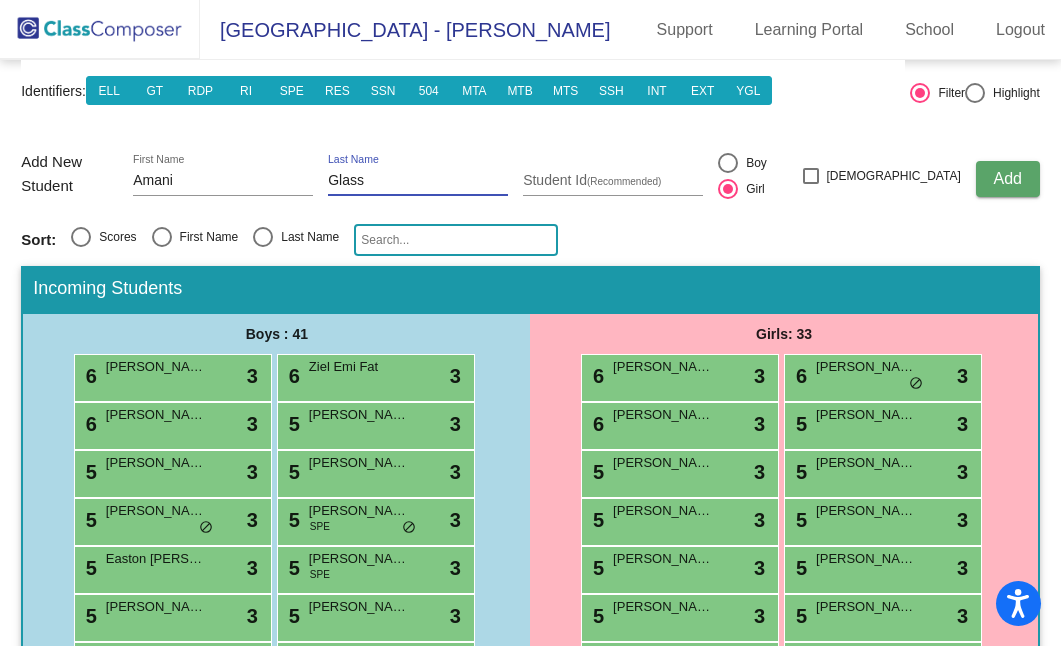 type on "Glass" 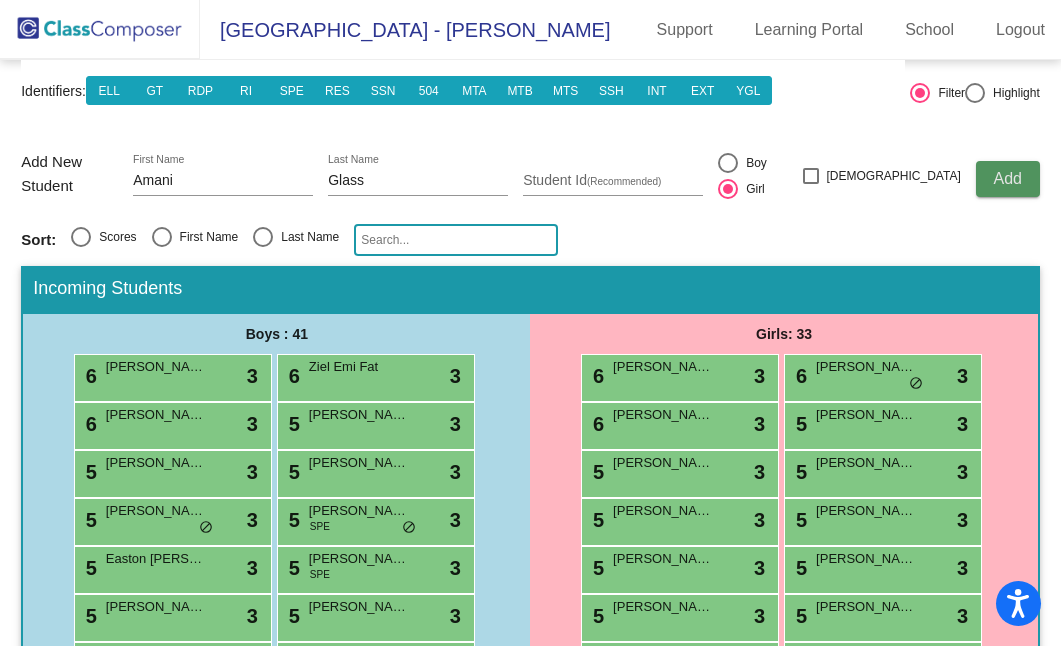 click on "Add" 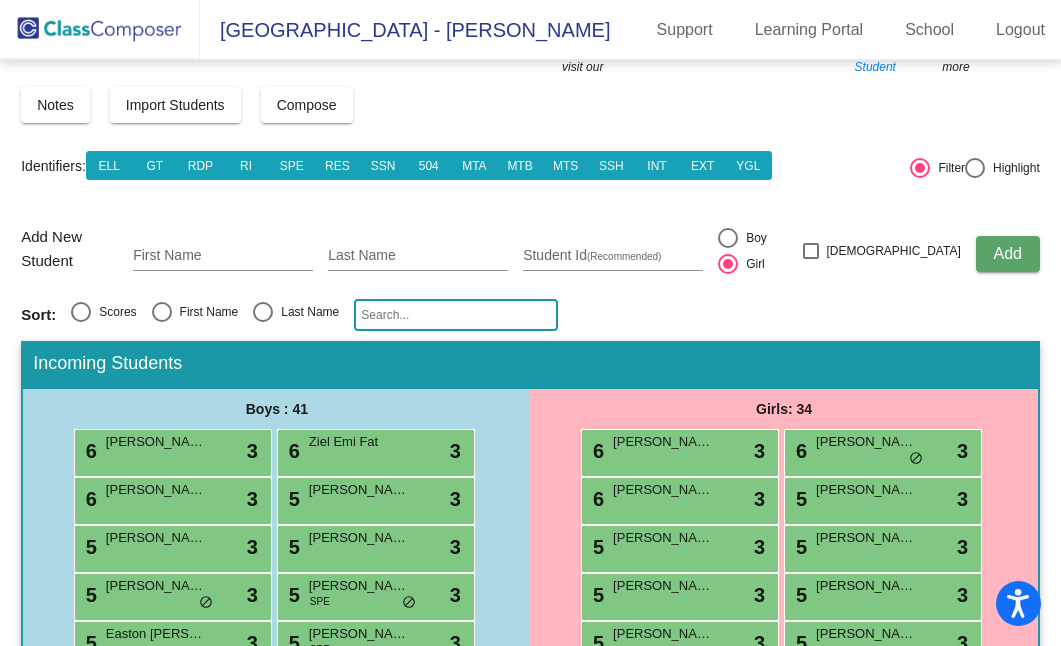 scroll, scrollTop: 0, scrollLeft: 0, axis: both 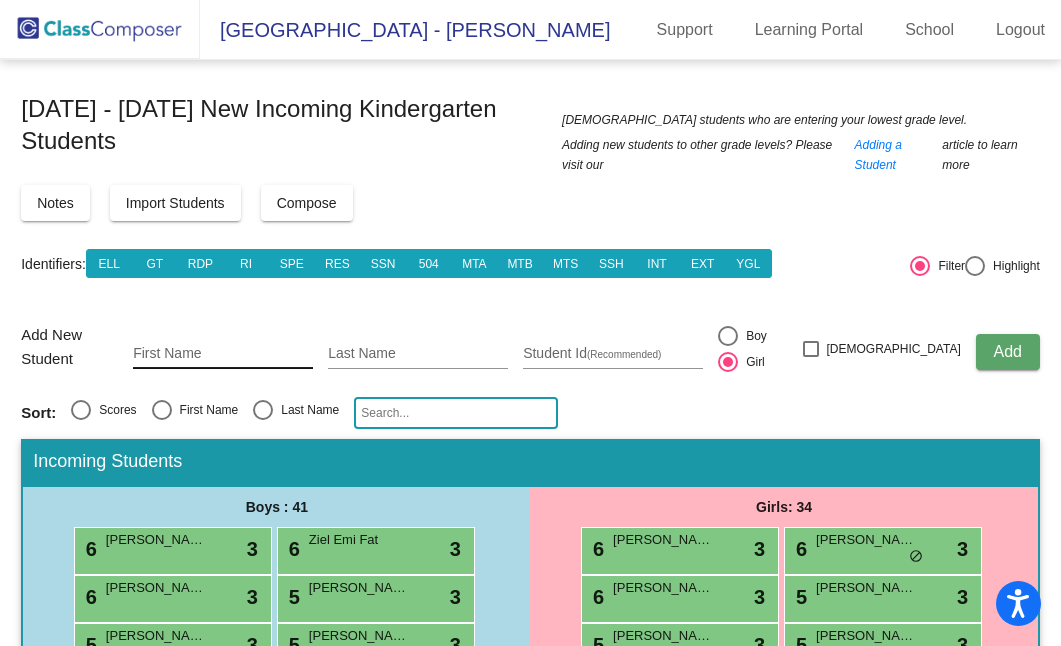 click on "First Name" at bounding box center (223, 354) 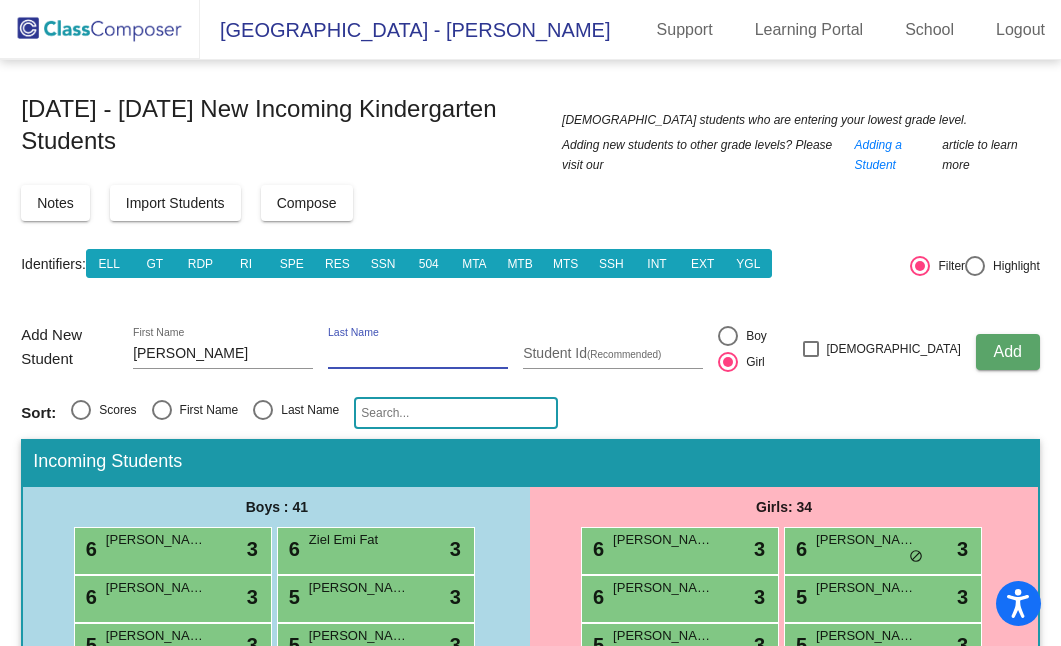 click on "Last Name" at bounding box center [418, 354] 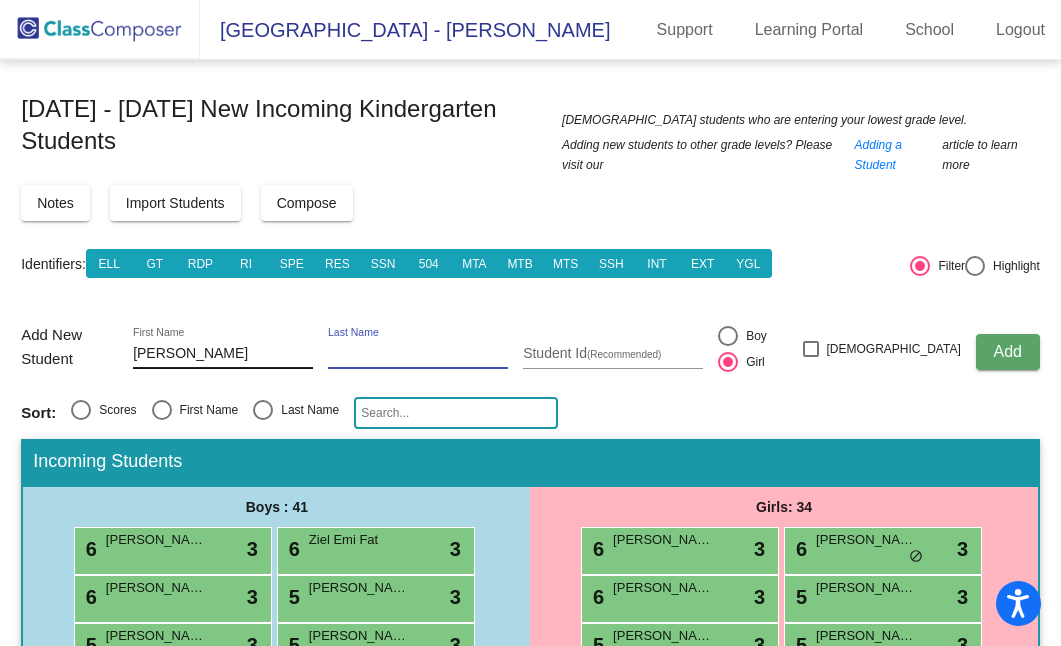 click on "[PERSON_NAME]" at bounding box center (223, 354) 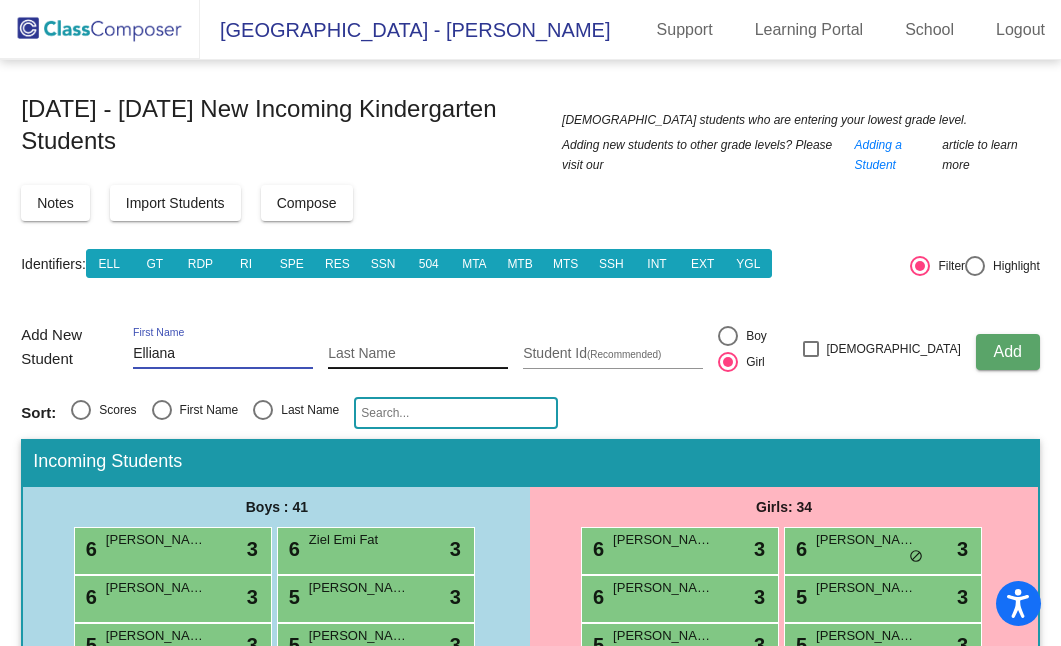 type on "Elliana" 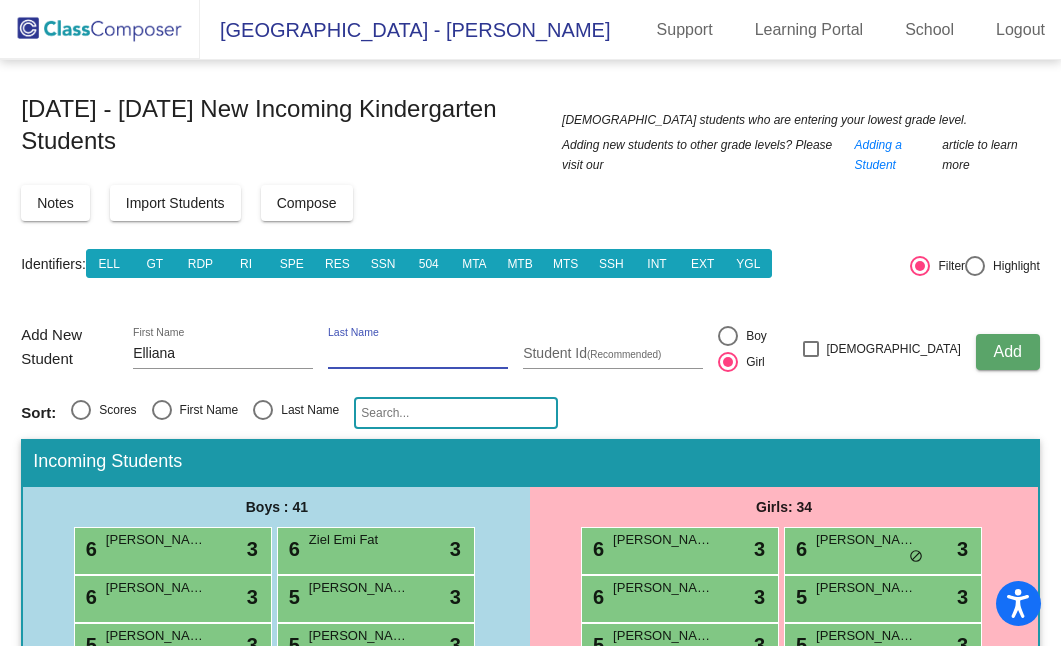 click on "Last Name" at bounding box center [418, 354] 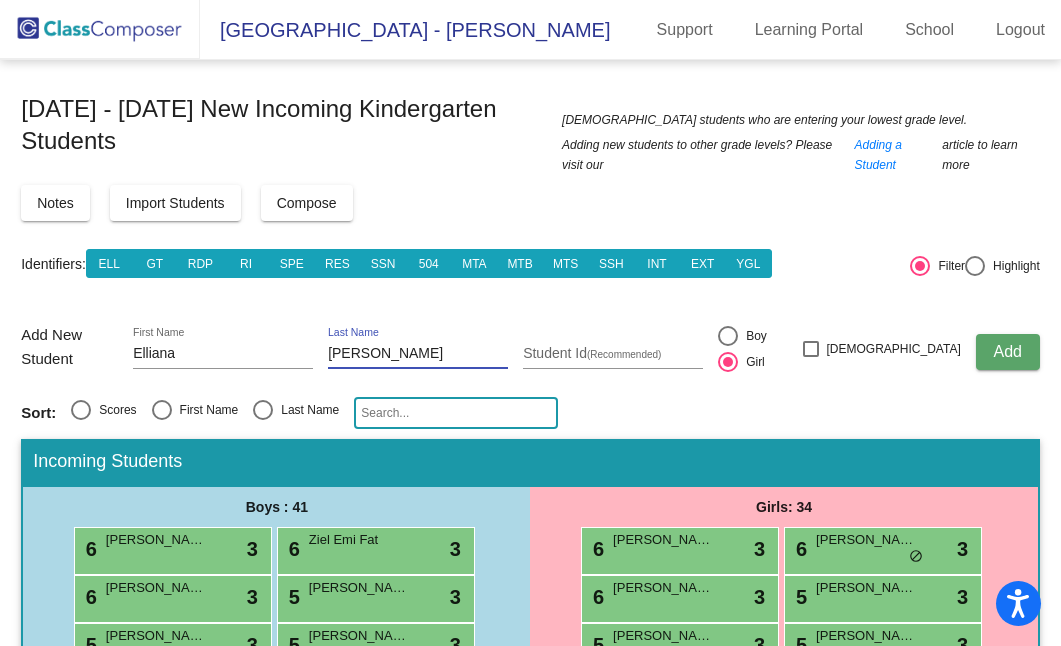 type on "[PERSON_NAME]" 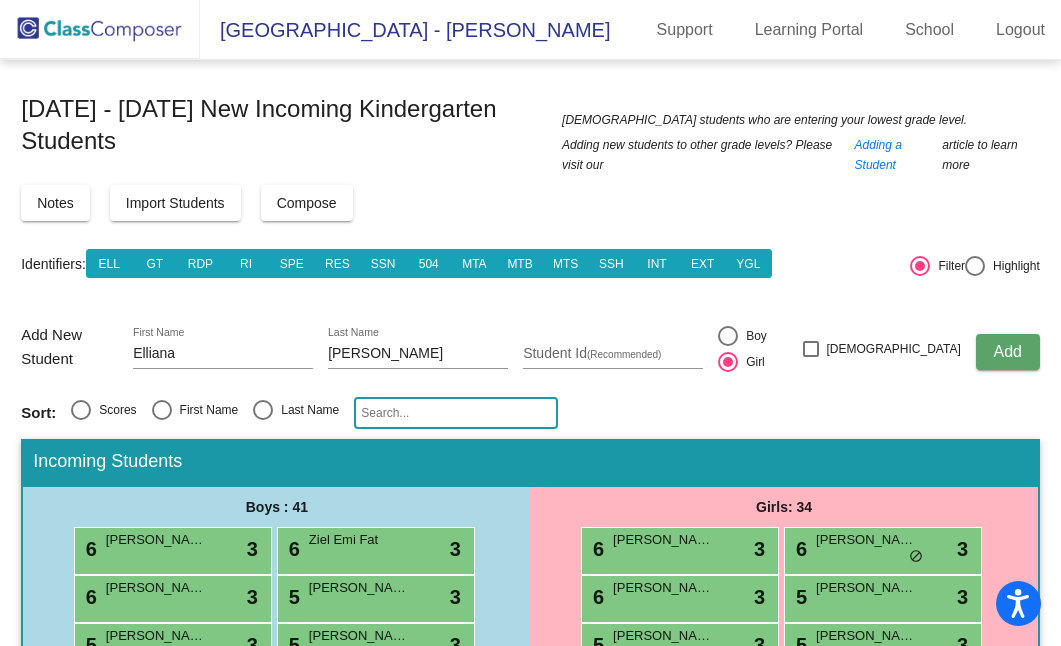 type 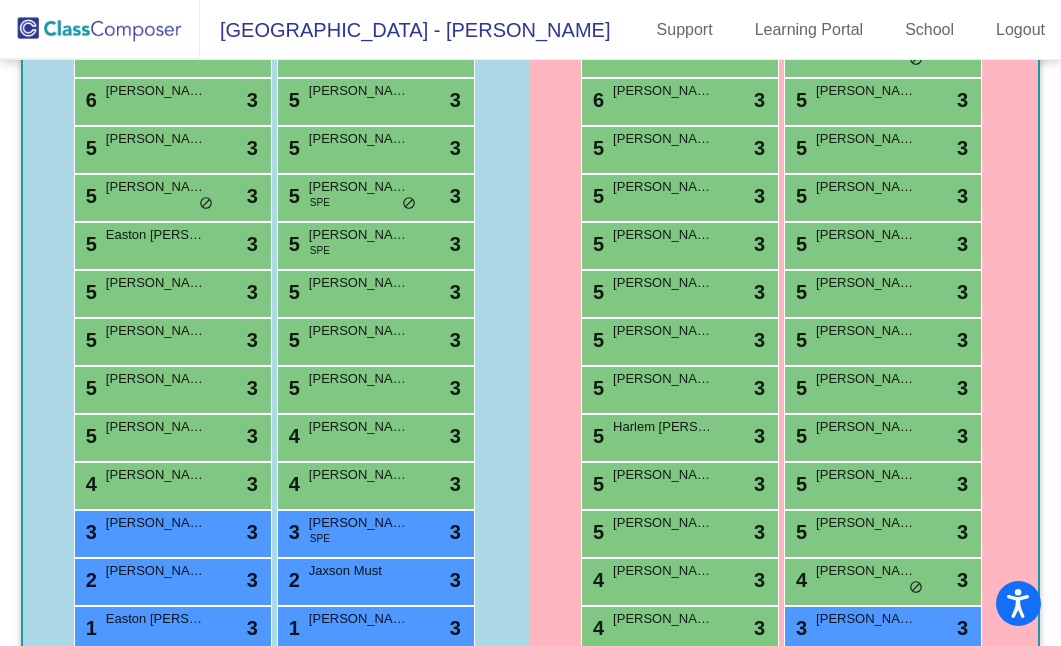scroll, scrollTop: 464, scrollLeft: 0, axis: vertical 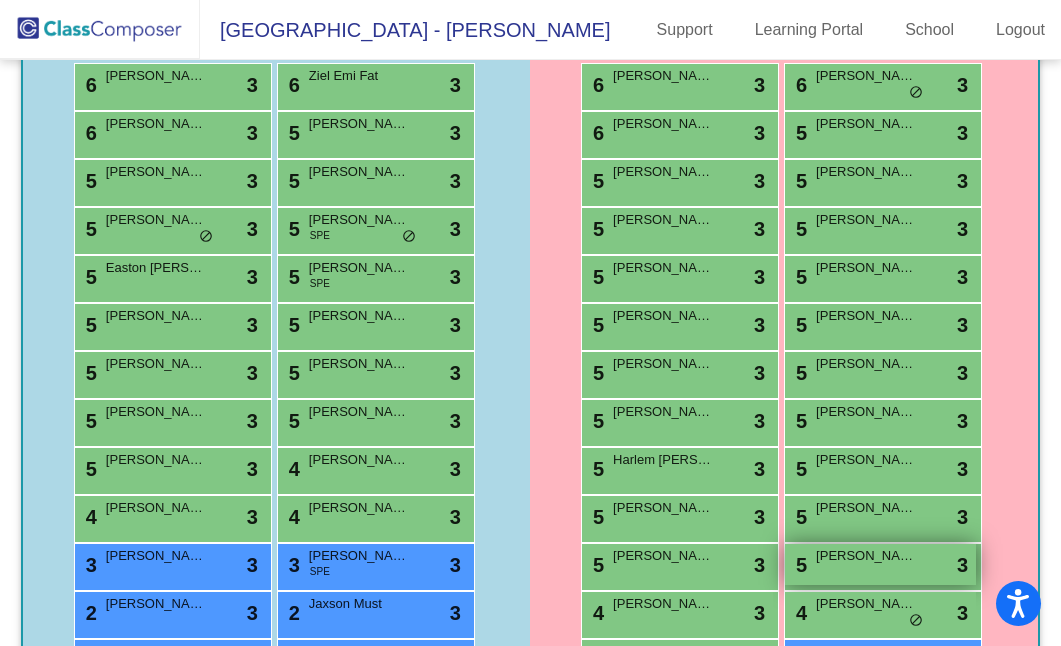 click on "5 [PERSON_NAME] lock do_not_disturb_alt 3" at bounding box center (880, 564) 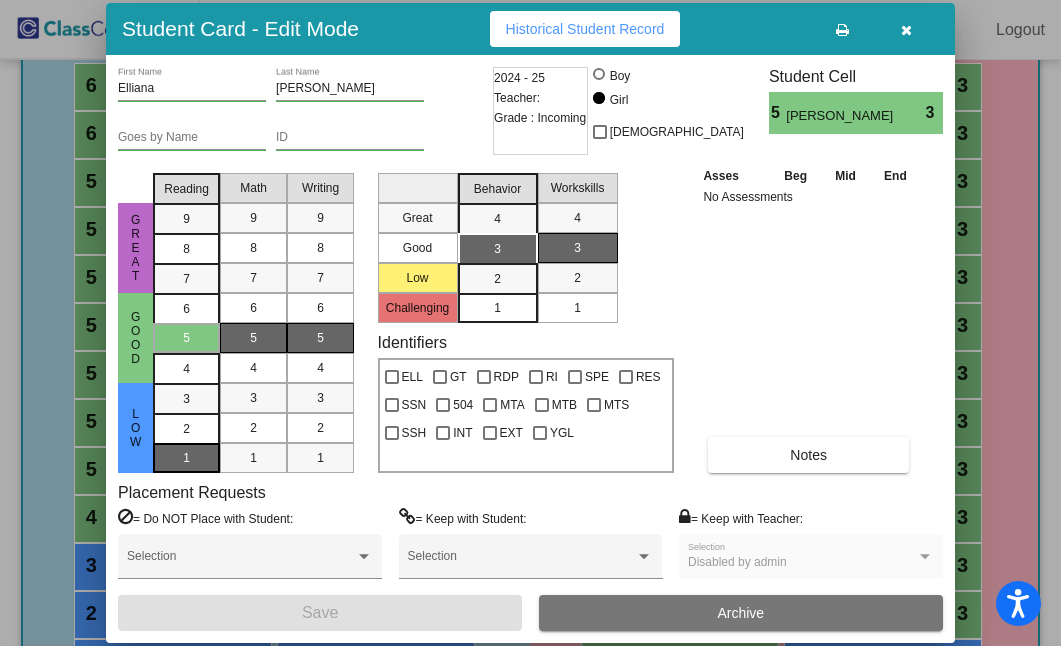 click on "1" at bounding box center [186, 399] 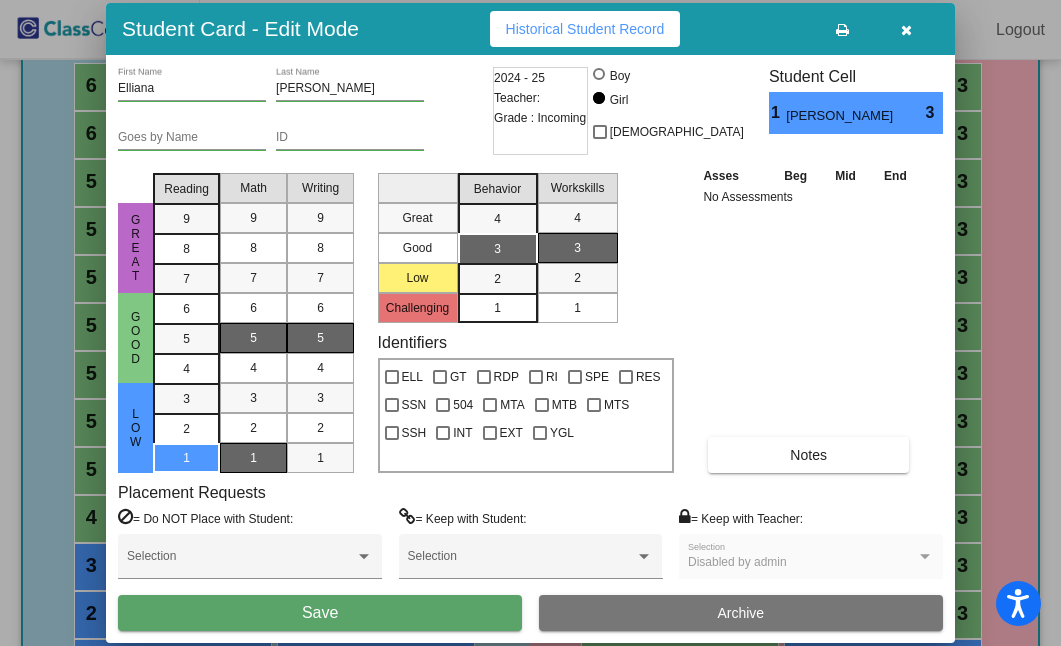 click on "1" at bounding box center (253, 458) 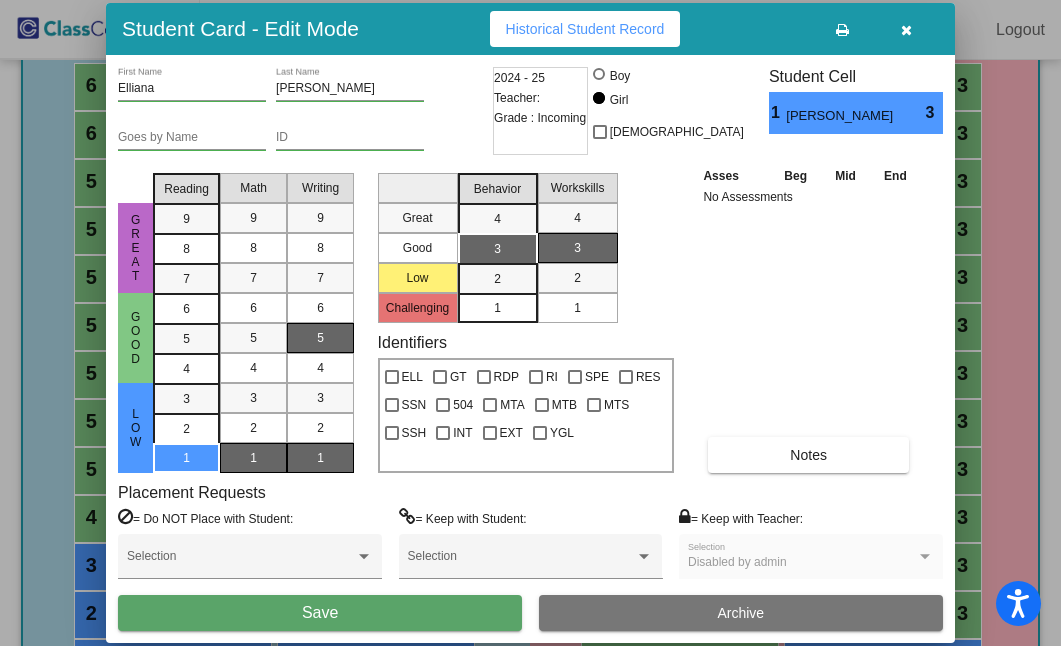 click on "1" at bounding box center (320, 458) 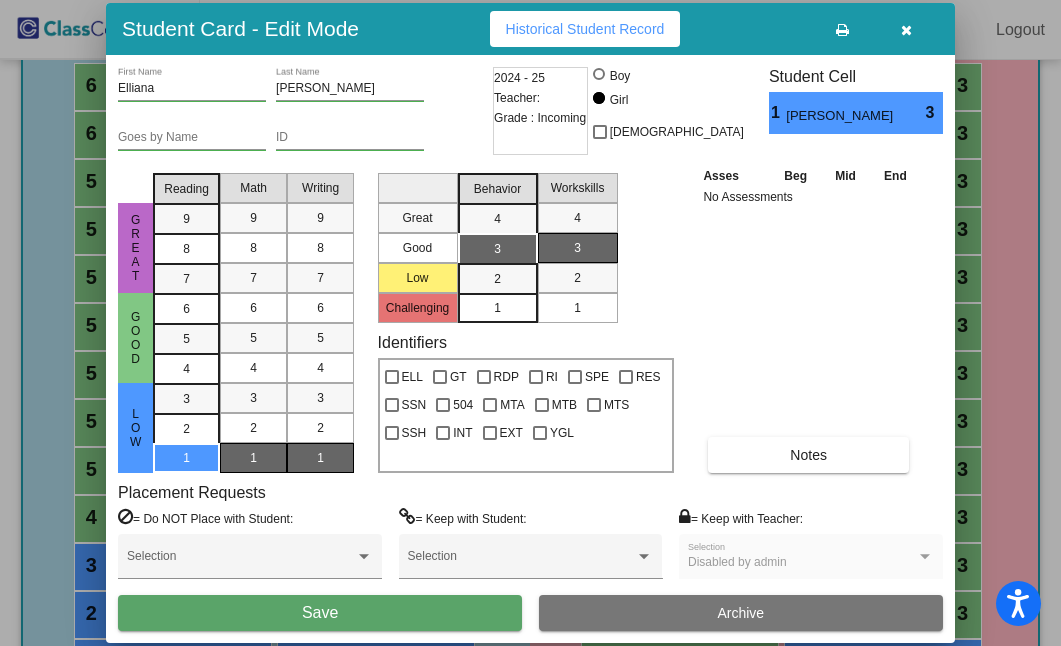 click on "Save" at bounding box center (320, 613) 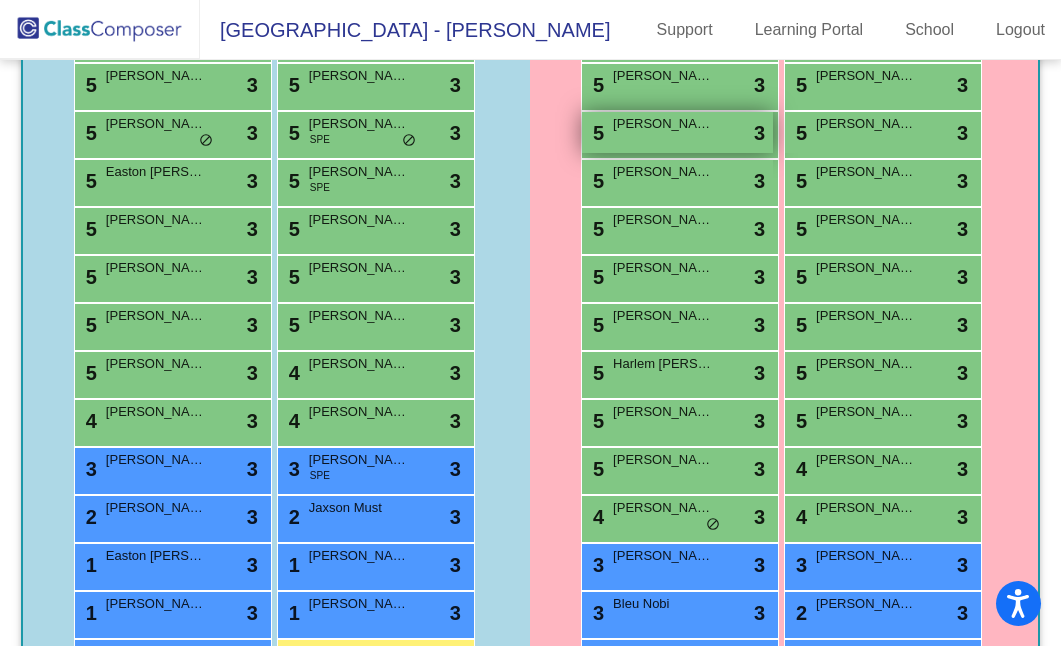 scroll, scrollTop: 563, scrollLeft: 0, axis: vertical 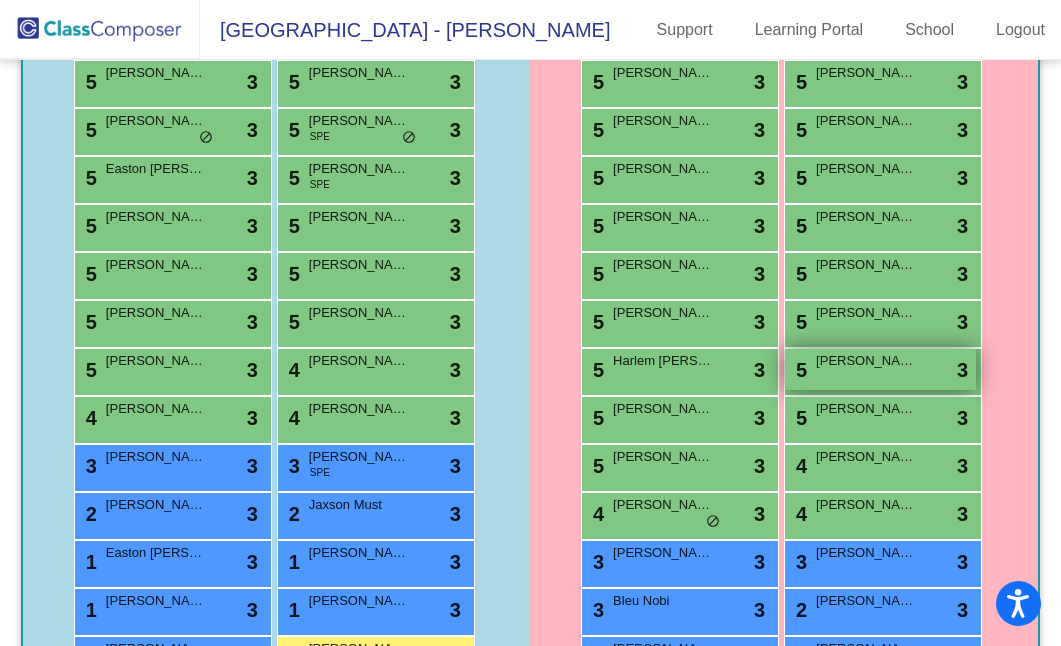 click on "5 [PERSON_NAME] lock do_not_disturb_alt 3" at bounding box center [880, 369] 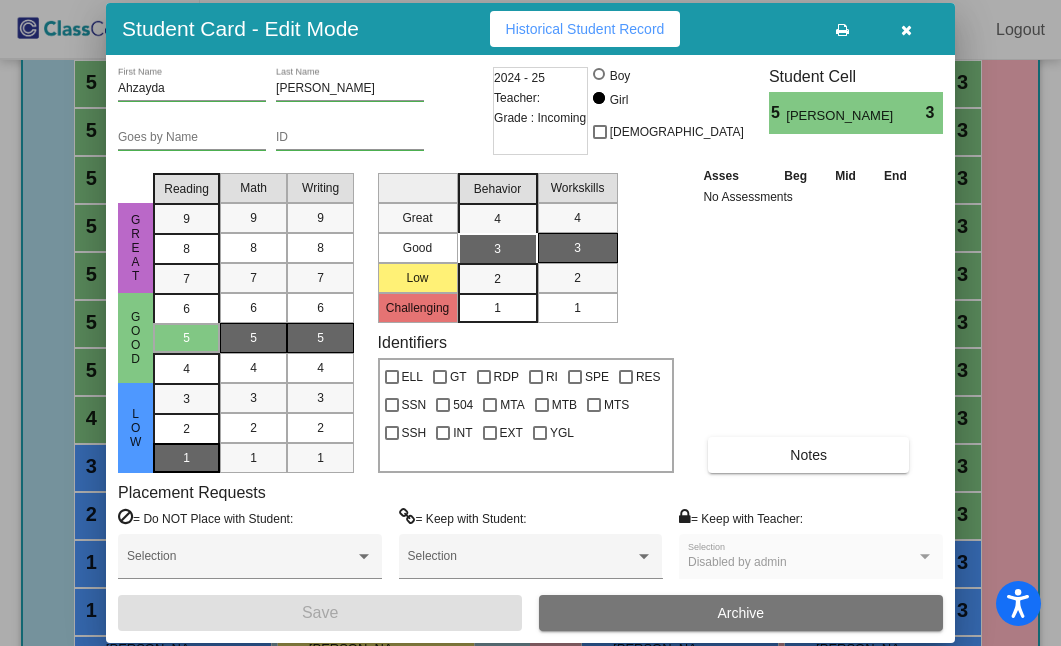 click on "1" at bounding box center (186, 399) 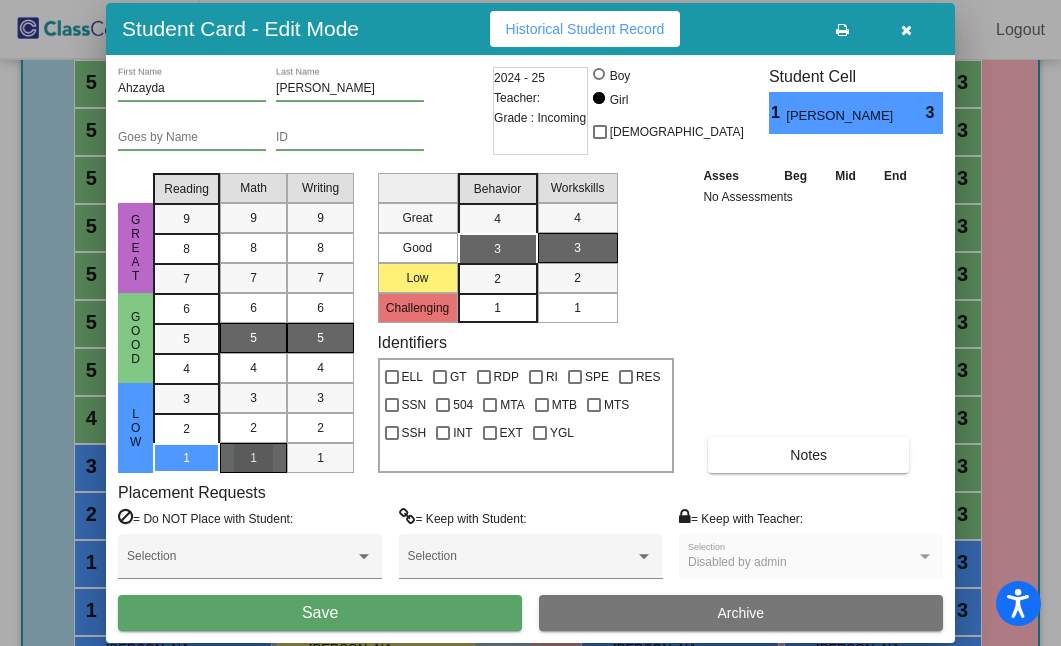 click on "1" at bounding box center (253, 458) 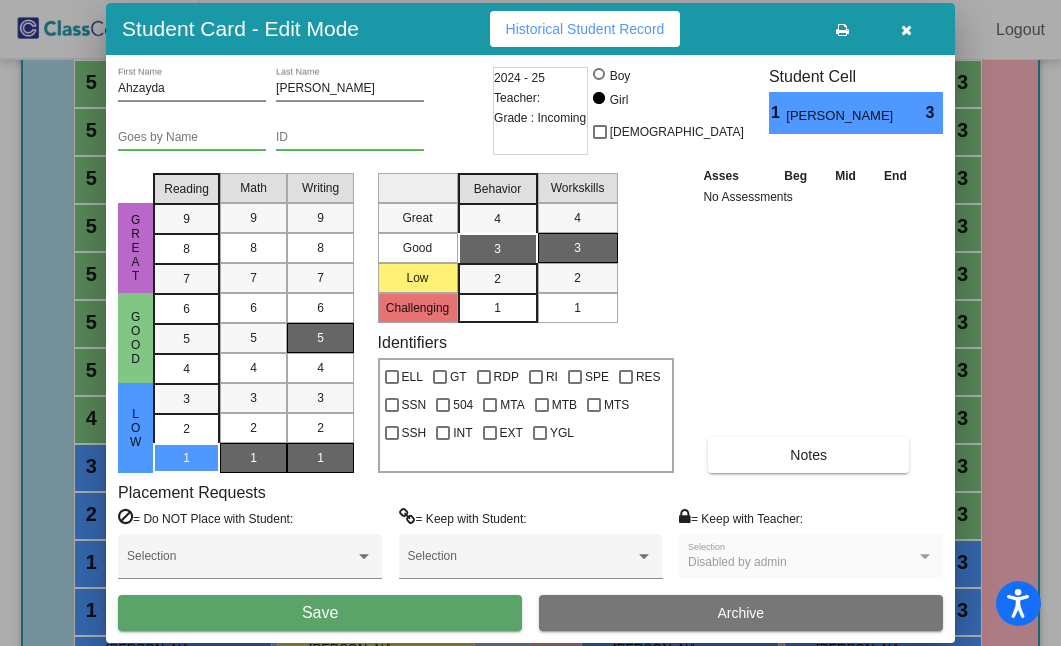 click on "1" at bounding box center (320, 458) 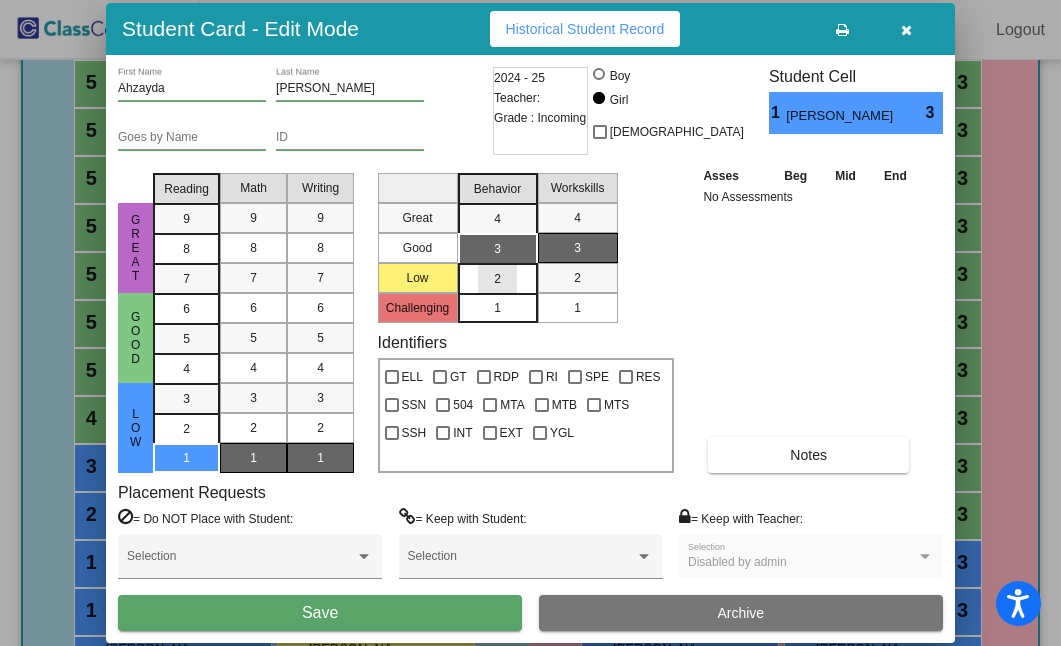 click on "2" at bounding box center [498, 278] 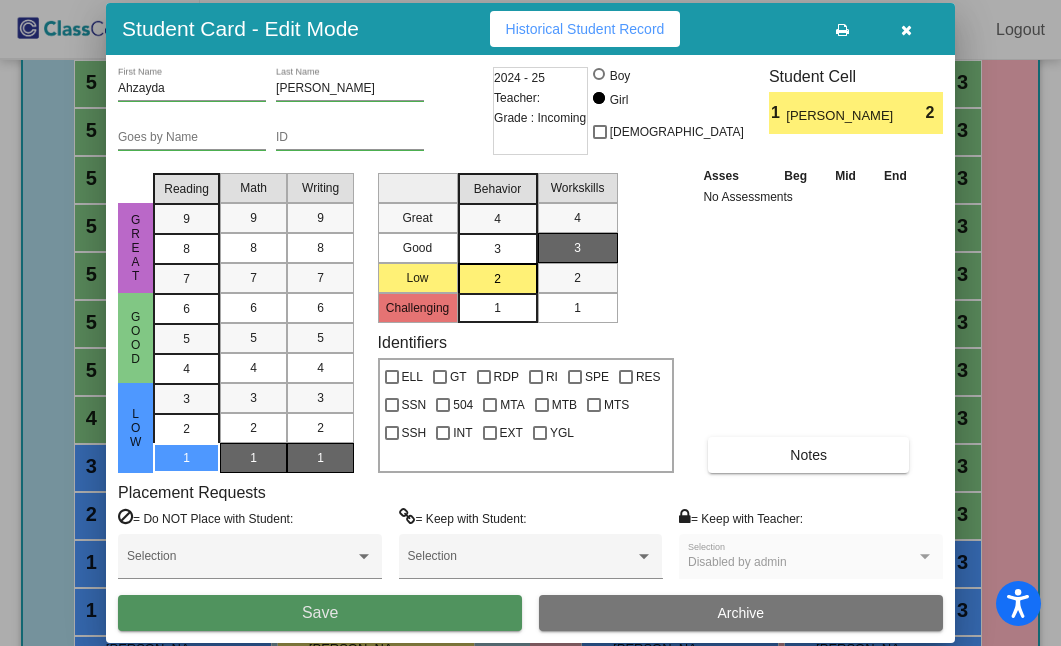 click on "Save" at bounding box center [320, 613] 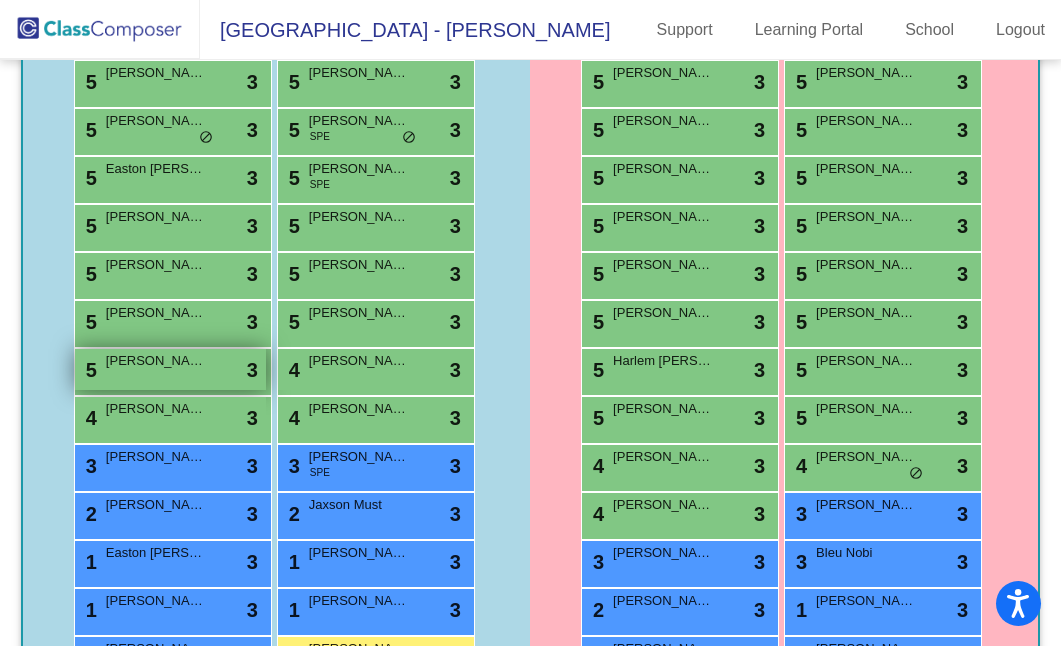 click on "[PERSON_NAME]" at bounding box center (156, 361) 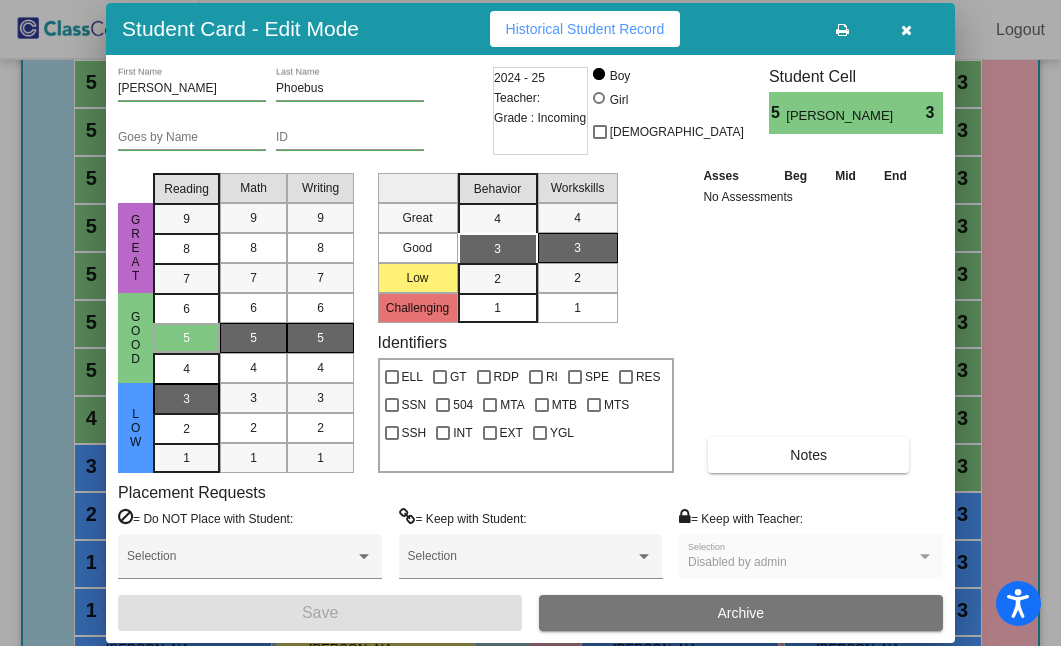 click on "3" at bounding box center [186, 399] 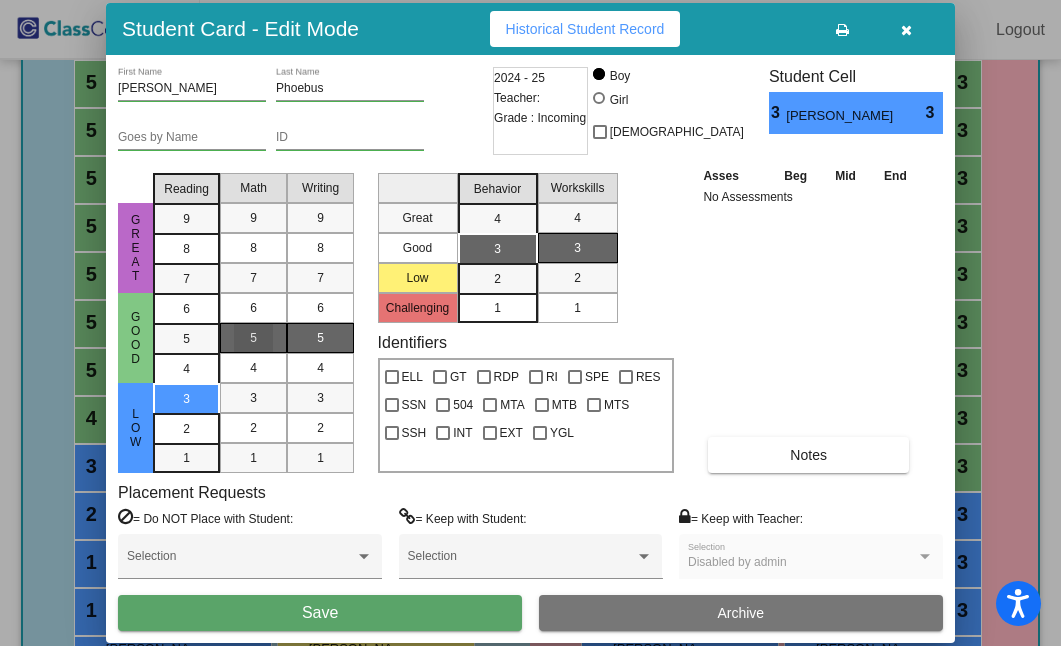 click on "5" at bounding box center [253, 338] 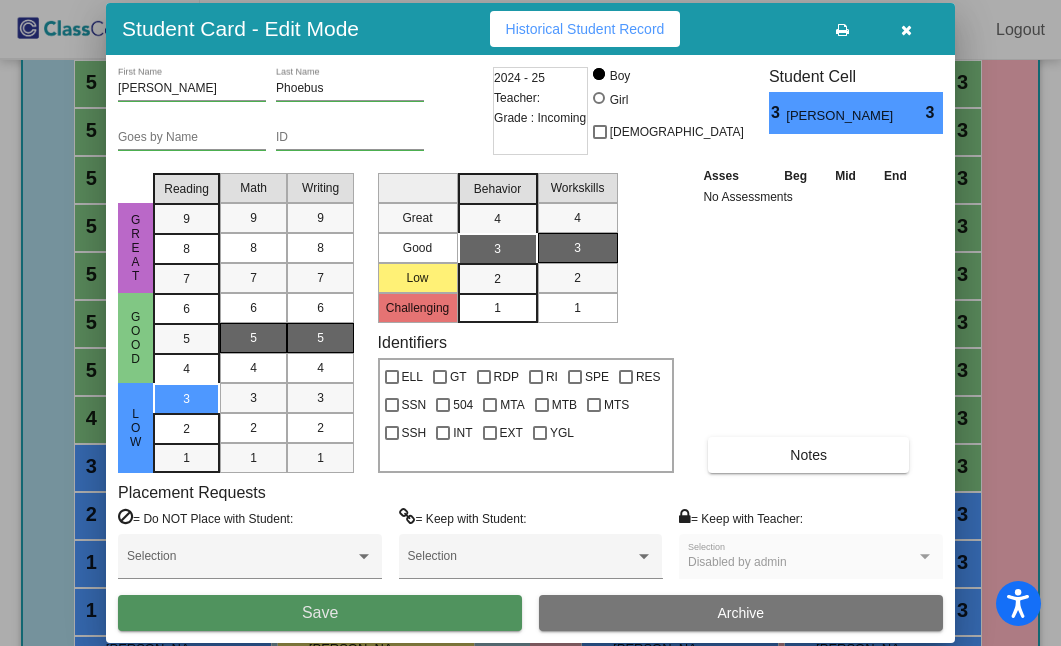 click on "Save" at bounding box center (320, 613) 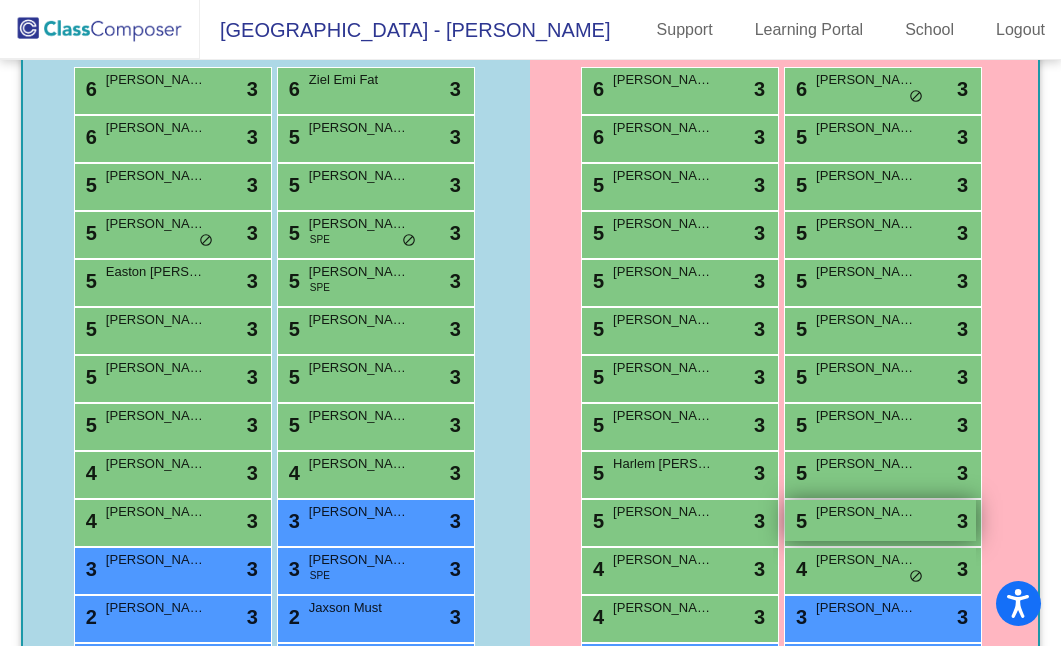 scroll, scrollTop: 459, scrollLeft: 0, axis: vertical 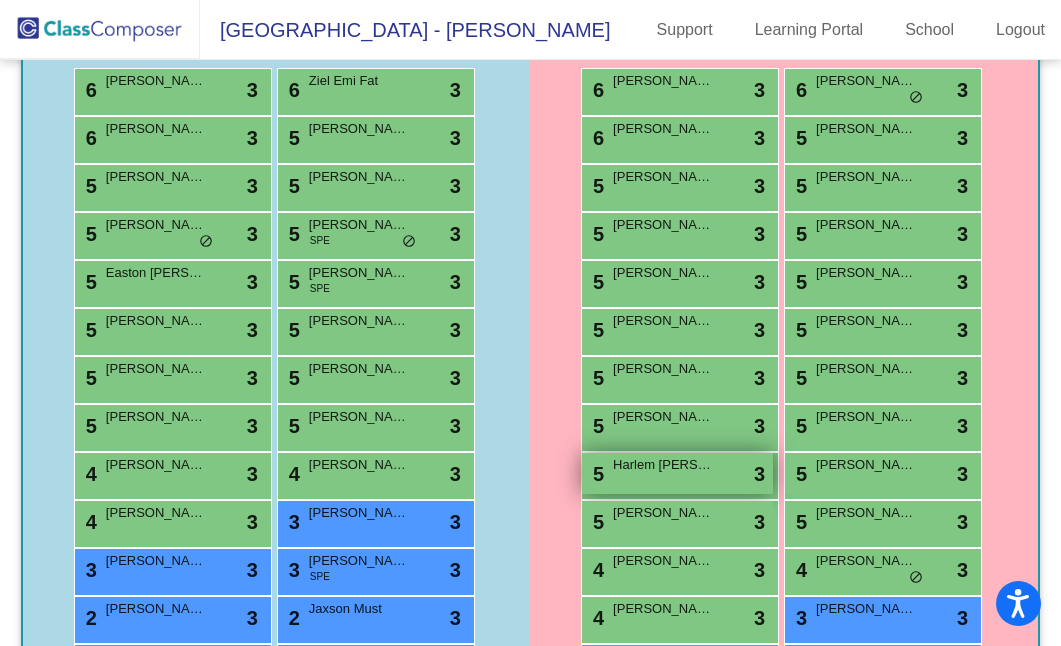 click on "Harlem [PERSON_NAME]" at bounding box center (663, 465) 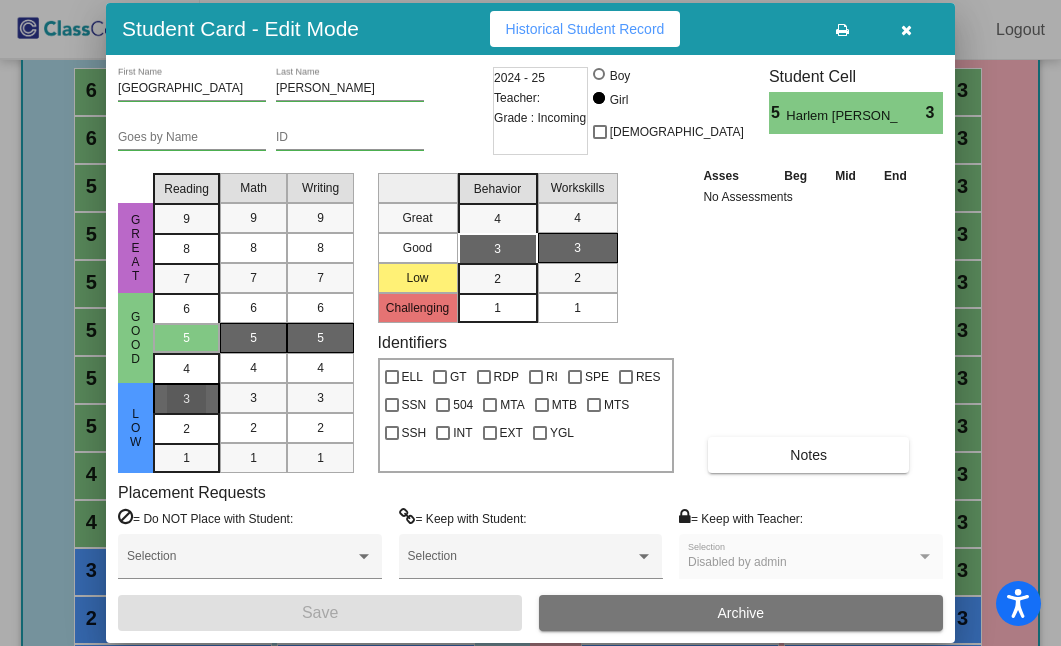 click on "3" at bounding box center [186, 399] 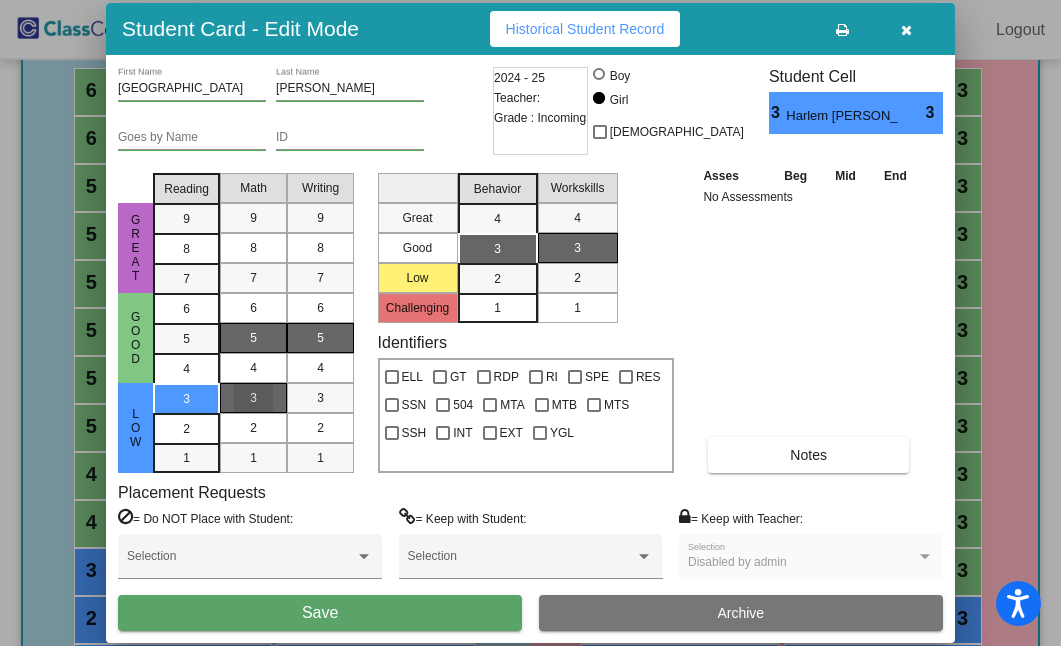 click on "3" at bounding box center [253, 398] 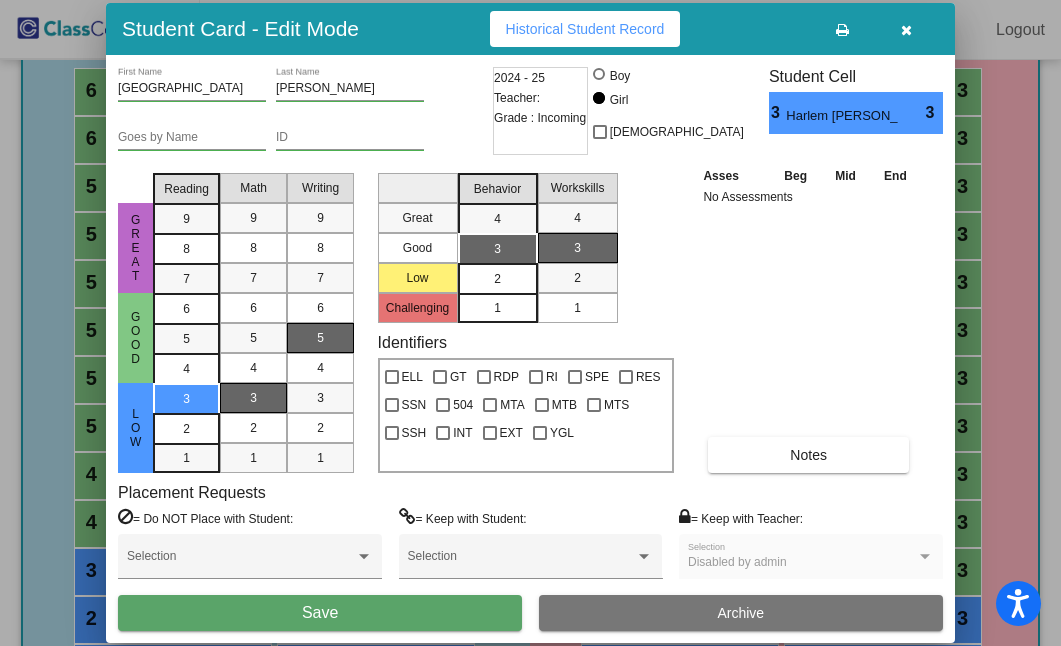 click on "2" at bounding box center (497, 279) 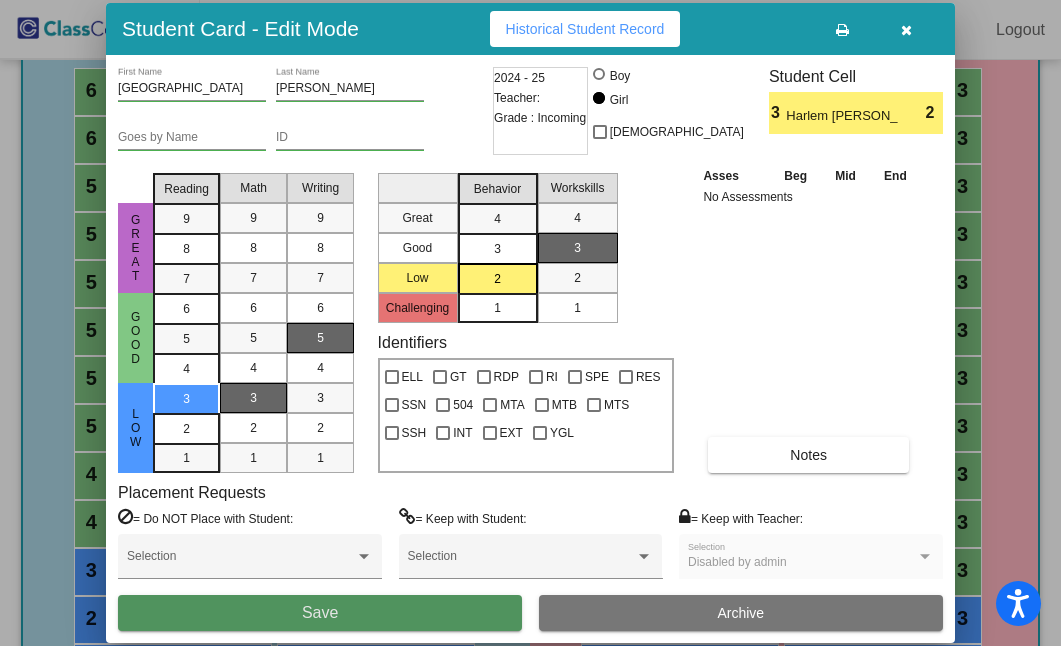 click on "Save" at bounding box center [320, 613] 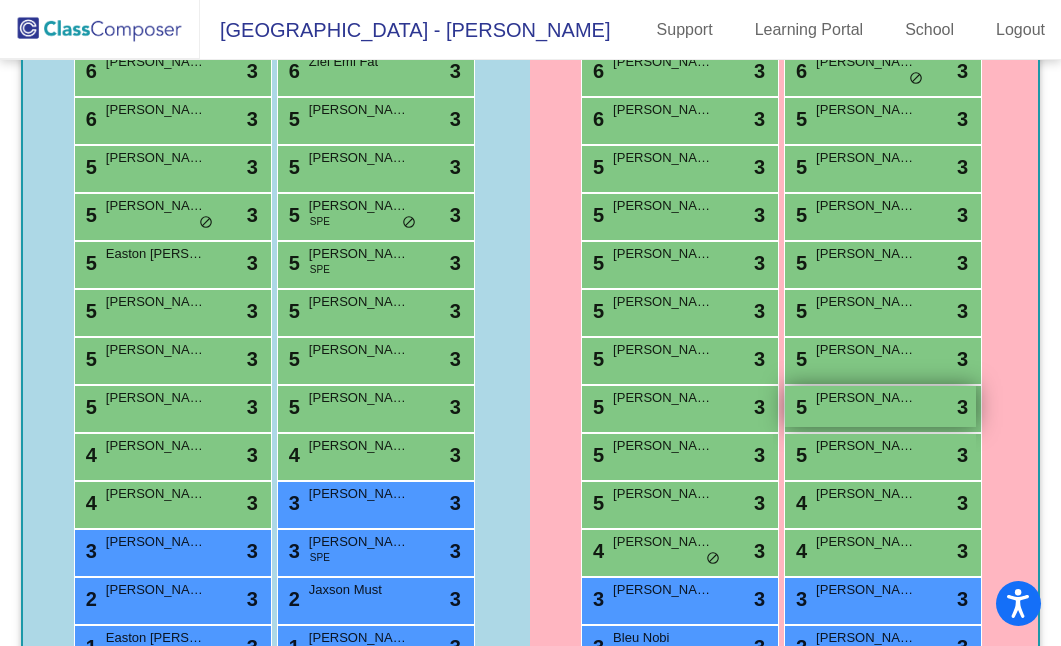 scroll, scrollTop: 476, scrollLeft: 0, axis: vertical 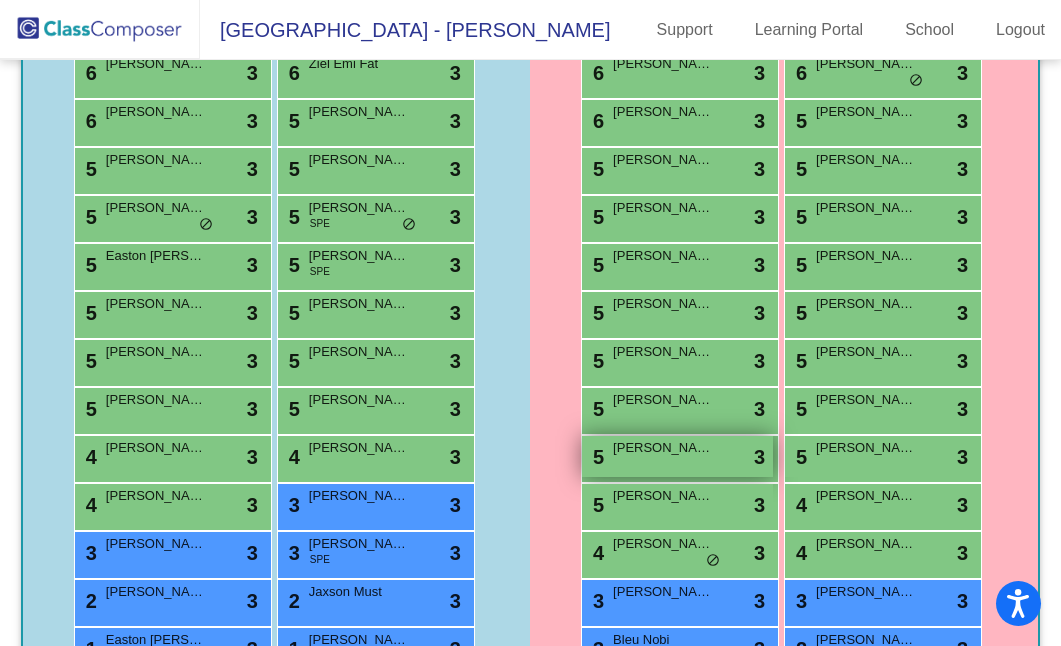 click on "5 Jordee [PERSON_NAME] lock do_not_disturb_alt 3" at bounding box center (677, 456) 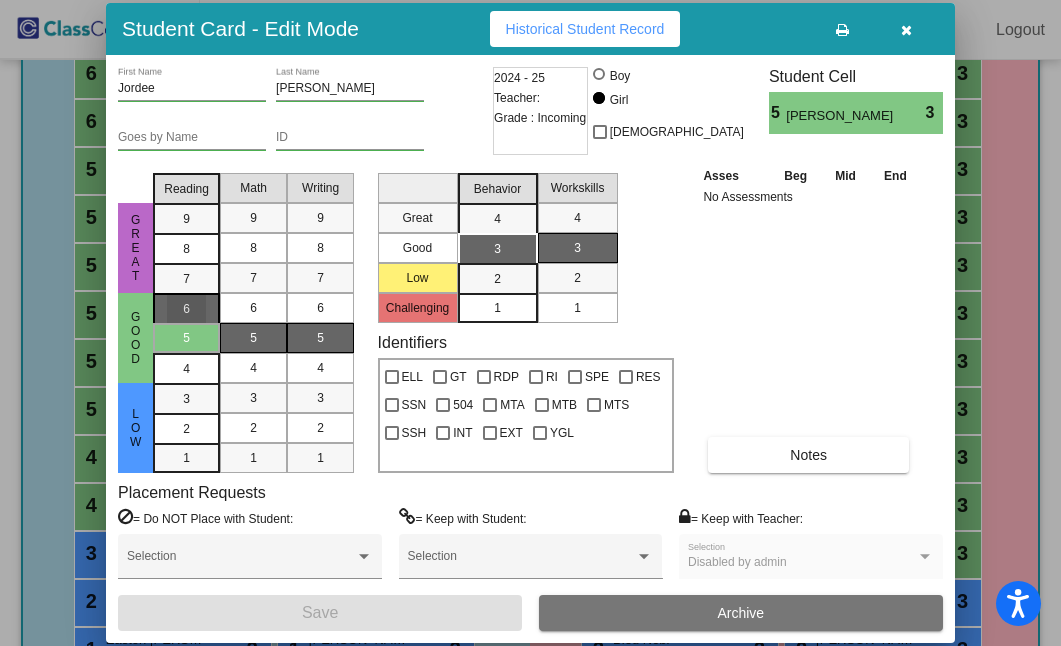 click on "6" at bounding box center (186, 309) 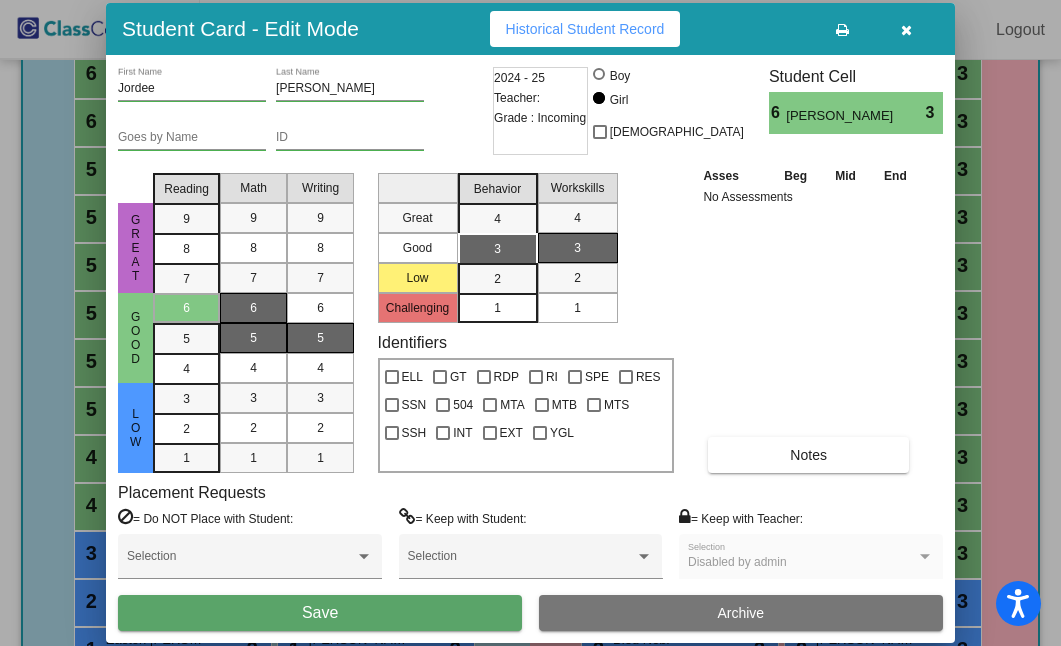 click on "6" at bounding box center (253, 308) 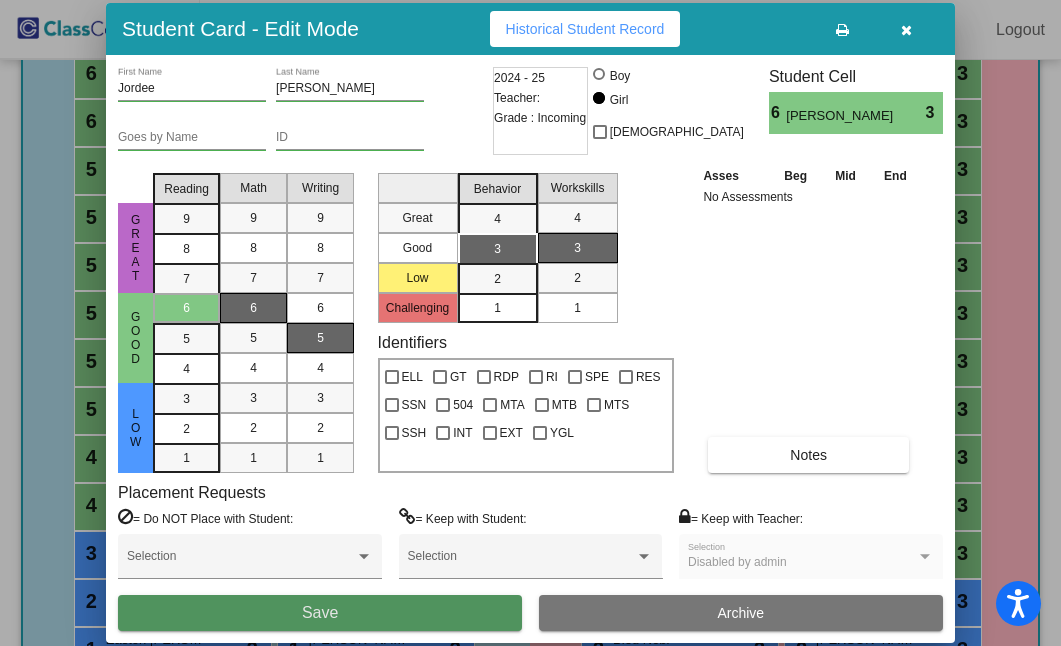 click on "Save" at bounding box center (320, 613) 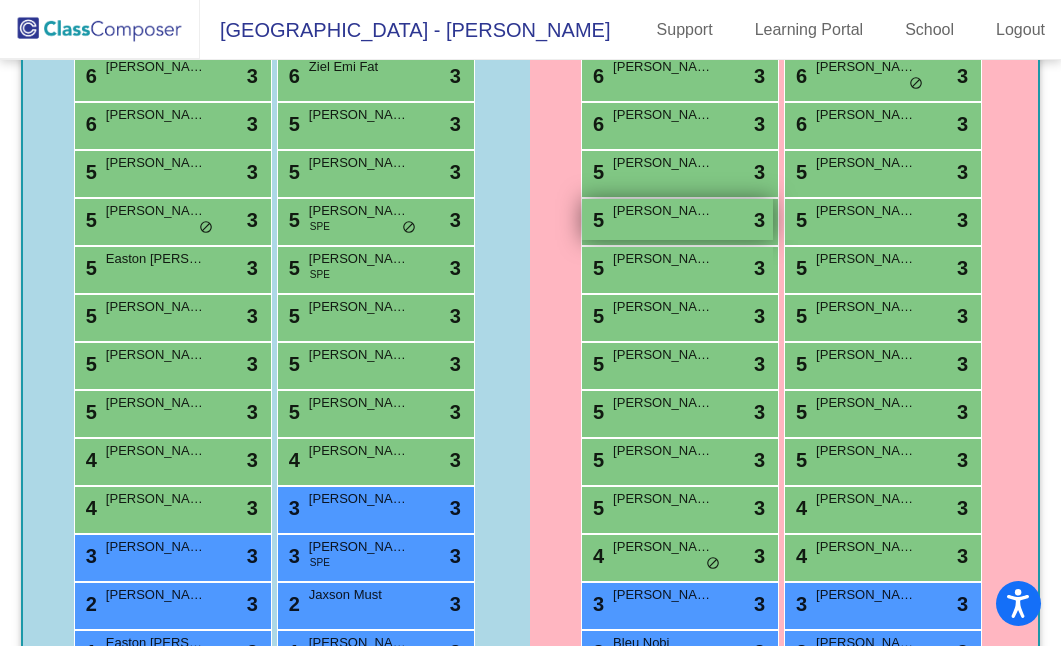 scroll, scrollTop: 470, scrollLeft: 0, axis: vertical 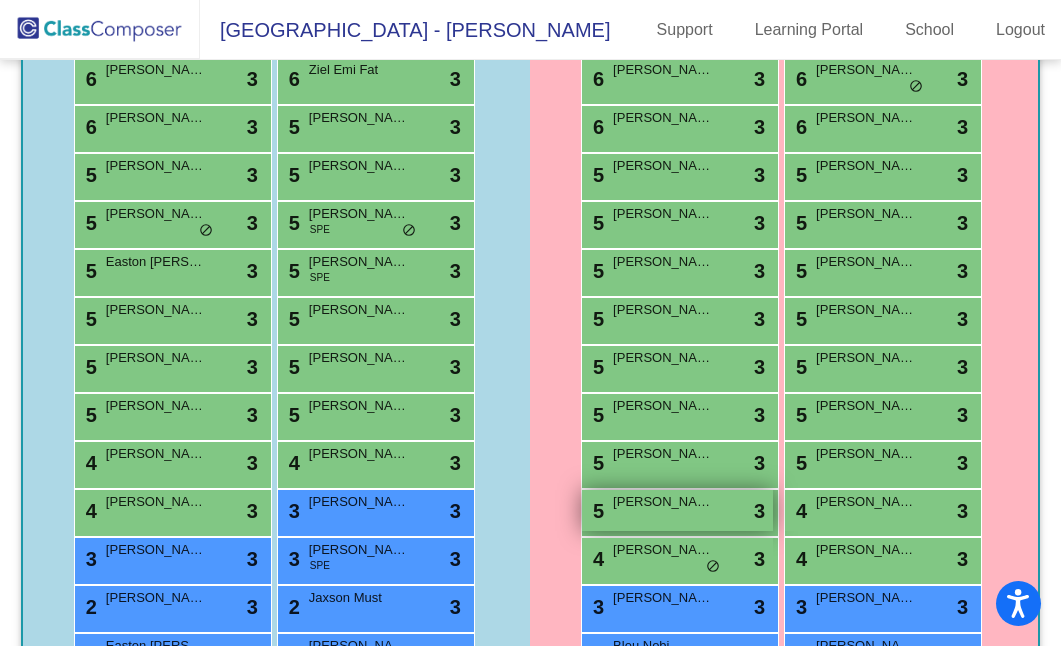 click on "5 [PERSON_NAME] lock do_not_disturb_alt 3" at bounding box center [677, 510] 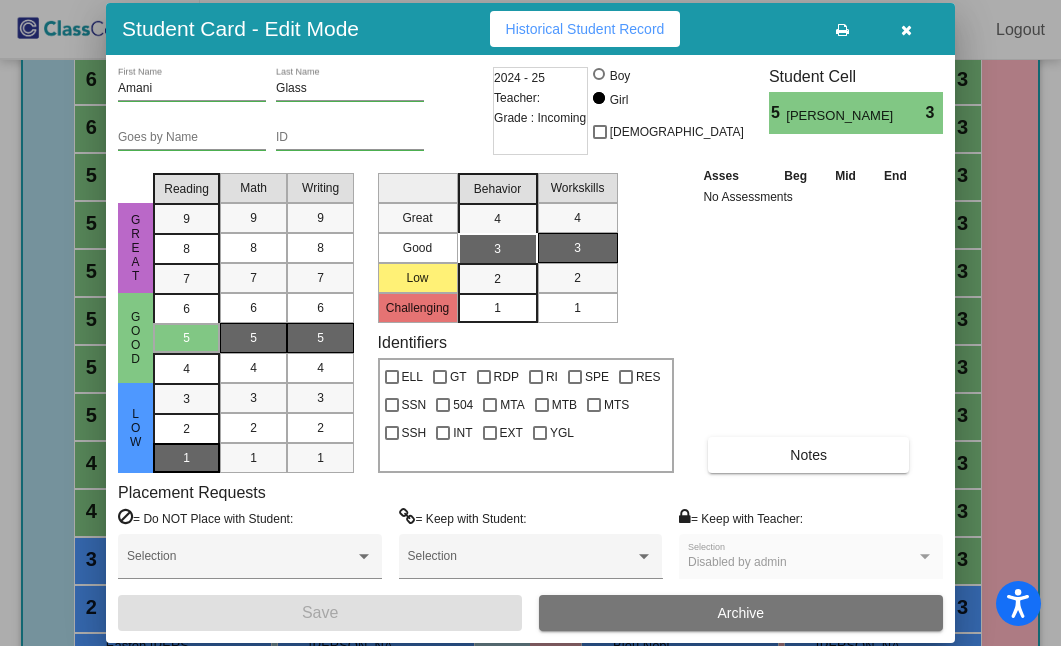 click on "1" at bounding box center (186, 399) 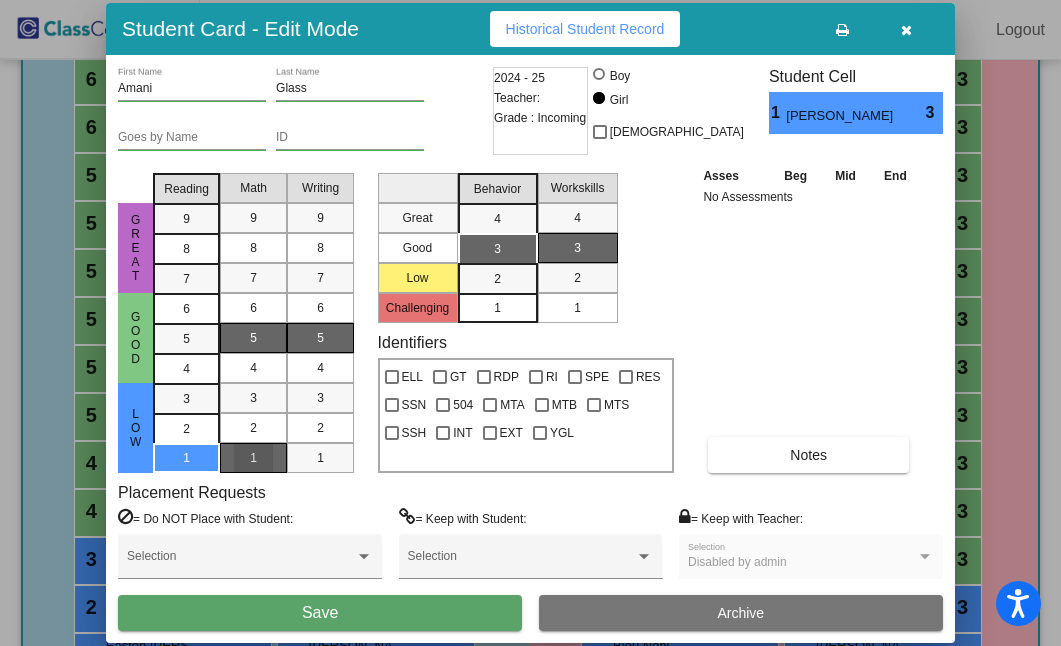 click on "1" at bounding box center [253, 458] 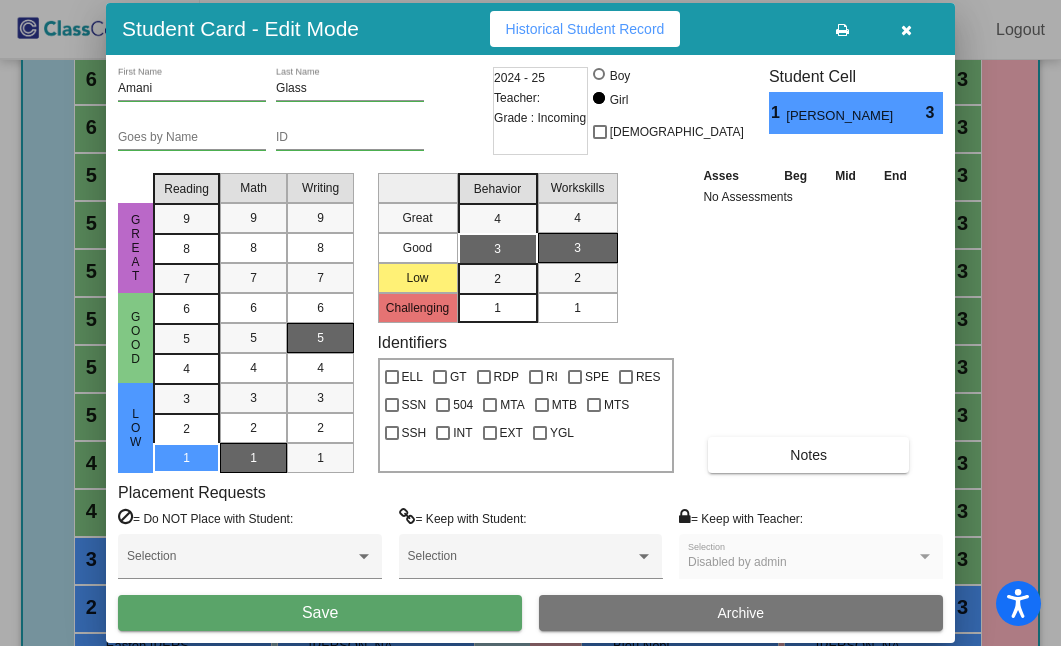 click on "Save" at bounding box center [320, 613] 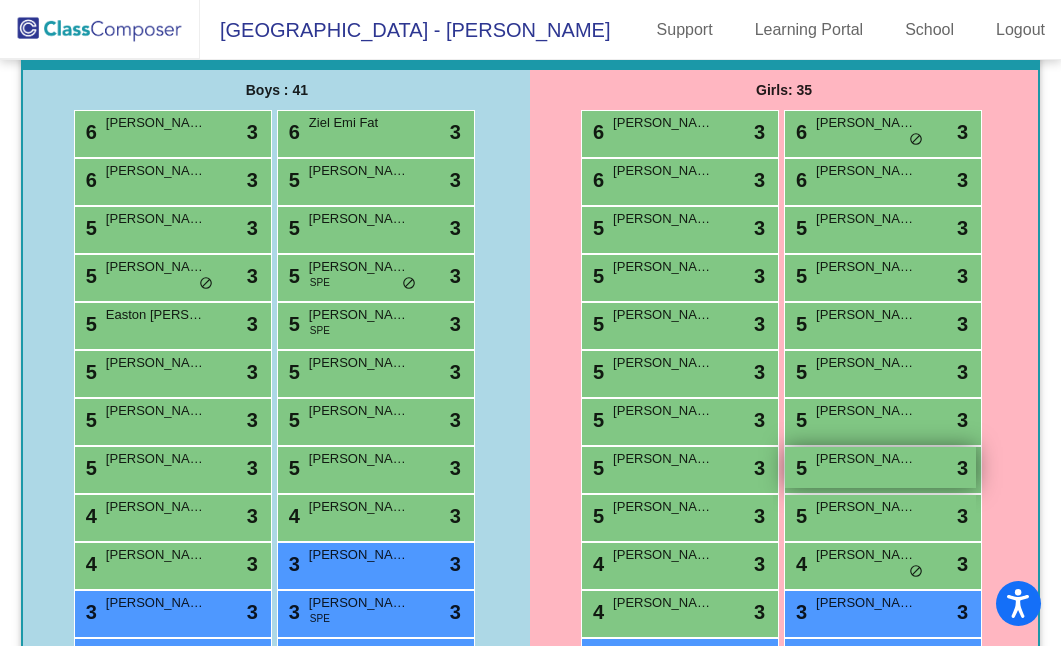 scroll, scrollTop: 415, scrollLeft: 0, axis: vertical 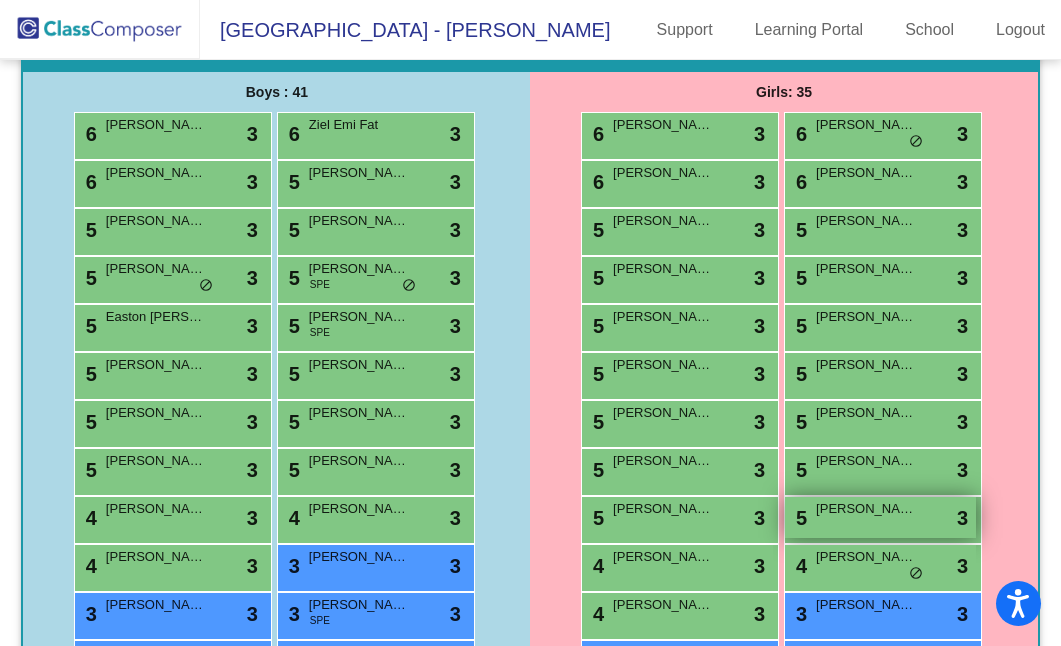 click on "[PERSON_NAME]" at bounding box center (866, 509) 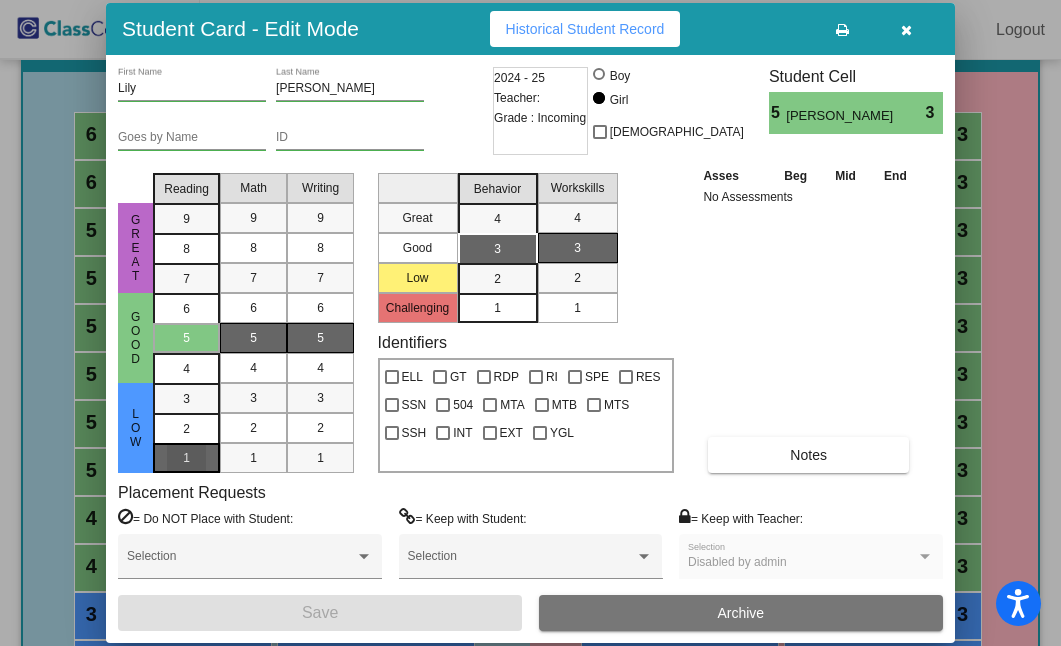 click on "1" at bounding box center [186, 399] 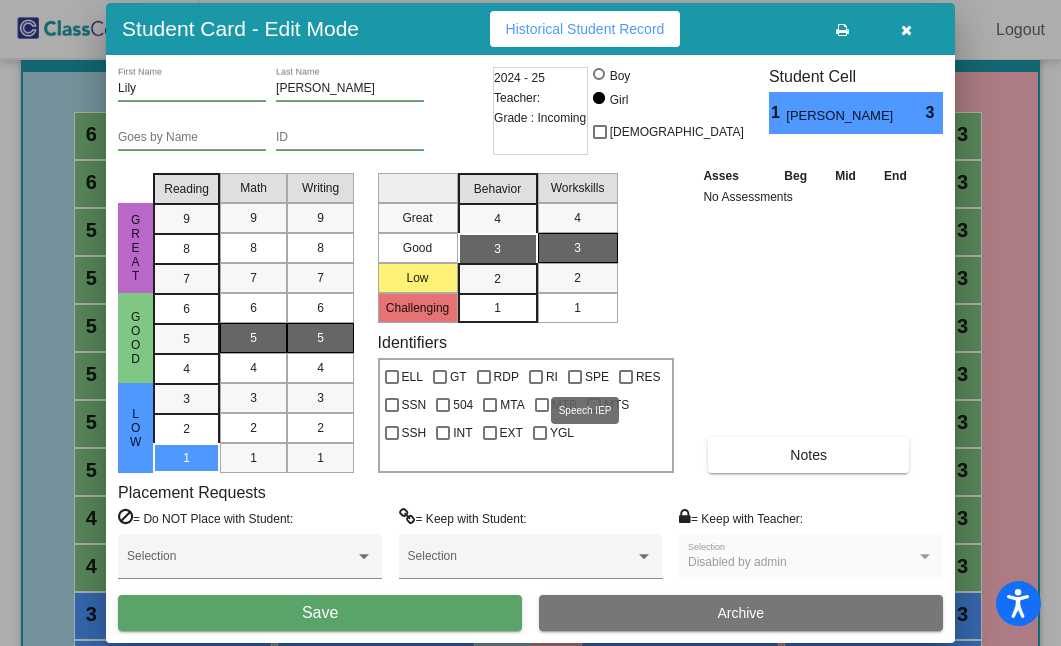 click at bounding box center [575, 377] 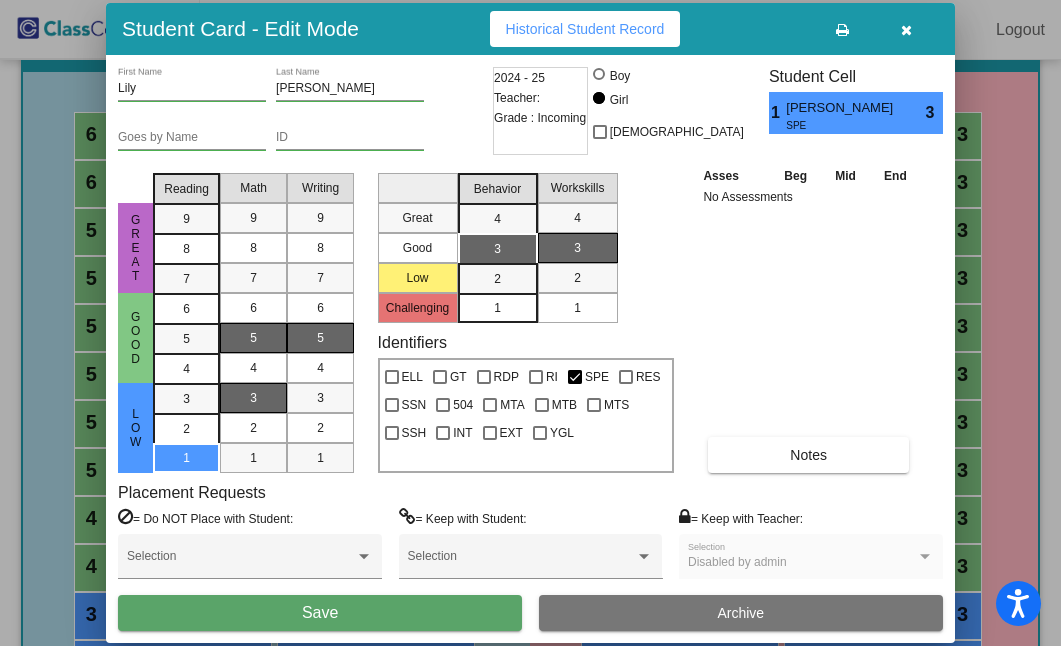 click on "3" at bounding box center [253, 398] 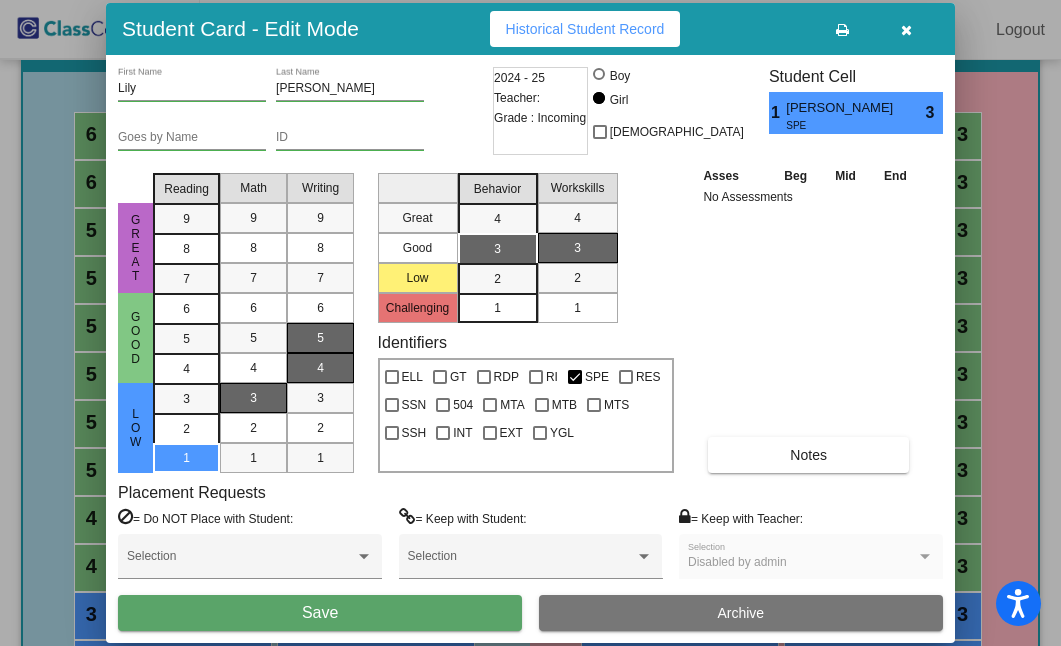 click on "4" at bounding box center [320, 368] 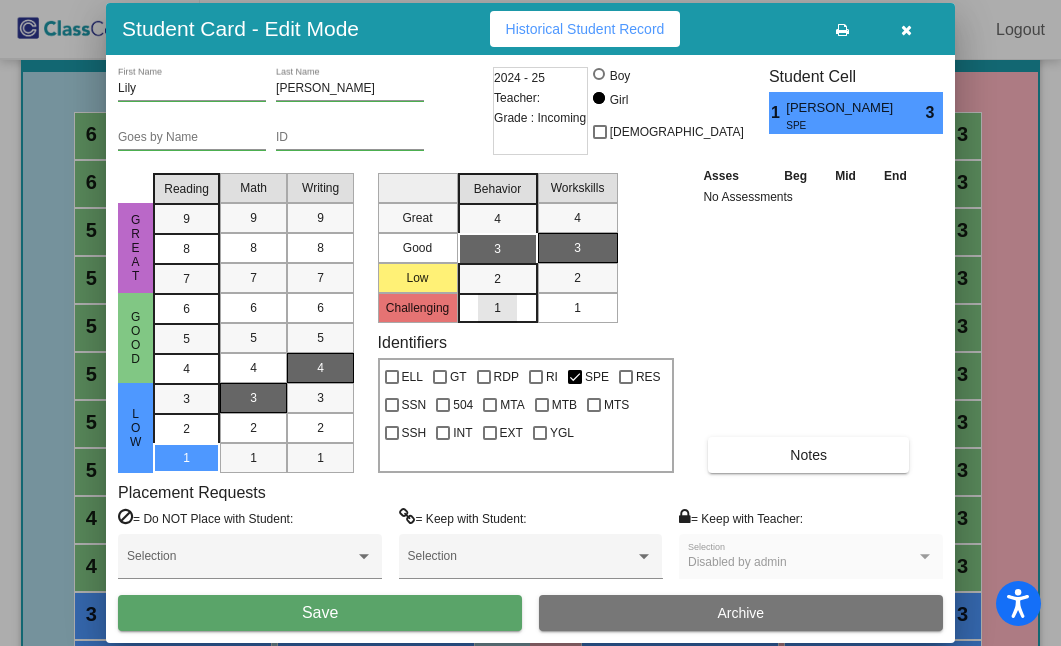 click on "1" at bounding box center (497, 308) 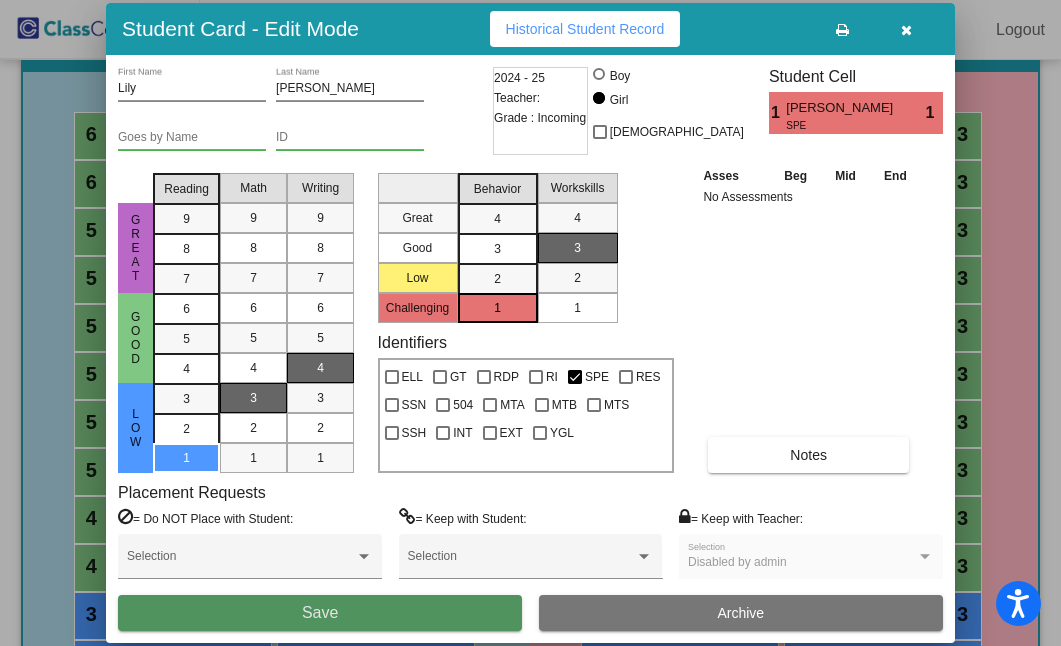 click on "Save" at bounding box center [320, 613] 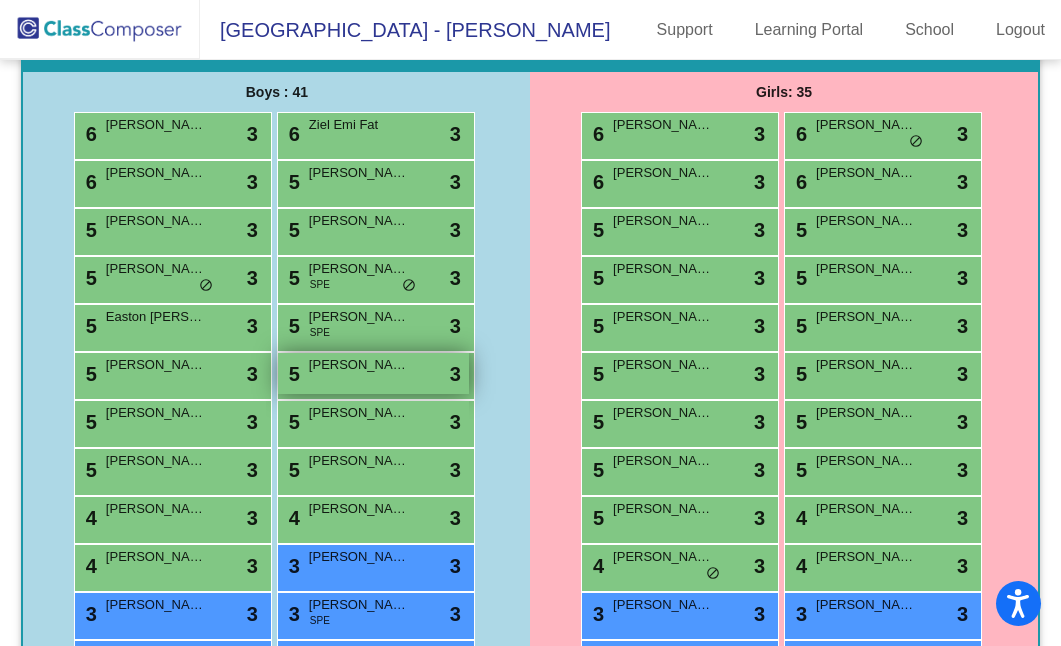 click on "[PERSON_NAME]" at bounding box center (359, 365) 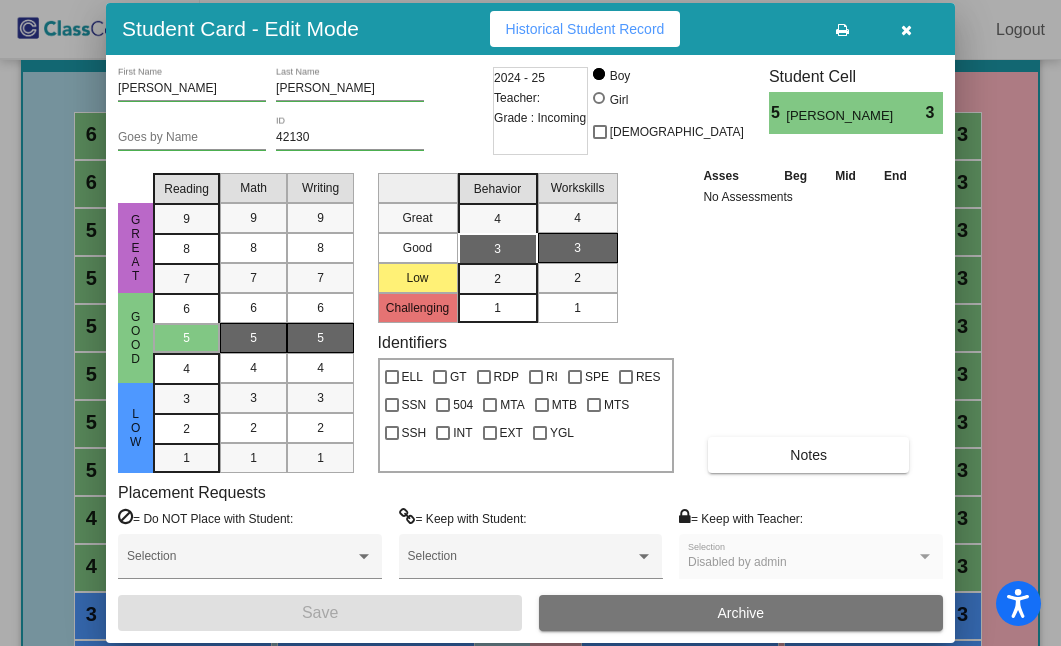 click on "Great Good Low Challenging" at bounding box center [418, 244] 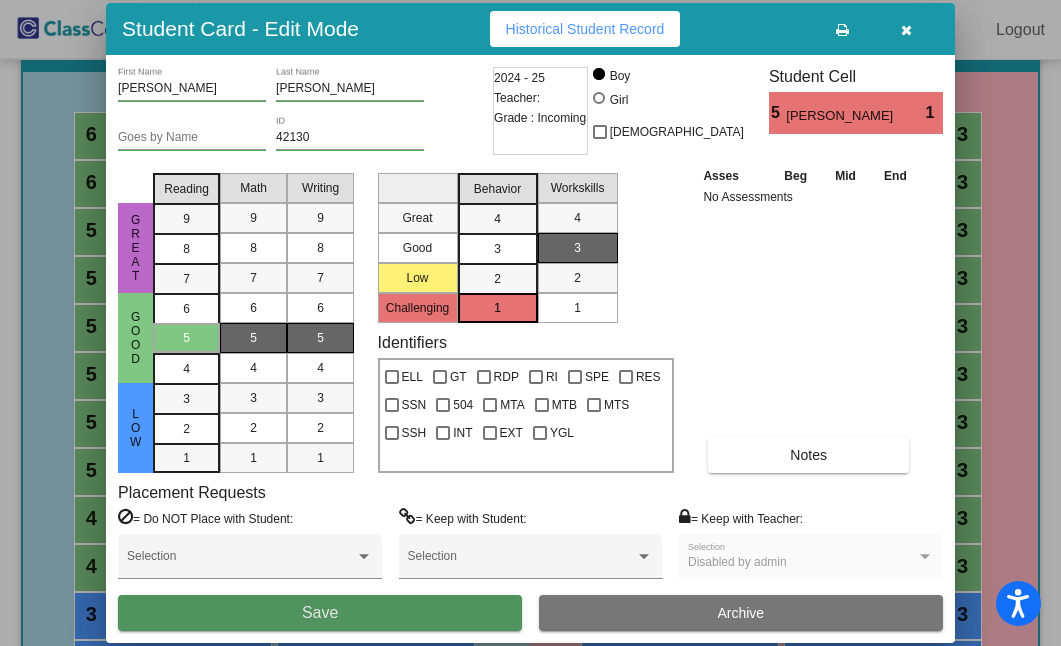 click on "Save" at bounding box center (320, 613) 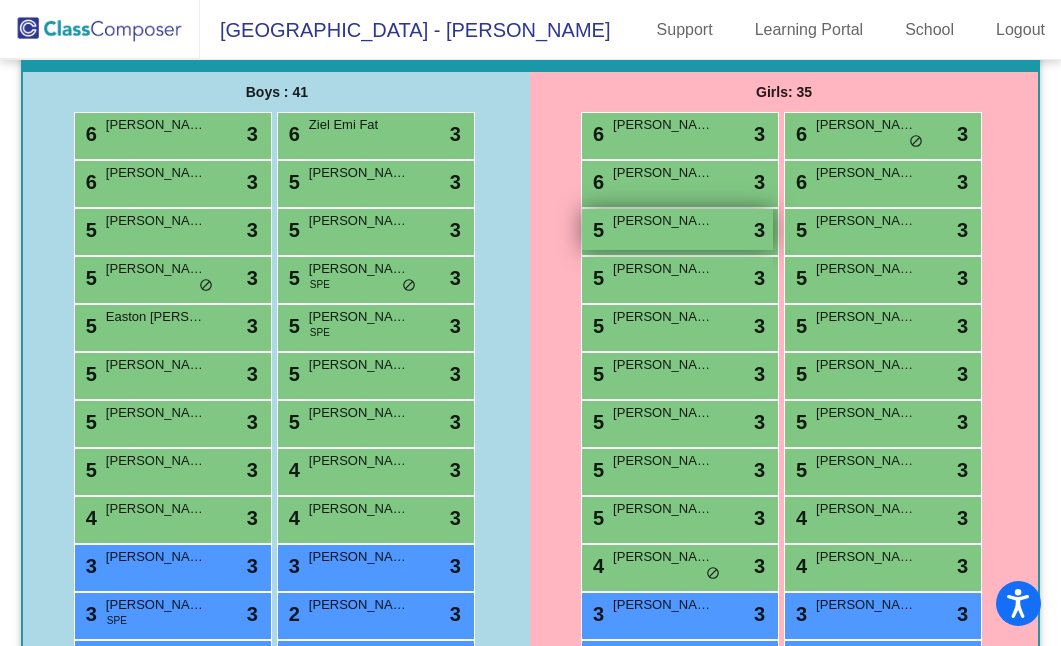 click on "[PERSON_NAME]" at bounding box center (663, 221) 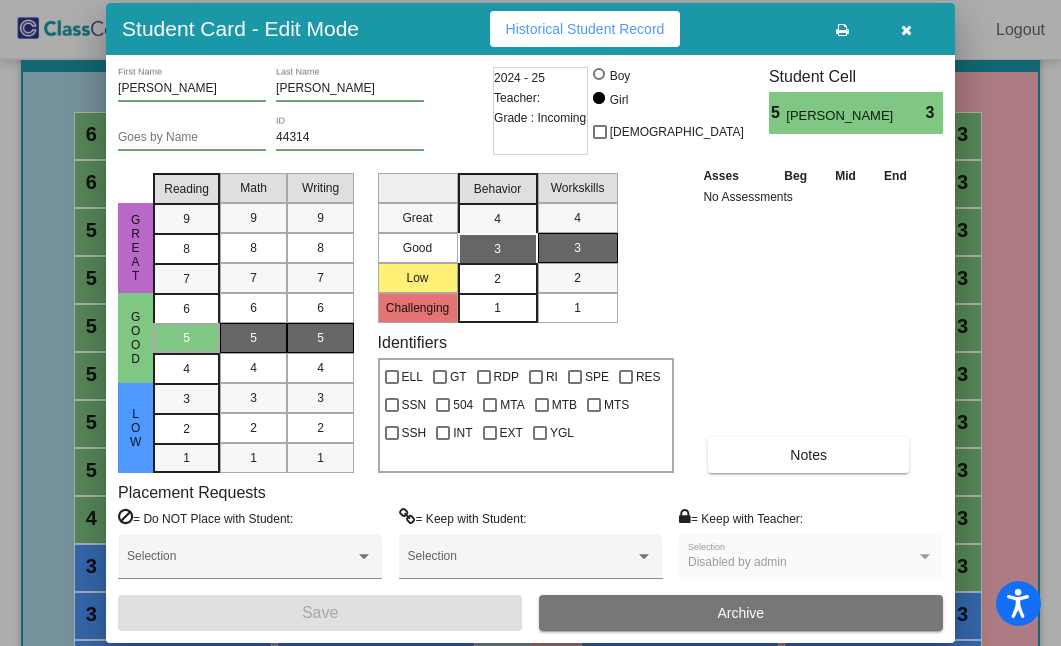 click on "2" at bounding box center [497, 279] 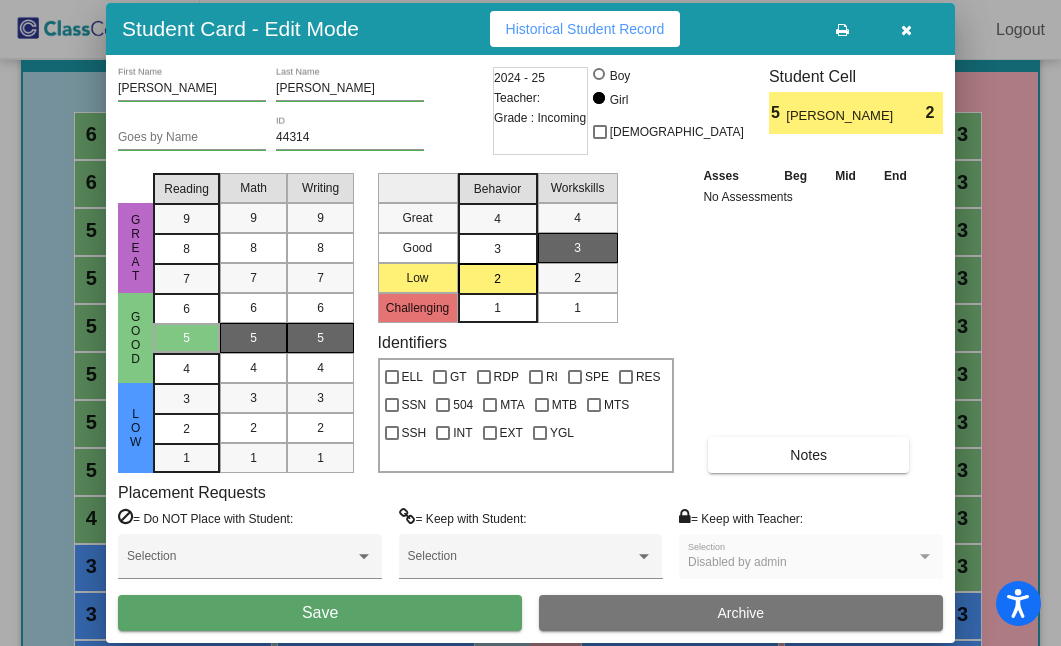 click on "Save" at bounding box center (320, 613) 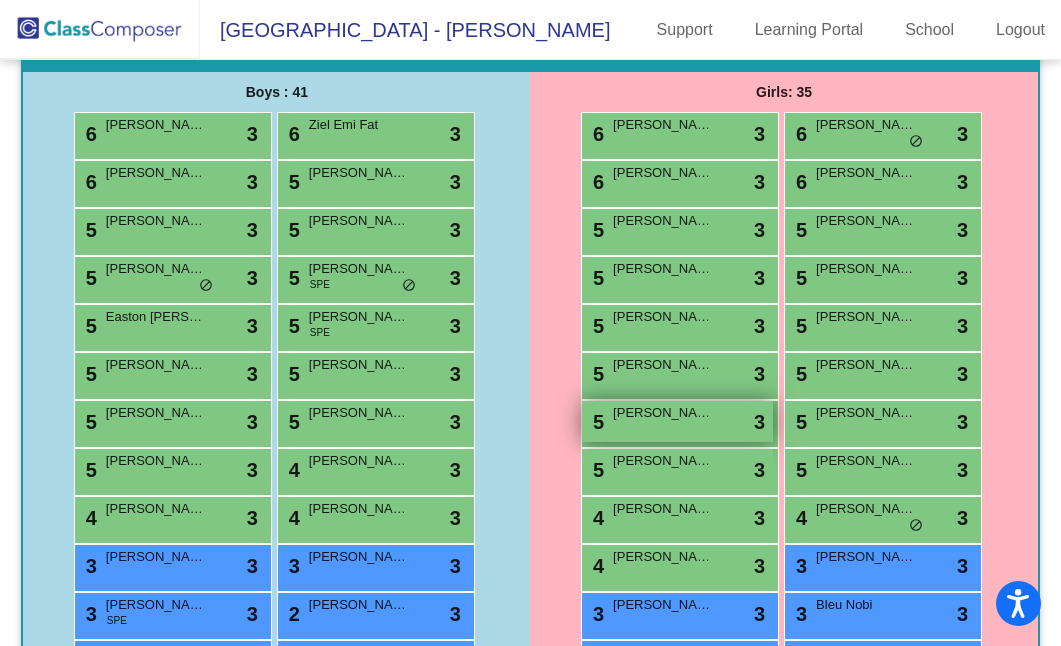 click on "5 [PERSON_NAME] lock do_not_disturb_alt 3" at bounding box center (677, 421) 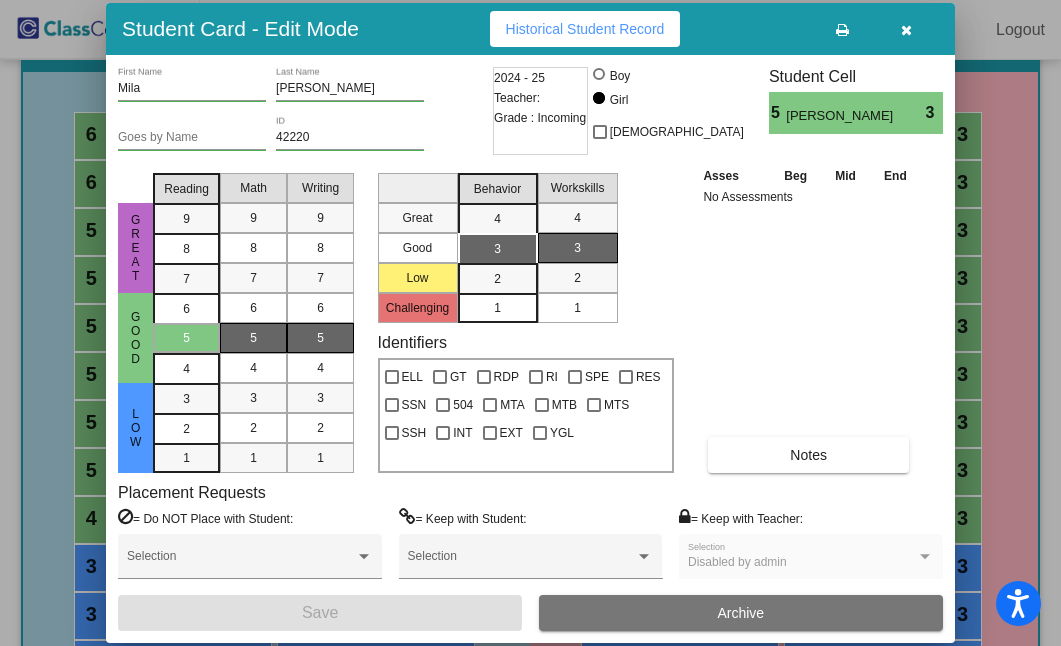 click on "Great Good Low Challenging" at bounding box center [418, 244] 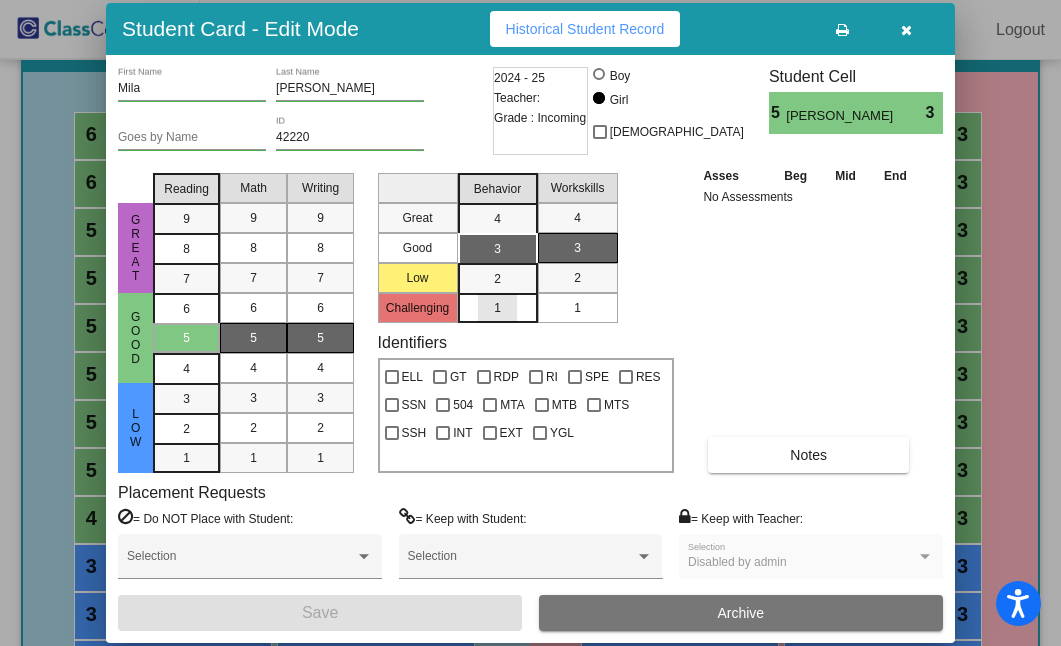 click on "1" at bounding box center (497, 308) 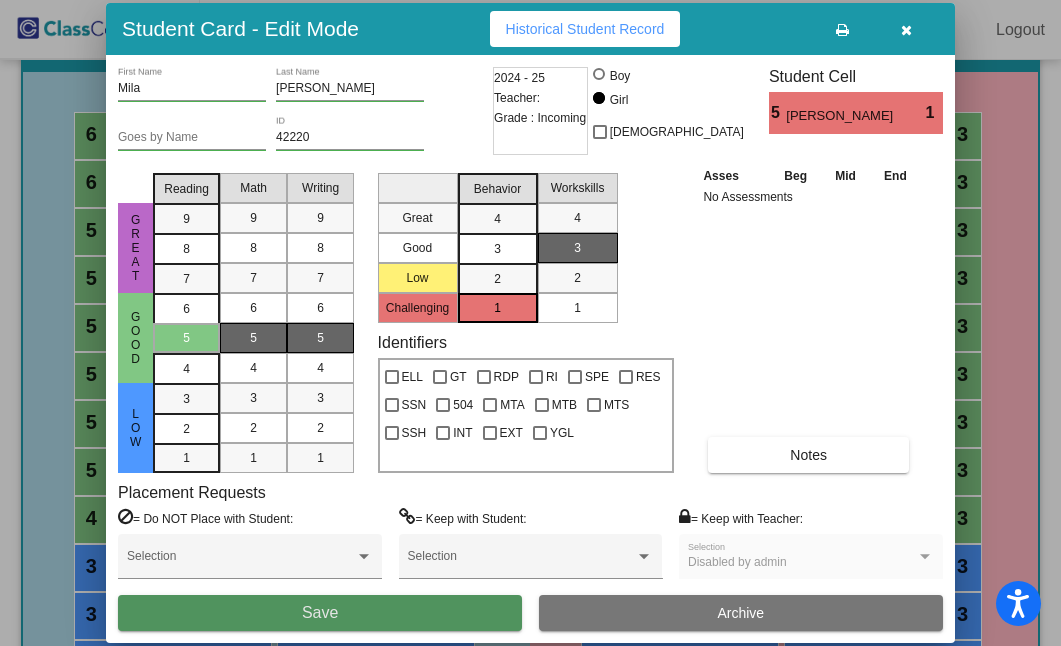 click on "Save" at bounding box center (320, 613) 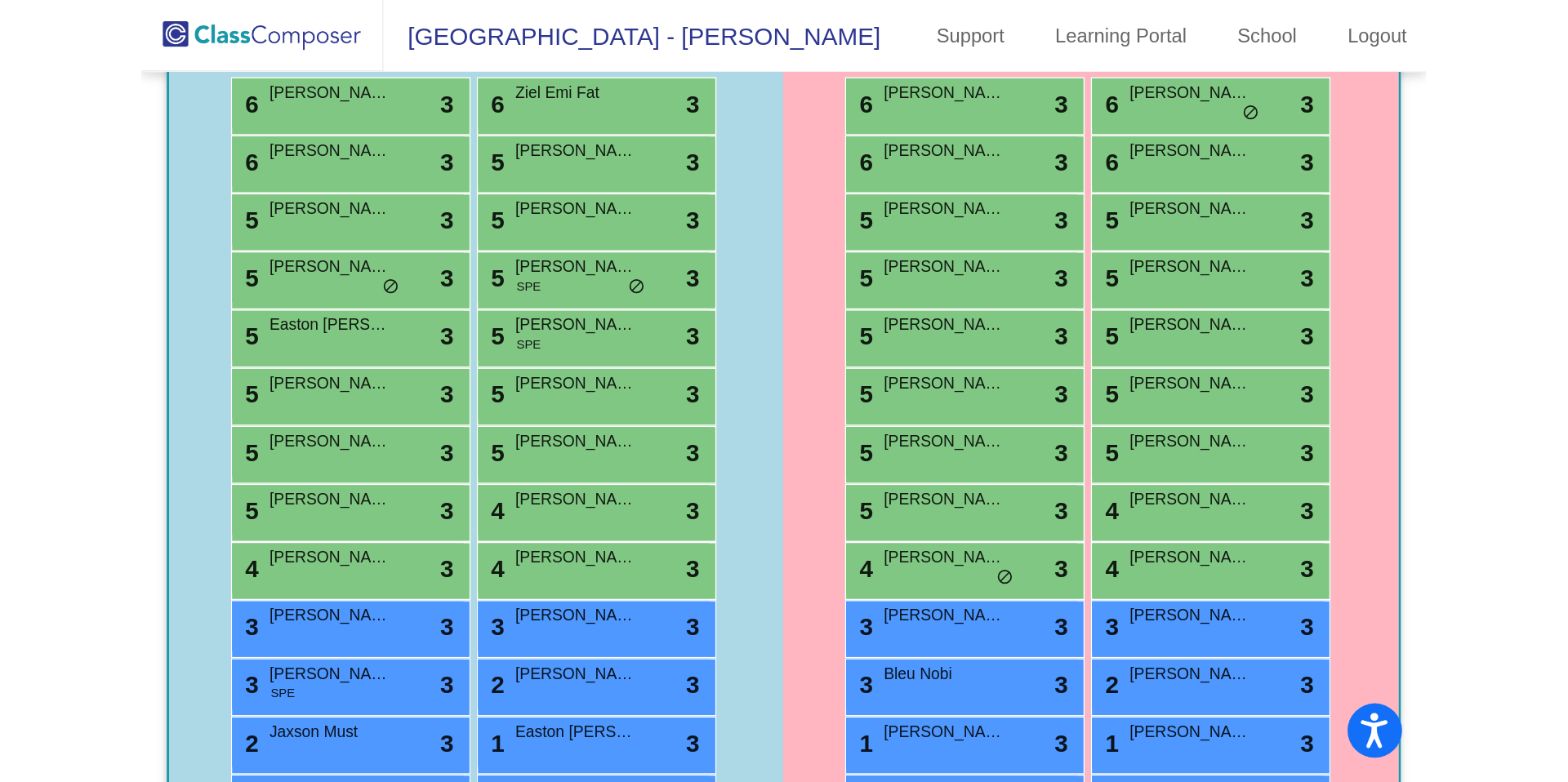 scroll, scrollTop: 0, scrollLeft: 0, axis: both 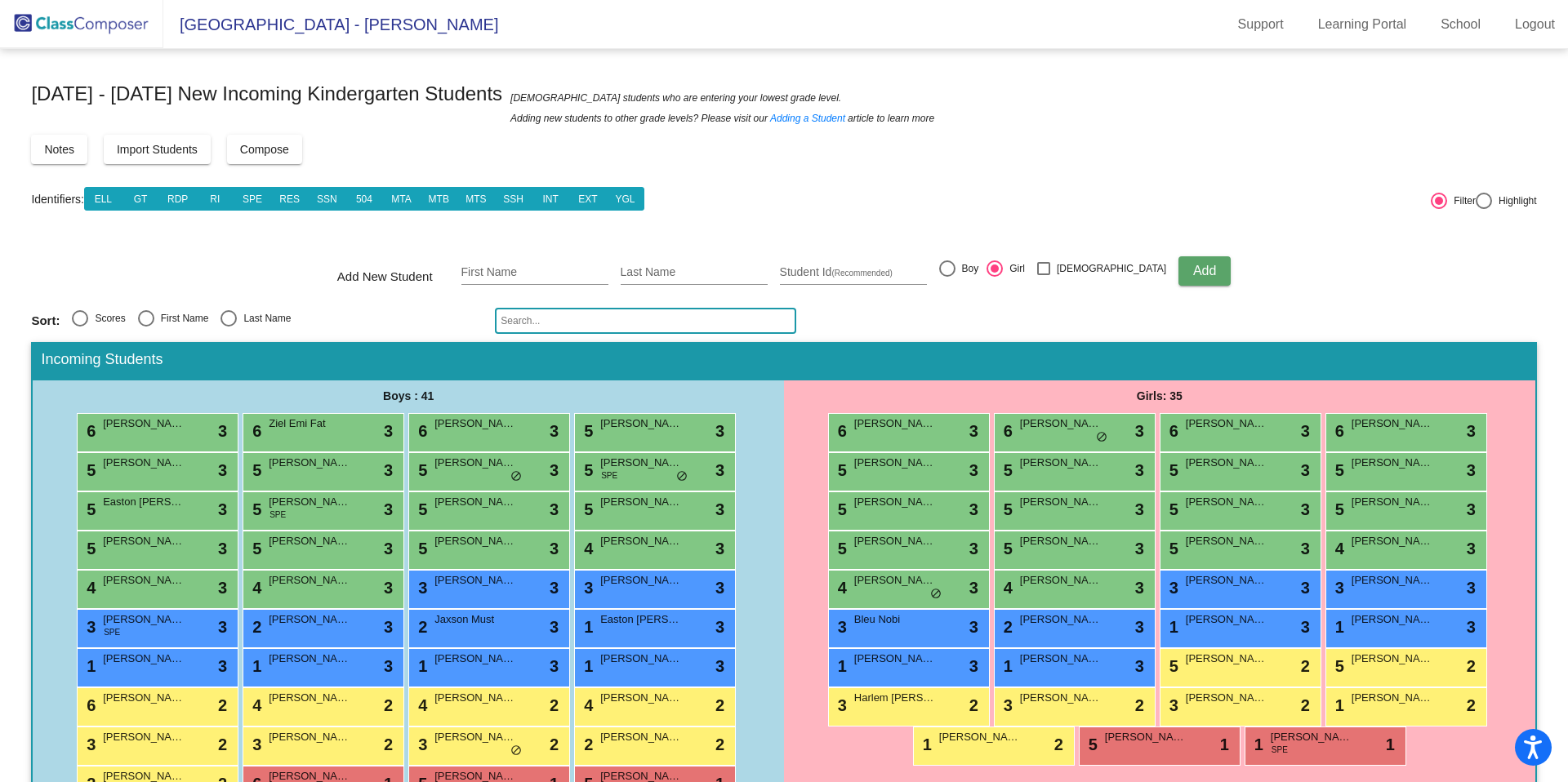 click on "Compose" 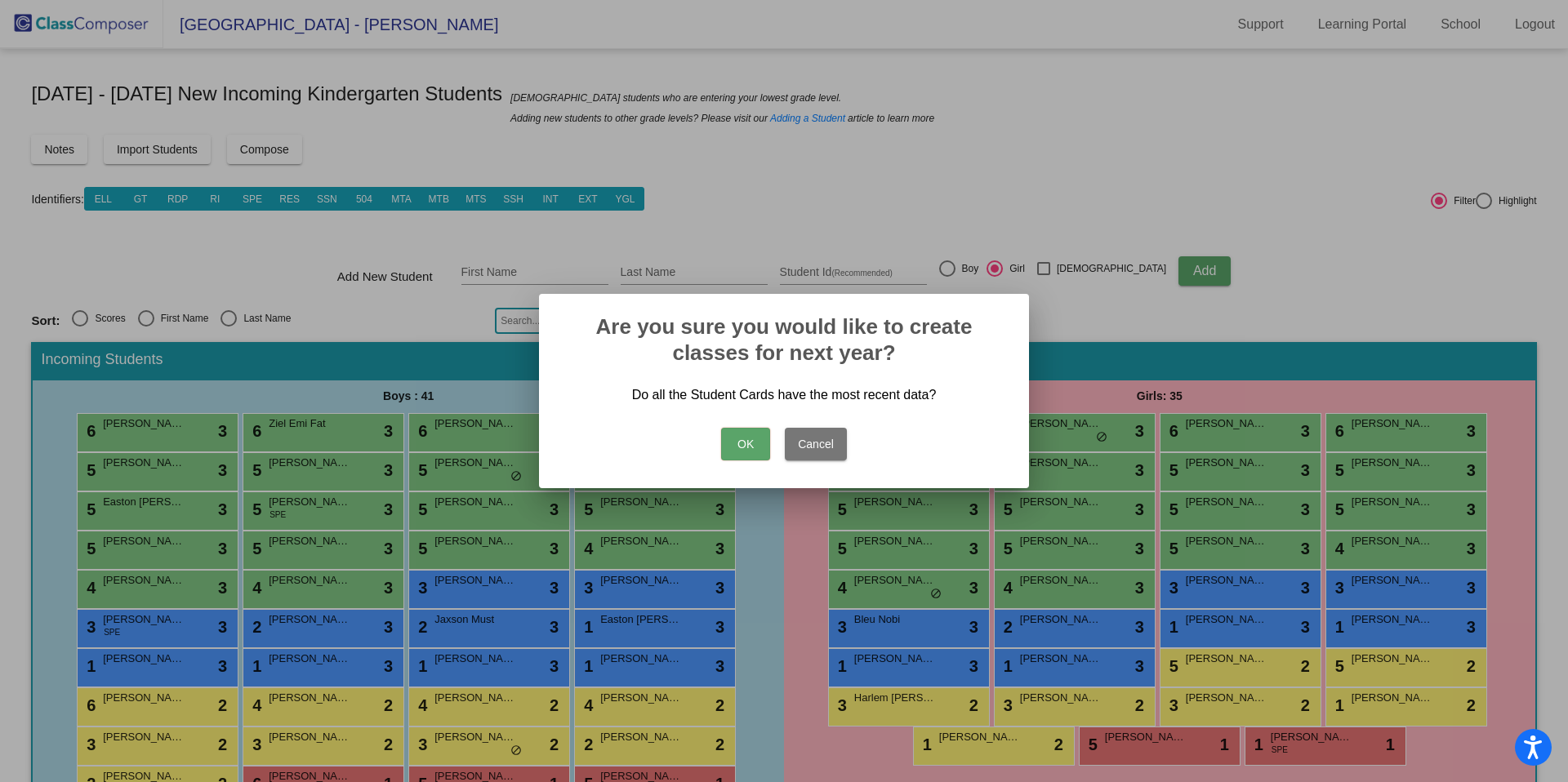 click on "OK" at bounding box center (746, 444) 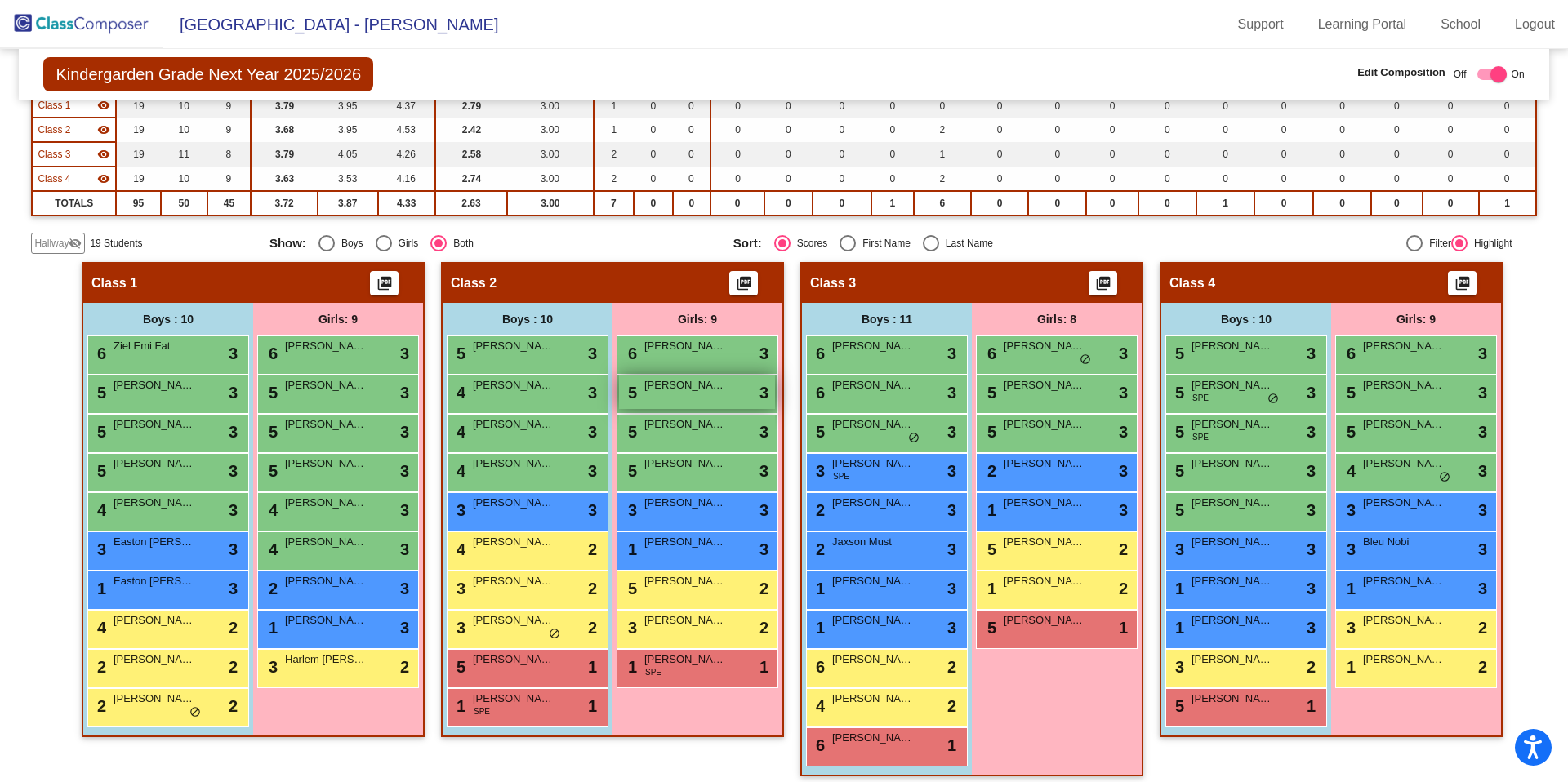 scroll, scrollTop: 193, scrollLeft: 0, axis: vertical 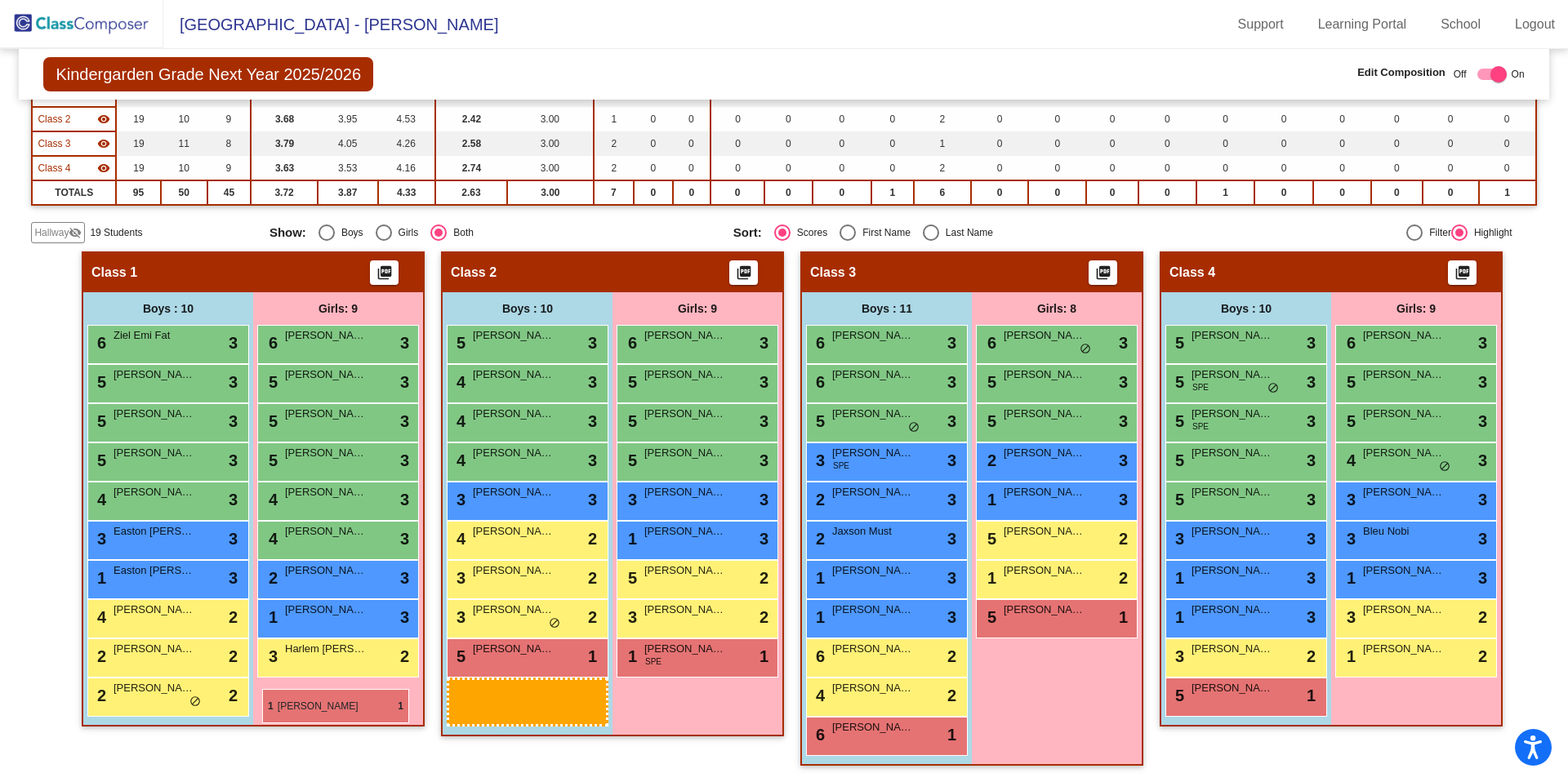 drag, startPoint x: 541, startPoint y: 707, endPoint x: 262, endPoint y: 691, distance: 279.458 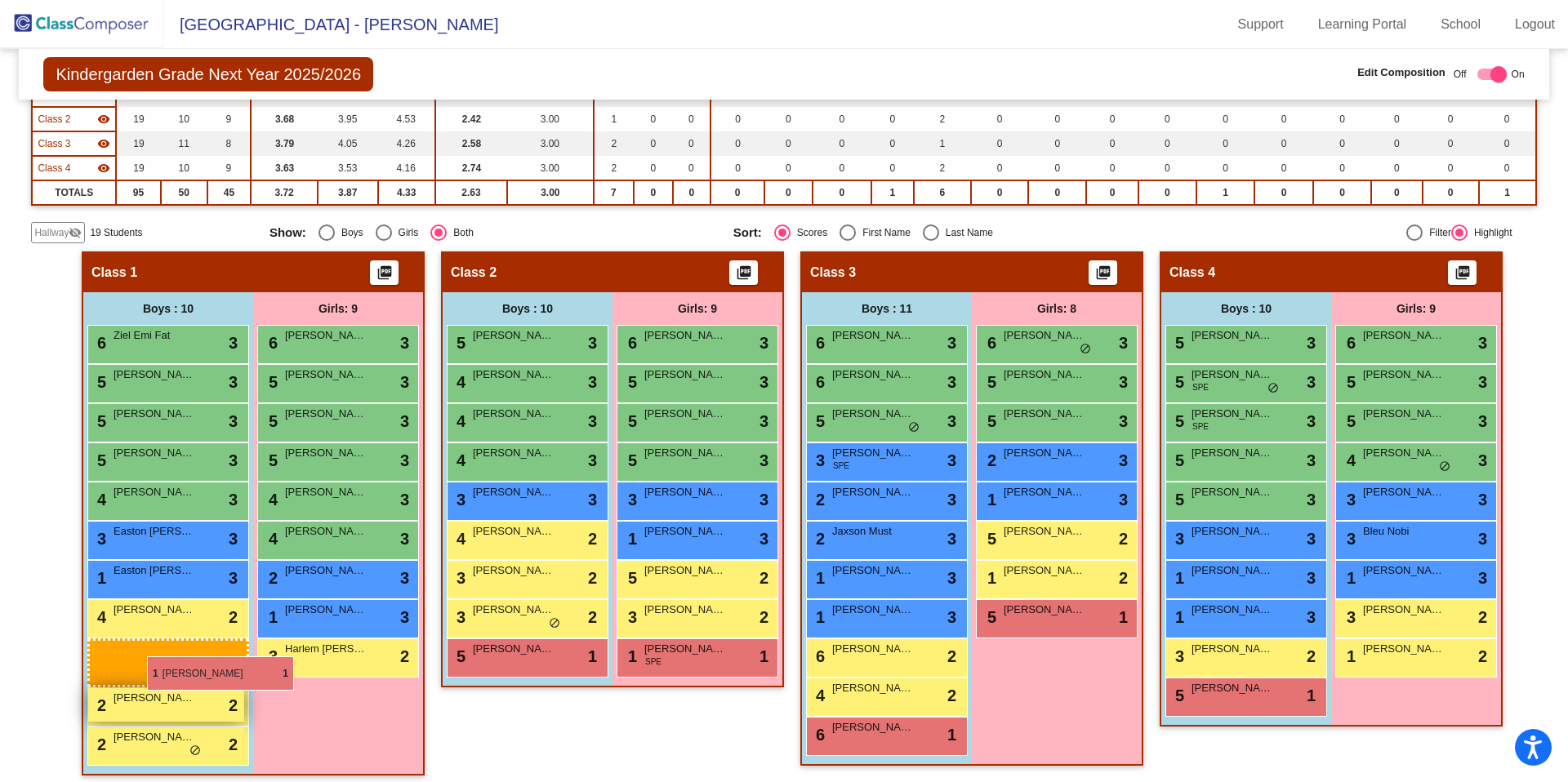 drag, startPoint x: 514, startPoint y: 695, endPoint x: 143, endPoint y: 655, distance: 373.1501 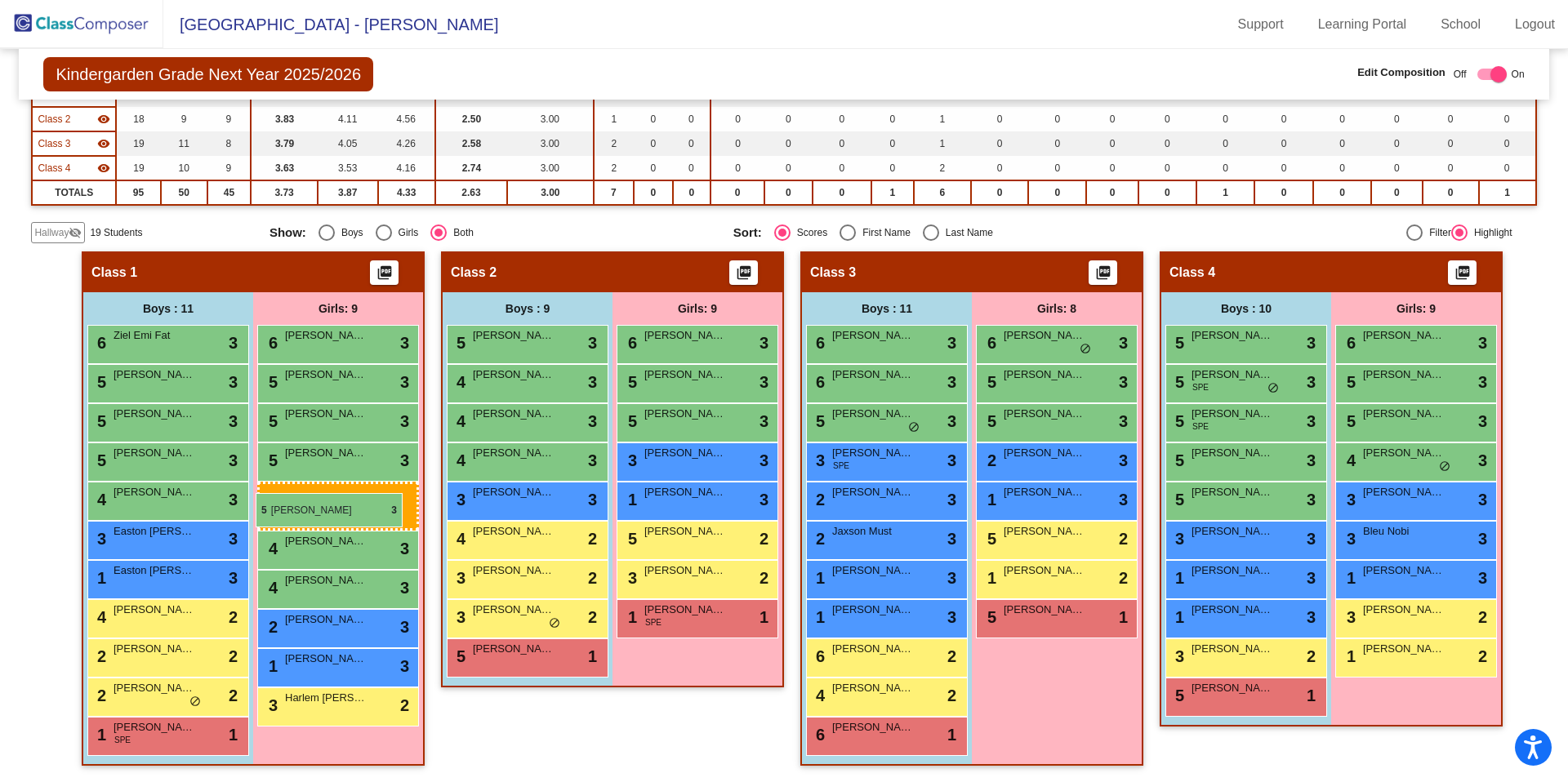 drag, startPoint x: 705, startPoint y: 377, endPoint x: 256, endPoint y: 492, distance: 463.4933 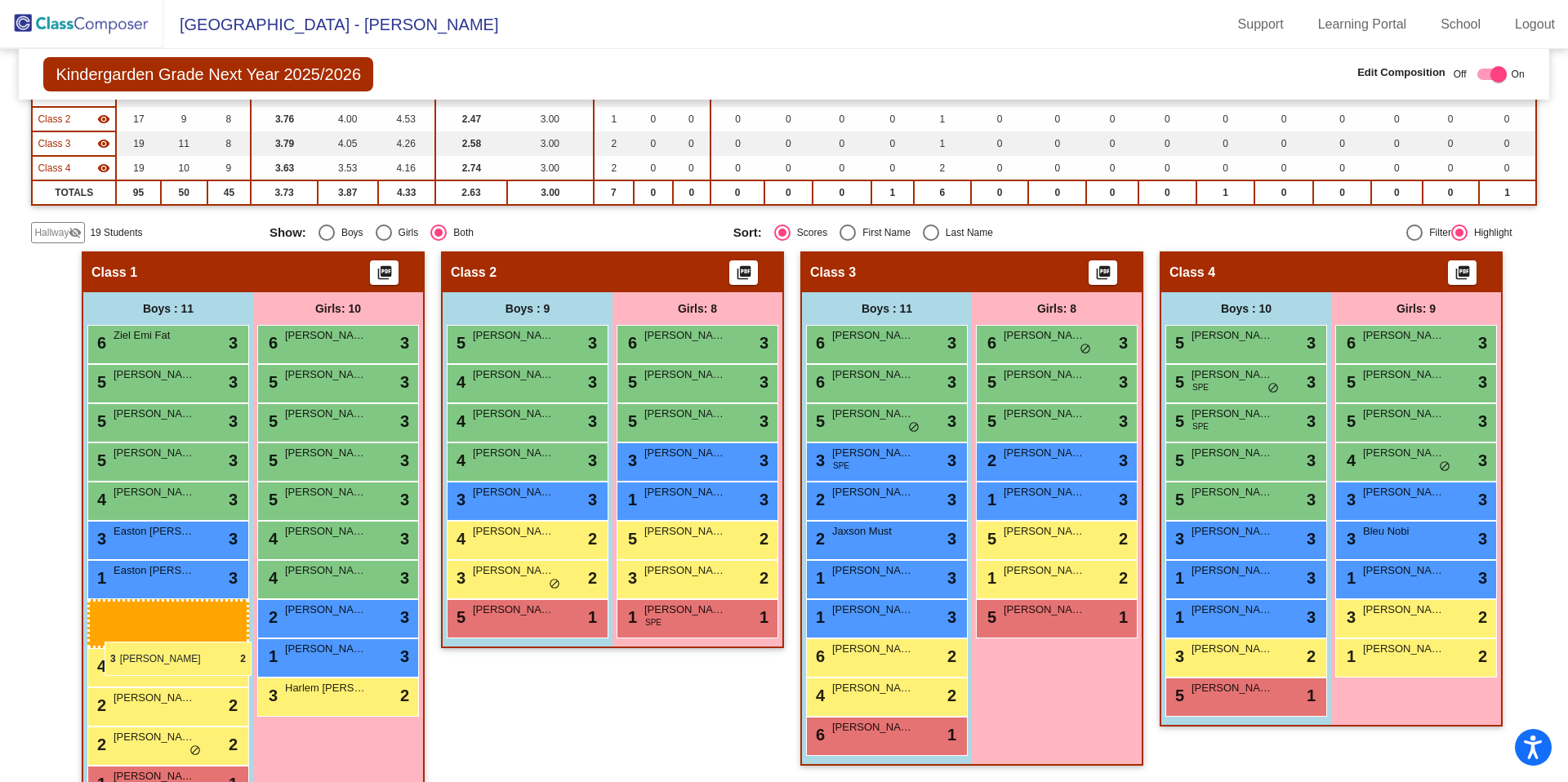 drag, startPoint x: 515, startPoint y: 580, endPoint x: 96, endPoint y: 654, distance: 425.48443 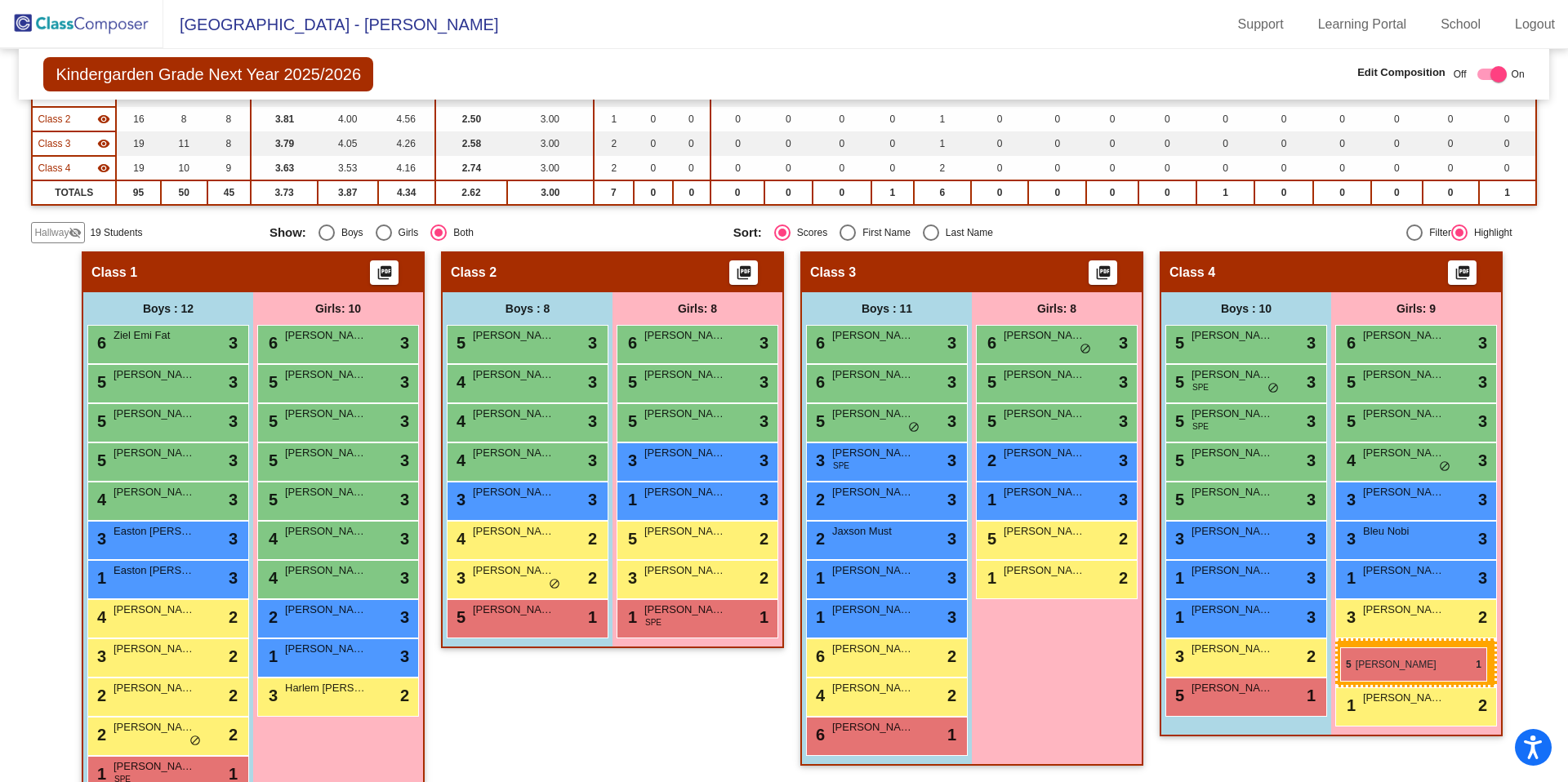 drag, startPoint x: 1026, startPoint y: 620, endPoint x: 1340, endPoint y: 647, distance: 315.1587 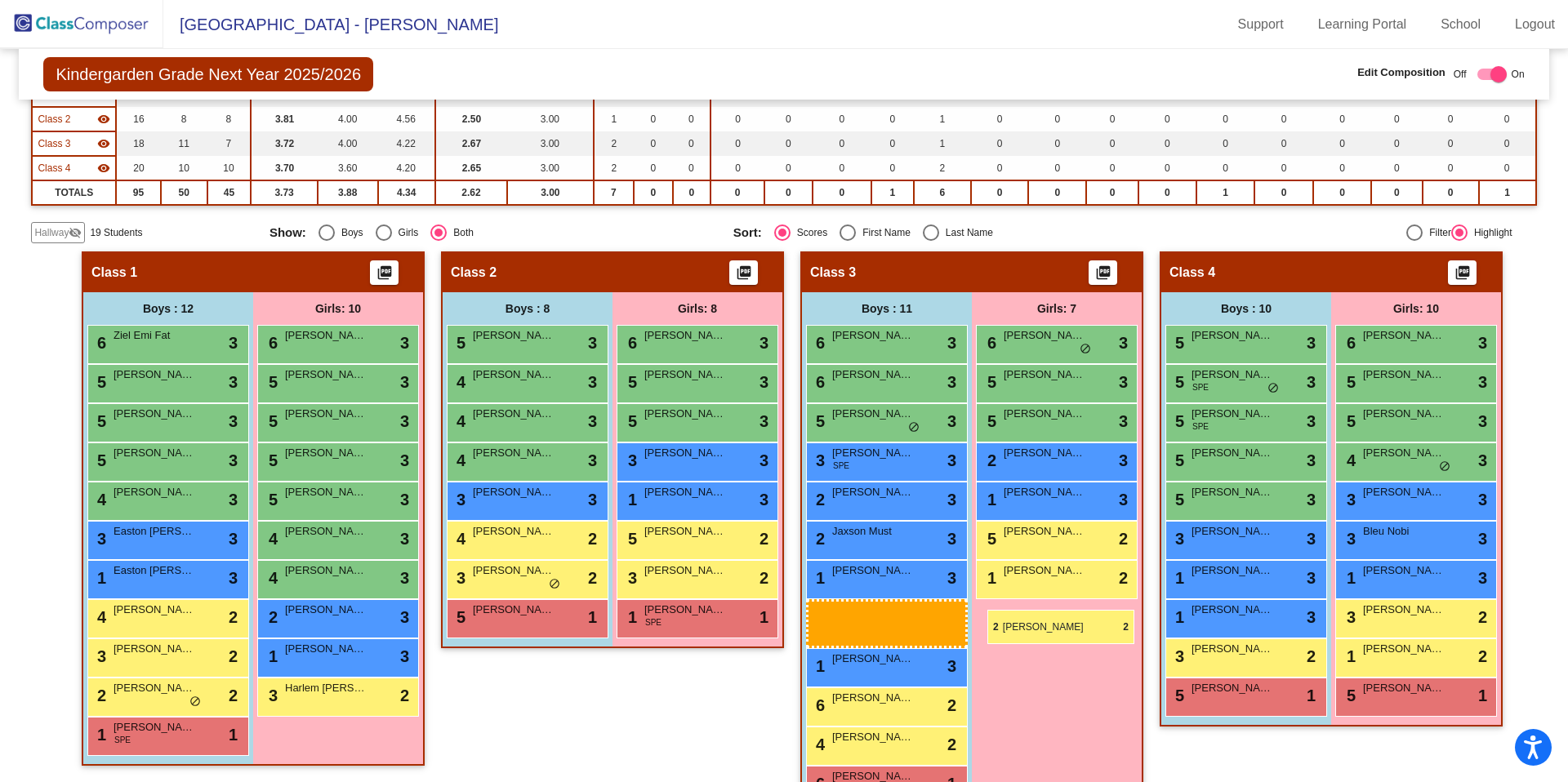 drag, startPoint x: 172, startPoint y: 696, endPoint x: 988, endPoint y: 612, distance: 820.3121 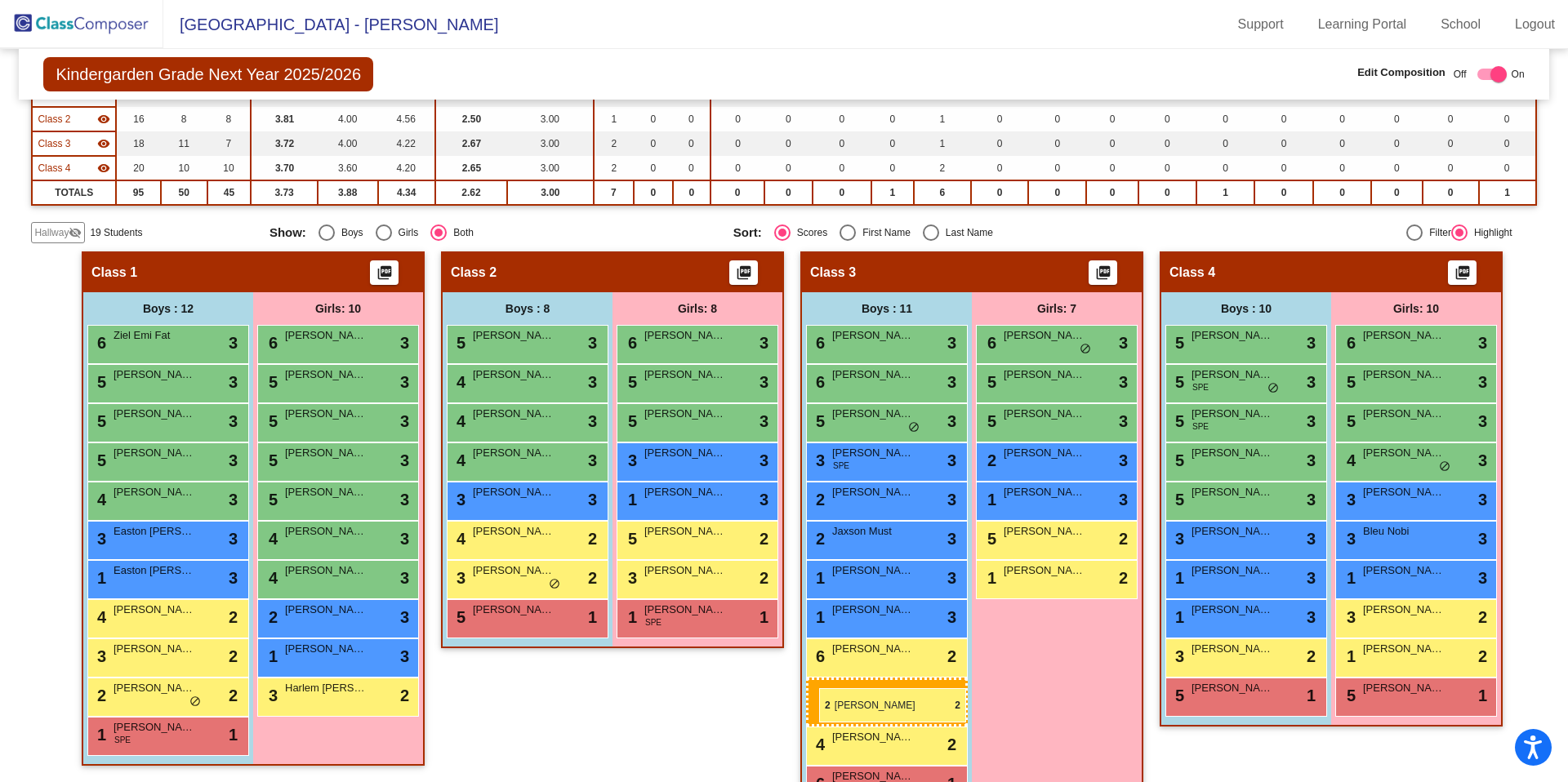 drag, startPoint x: 175, startPoint y: 690, endPoint x: 819, endPoint y: 688, distance: 644.00311 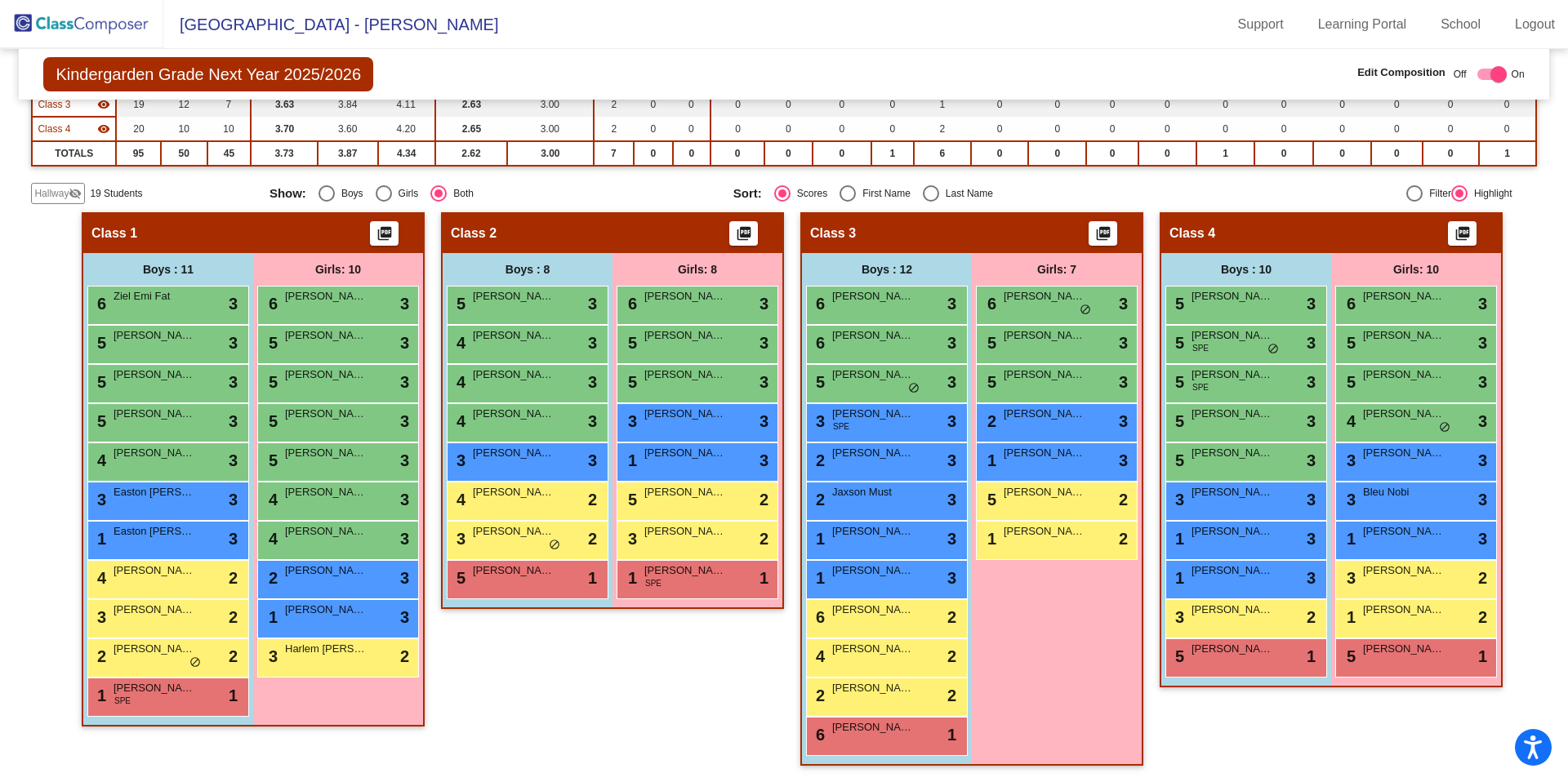 scroll, scrollTop: 232, scrollLeft: 0, axis: vertical 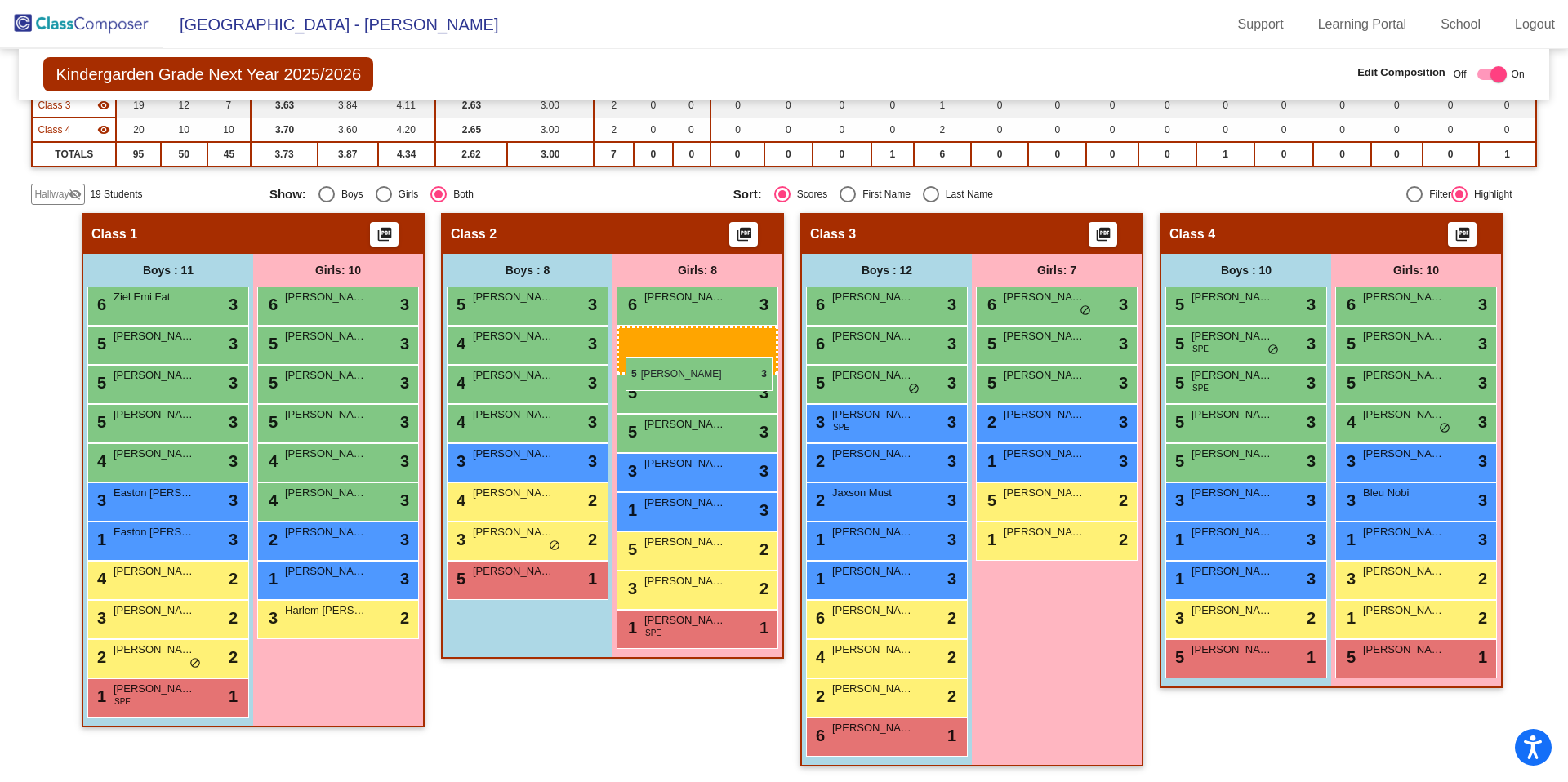drag, startPoint x: 309, startPoint y: 380, endPoint x: 622, endPoint y: 327, distance: 317.45551 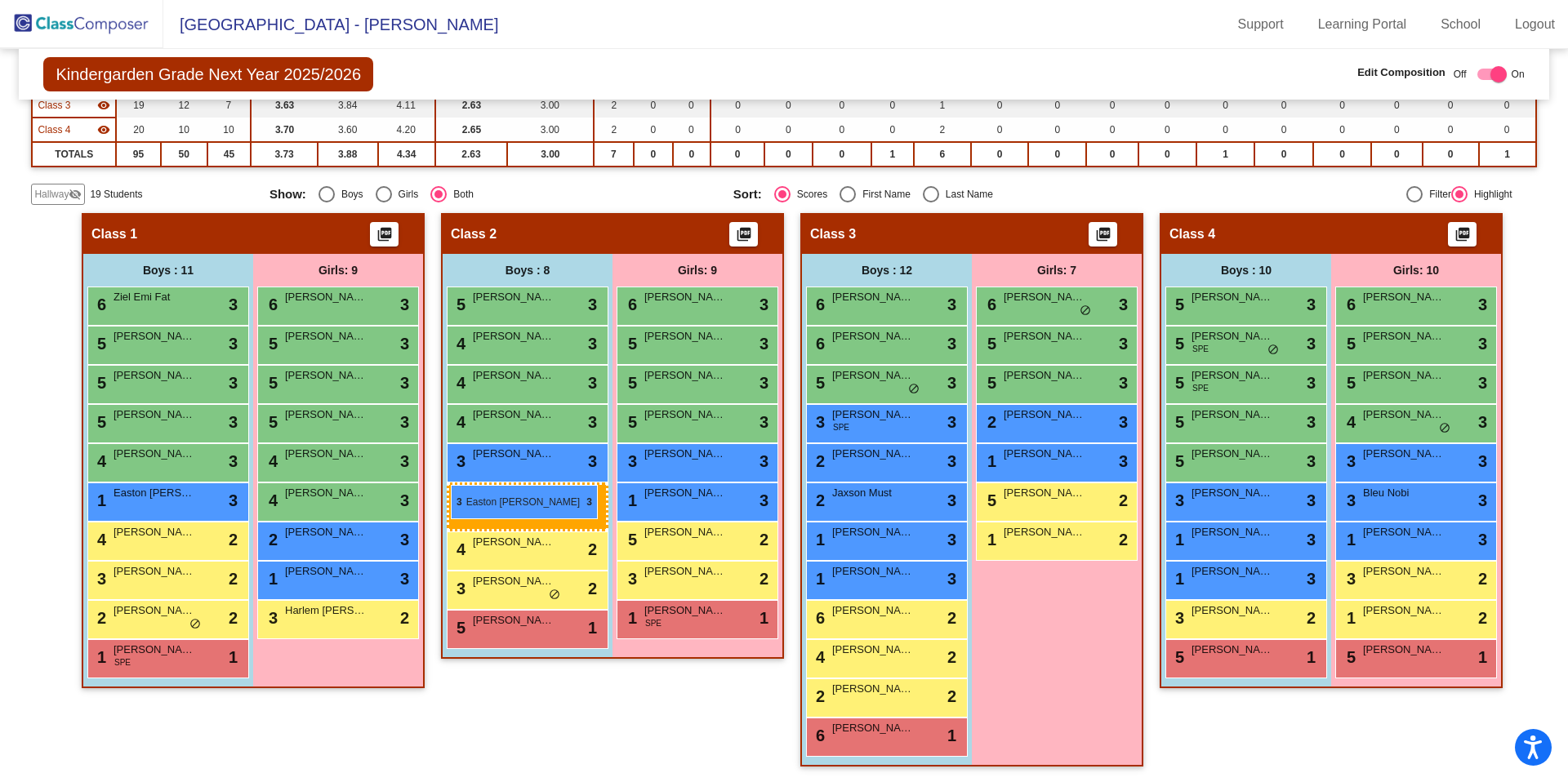 drag, startPoint x: 163, startPoint y: 504, endPoint x: 451, endPoint y: 485, distance: 288.6261 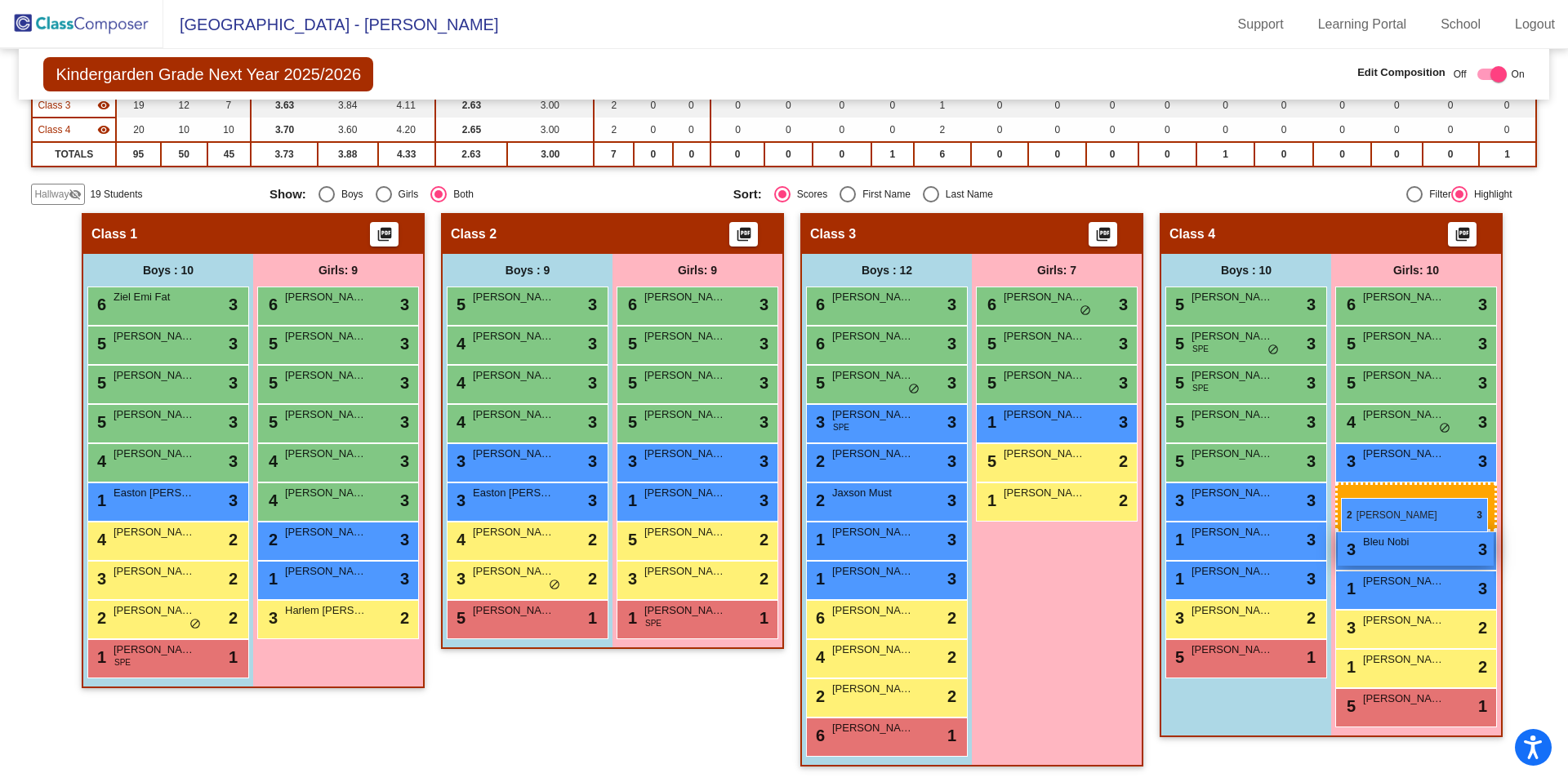 drag, startPoint x: 1018, startPoint y: 423, endPoint x: 1355, endPoint y: 494, distance: 344.39803 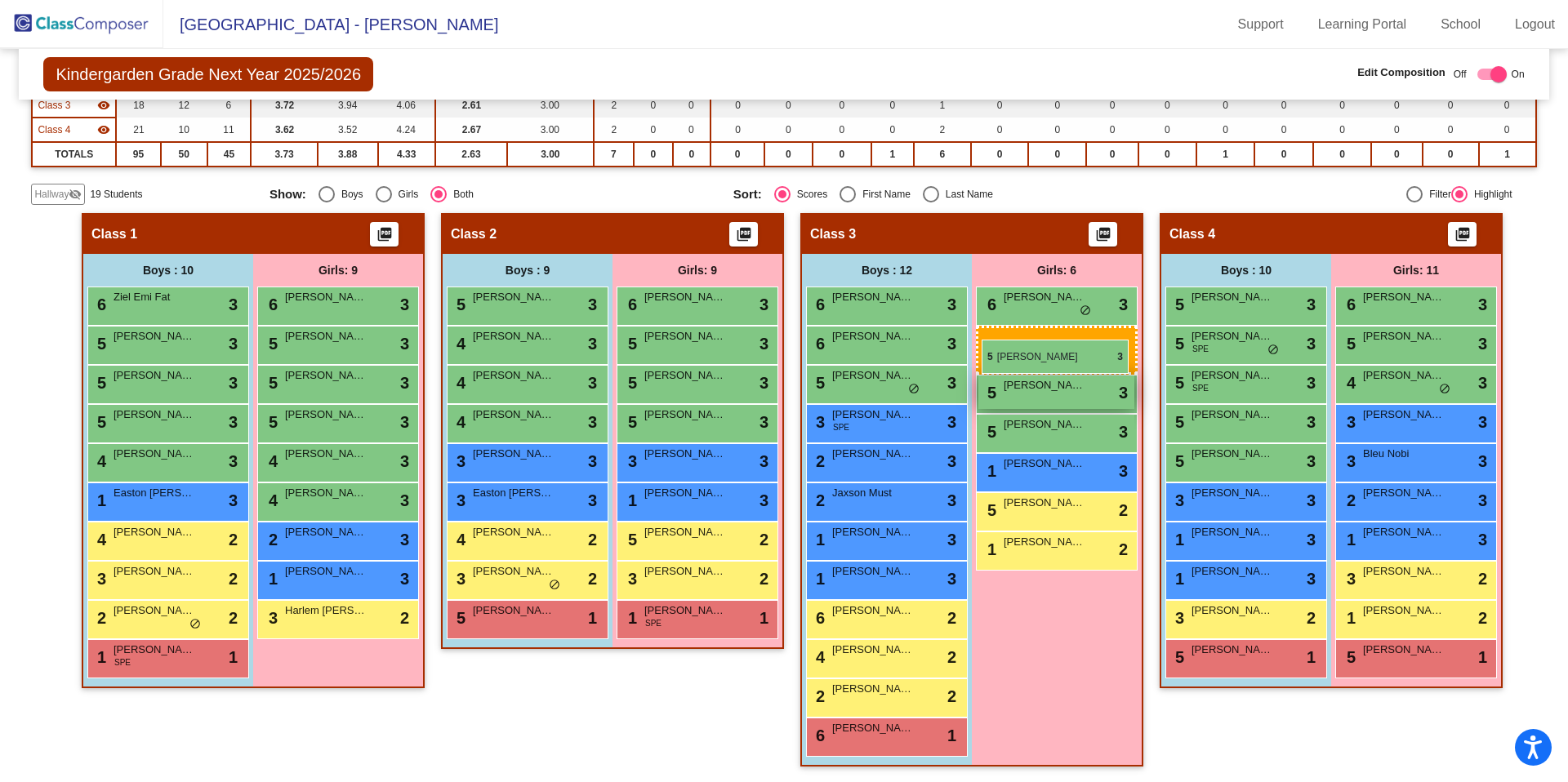 drag, startPoint x: 1396, startPoint y: 348, endPoint x: 982, endPoint y: 338, distance: 414.121 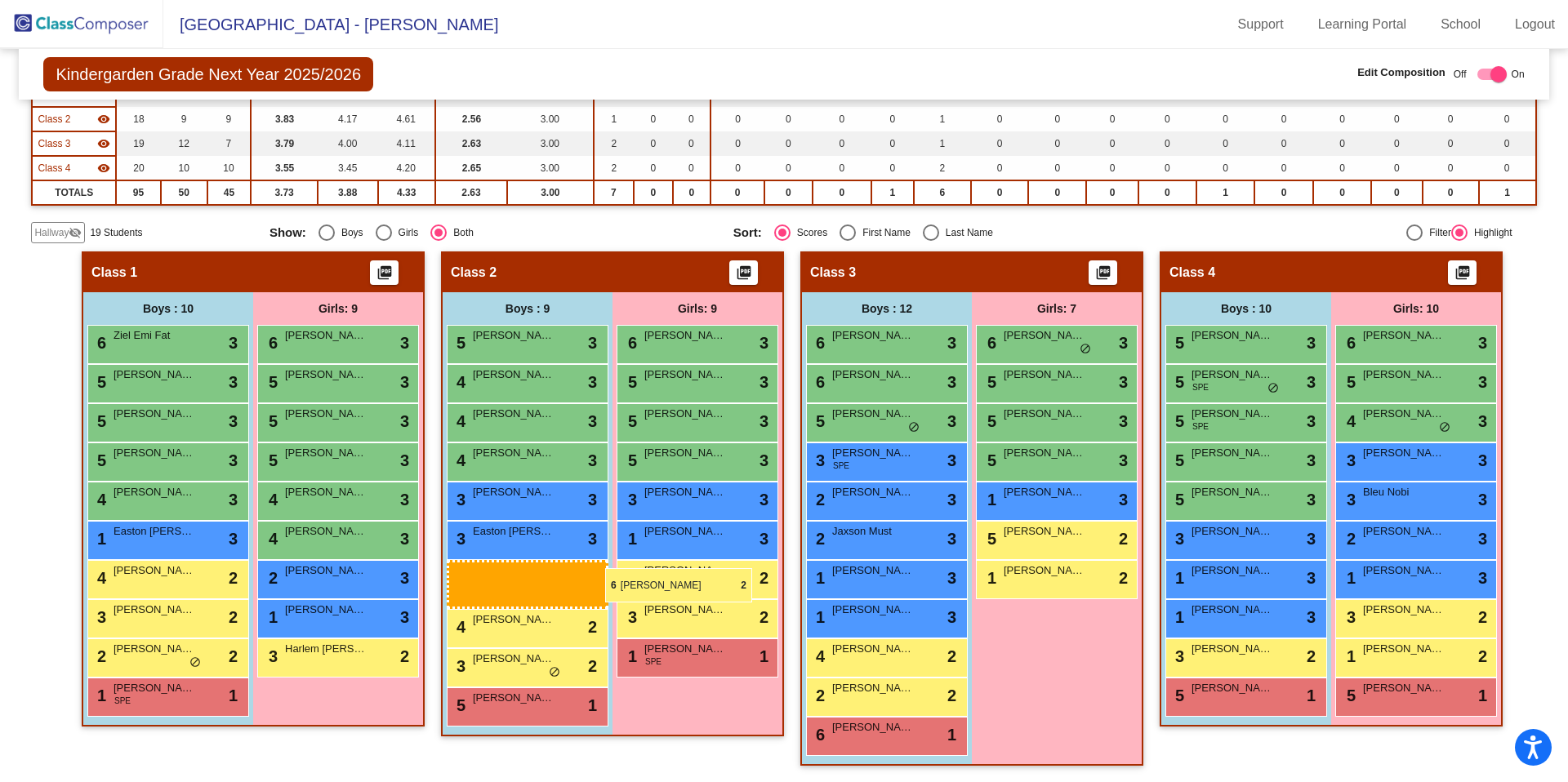 scroll, scrollTop: 193, scrollLeft: 0, axis: vertical 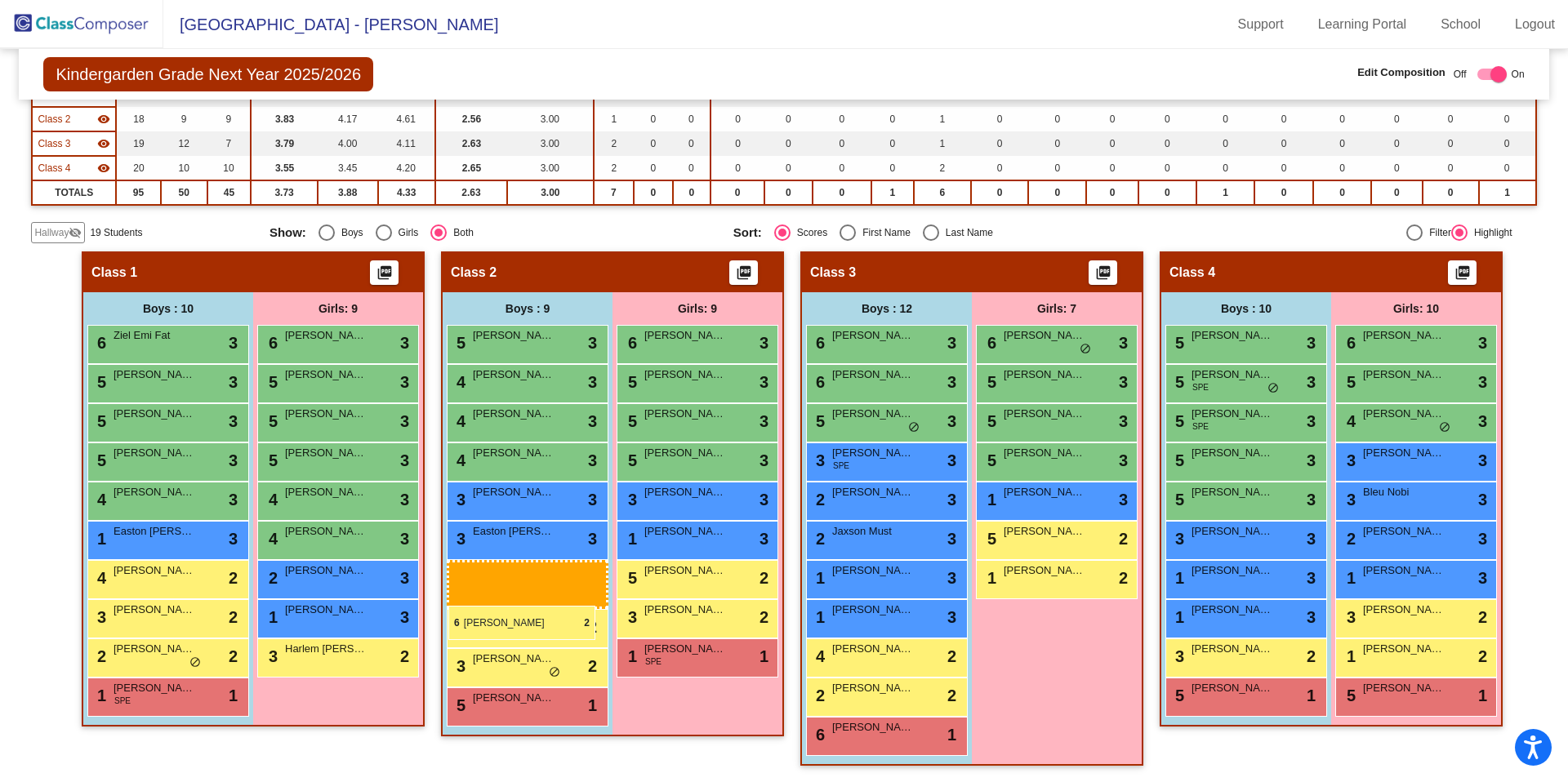 drag, startPoint x: 886, startPoint y: 624, endPoint x: 448, endPoint y: 606, distance: 438.3697 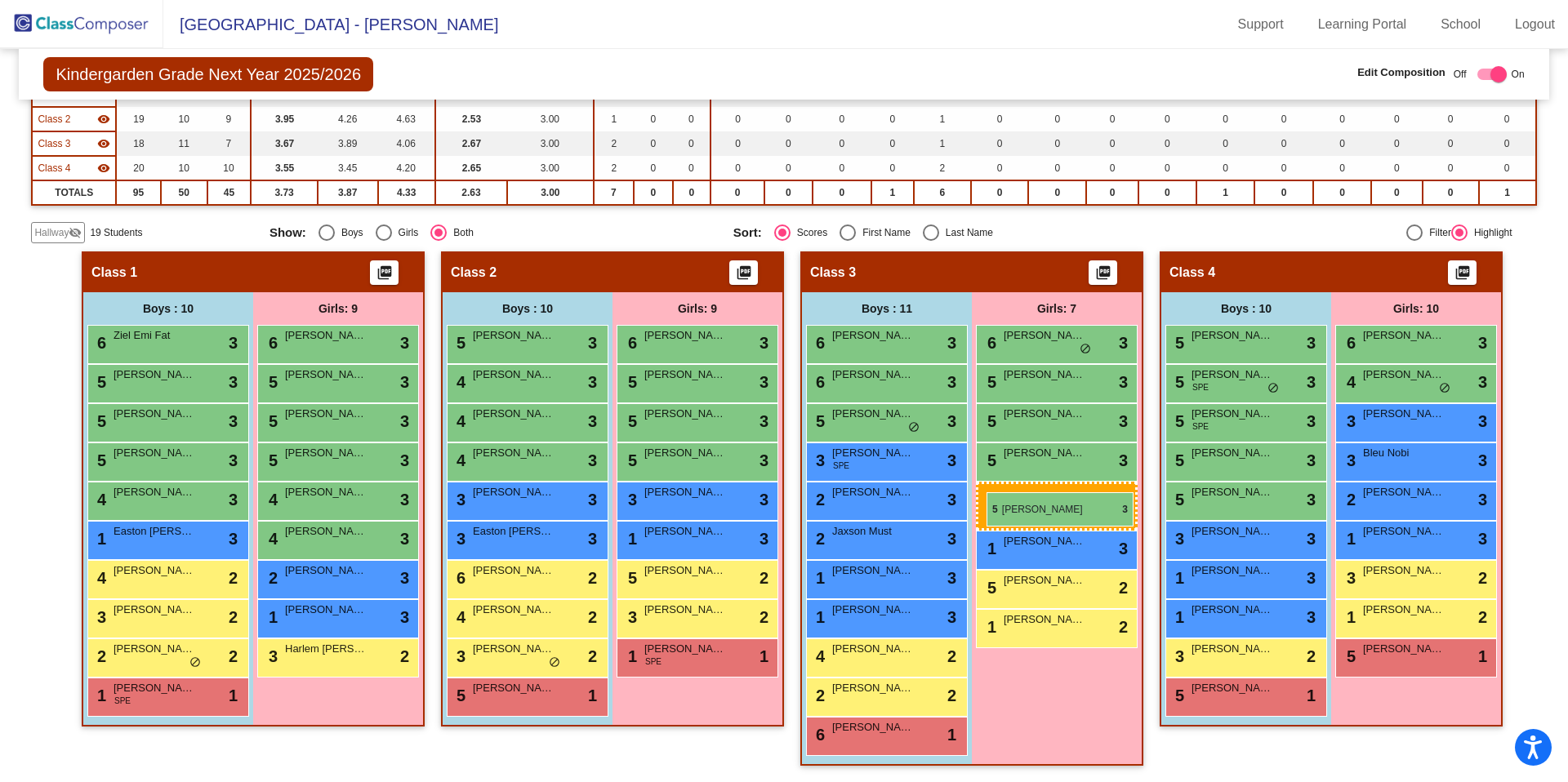drag, startPoint x: 1405, startPoint y: 382, endPoint x: 987, endPoint y: 492, distance: 432.23142 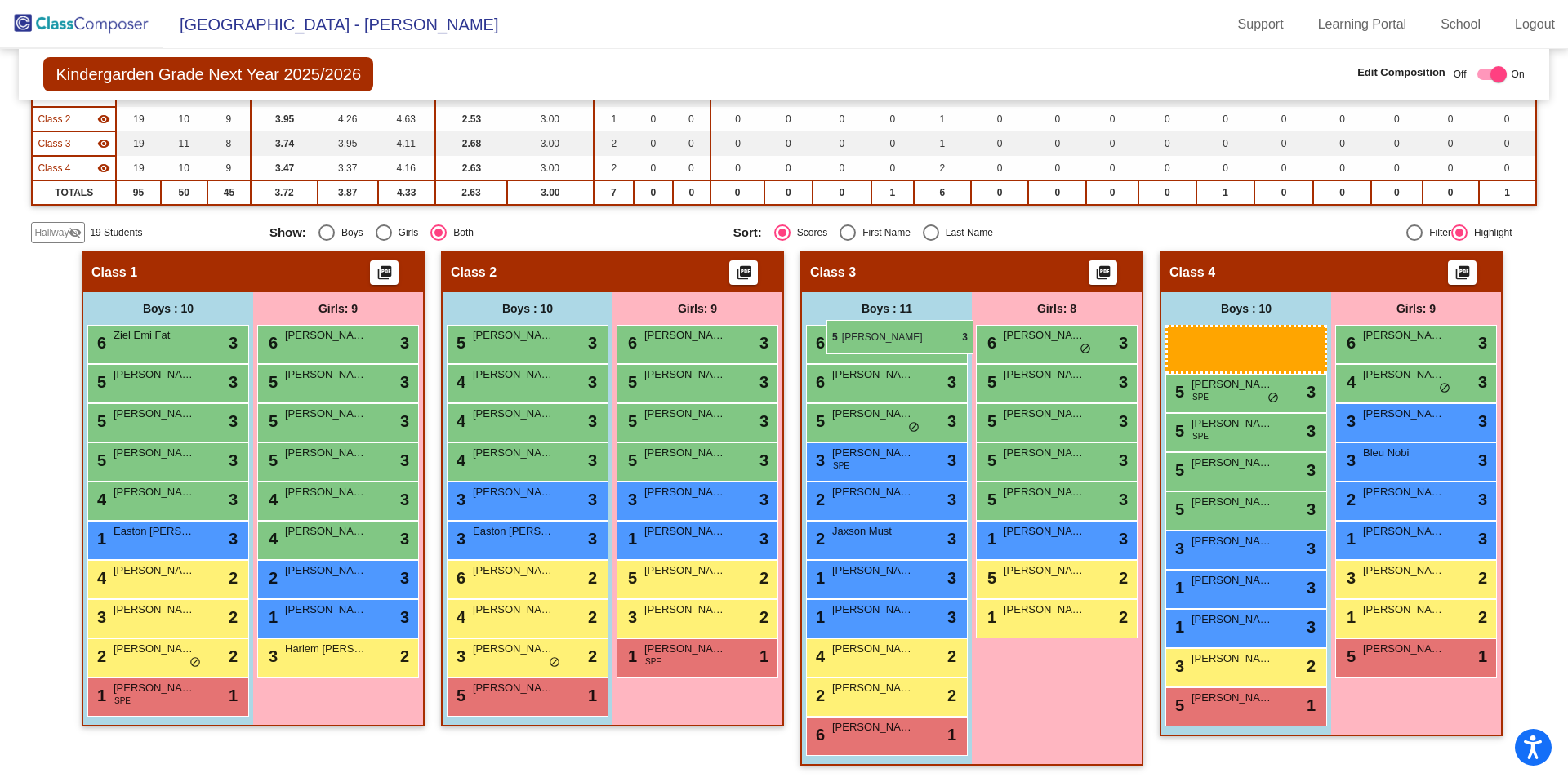 scroll, scrollTop: 232, scrollLeft: 0, axis: vertical 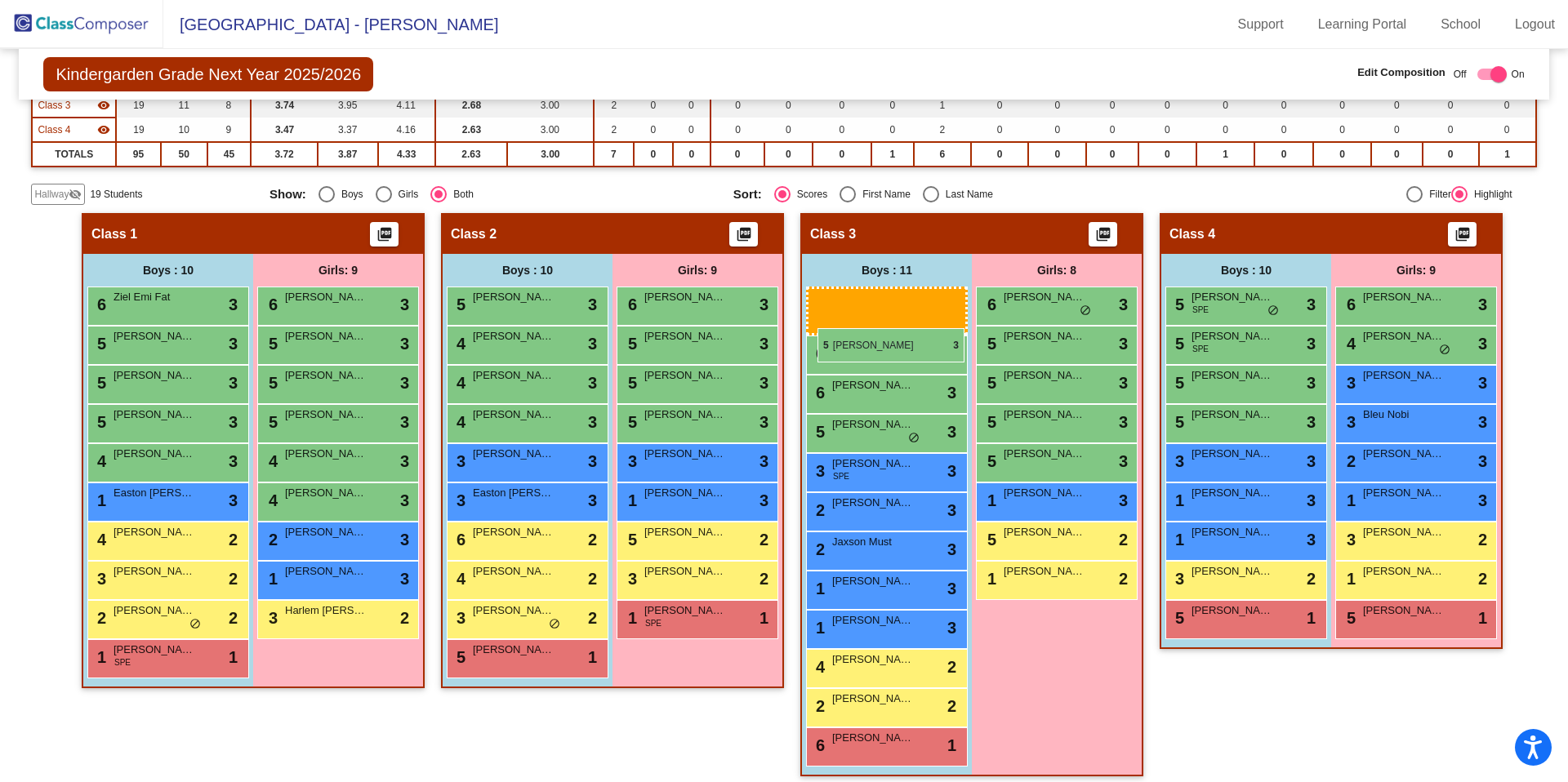 drag, startPoint x: 1251, startPoint y: 347, endPoint x: 817, endPoint y: 328, distance: 434.4157 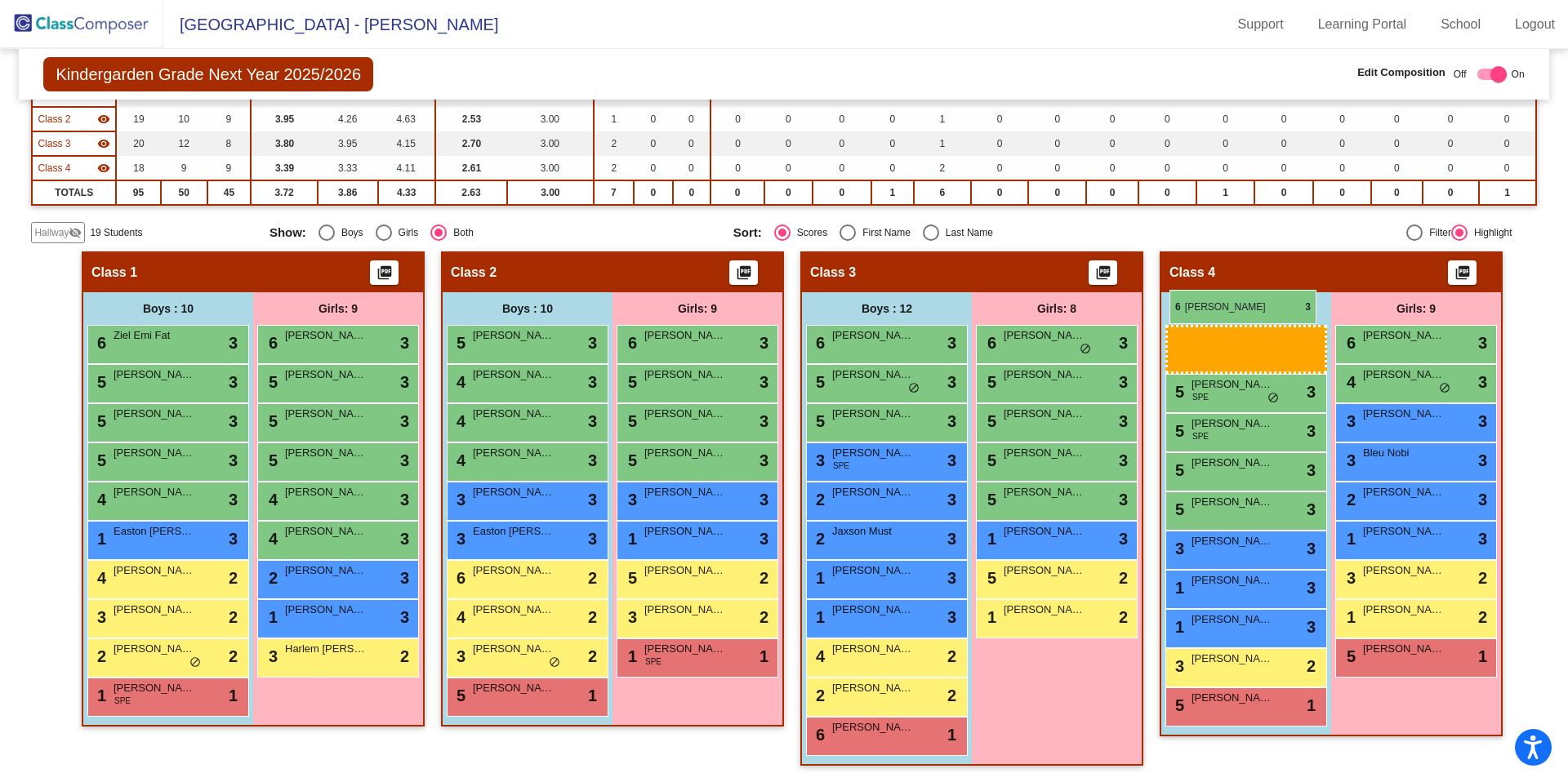 drag, startPoint x: 849, startPoint y: 308, endPoint x: 1169, endPoint y: 290, distance: 320.5059 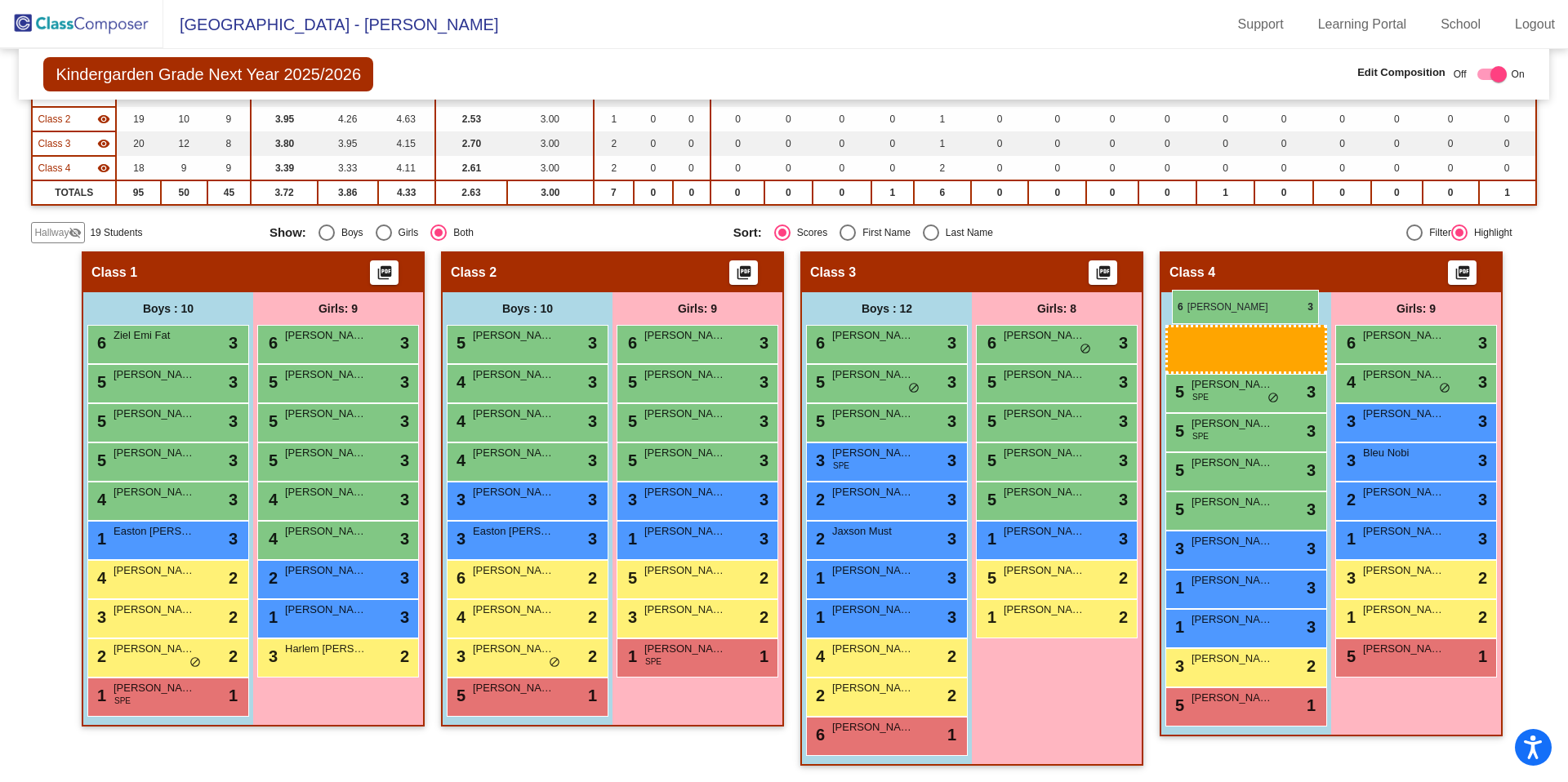 drag, startPoint x: 882, startPoint y: 304, endPoint x: 1172, endPoint y: 290, distance: 290.3377 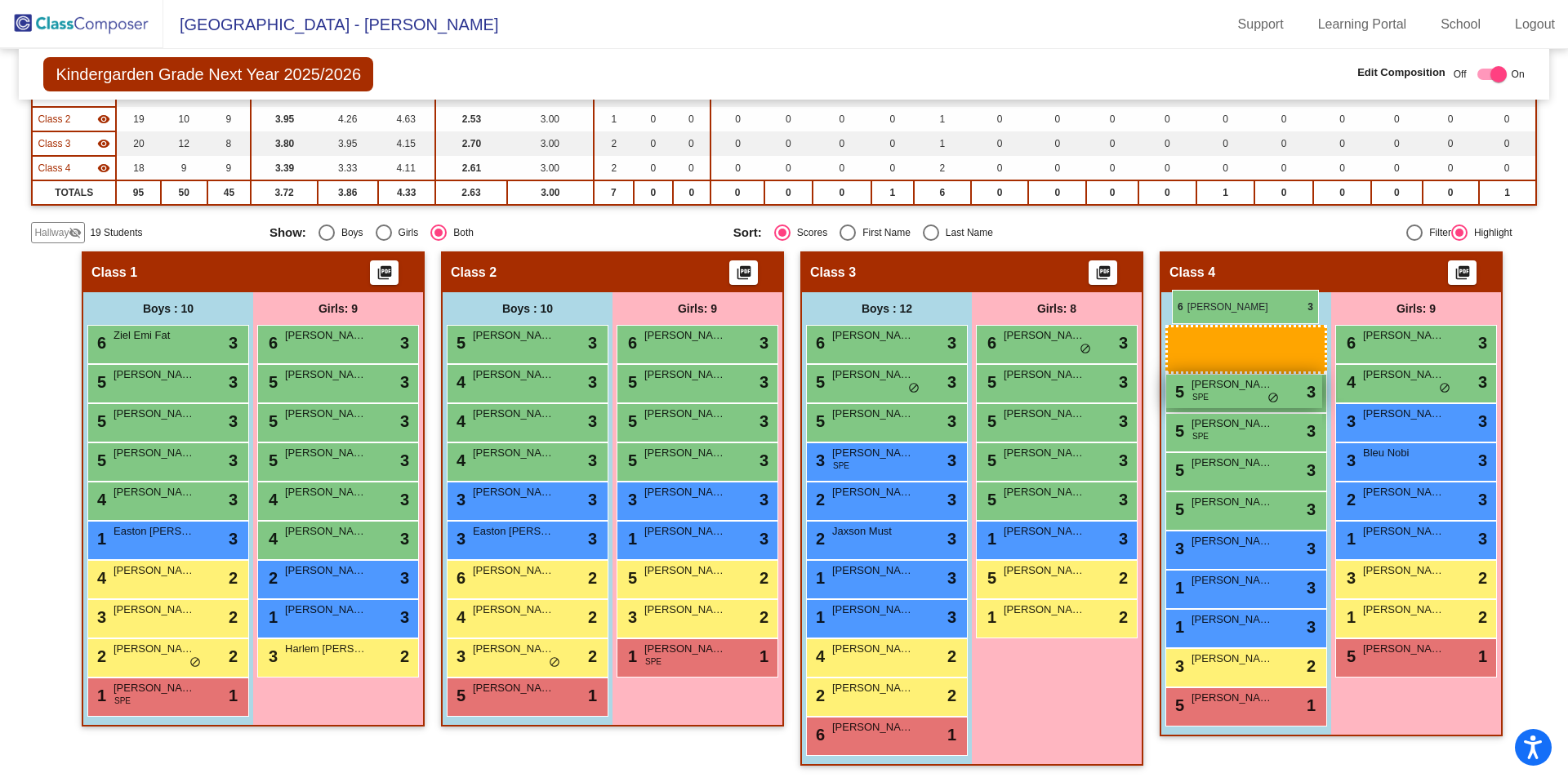 scroll, scrollTop: 232, scrollLeft: 0, axis: vertical 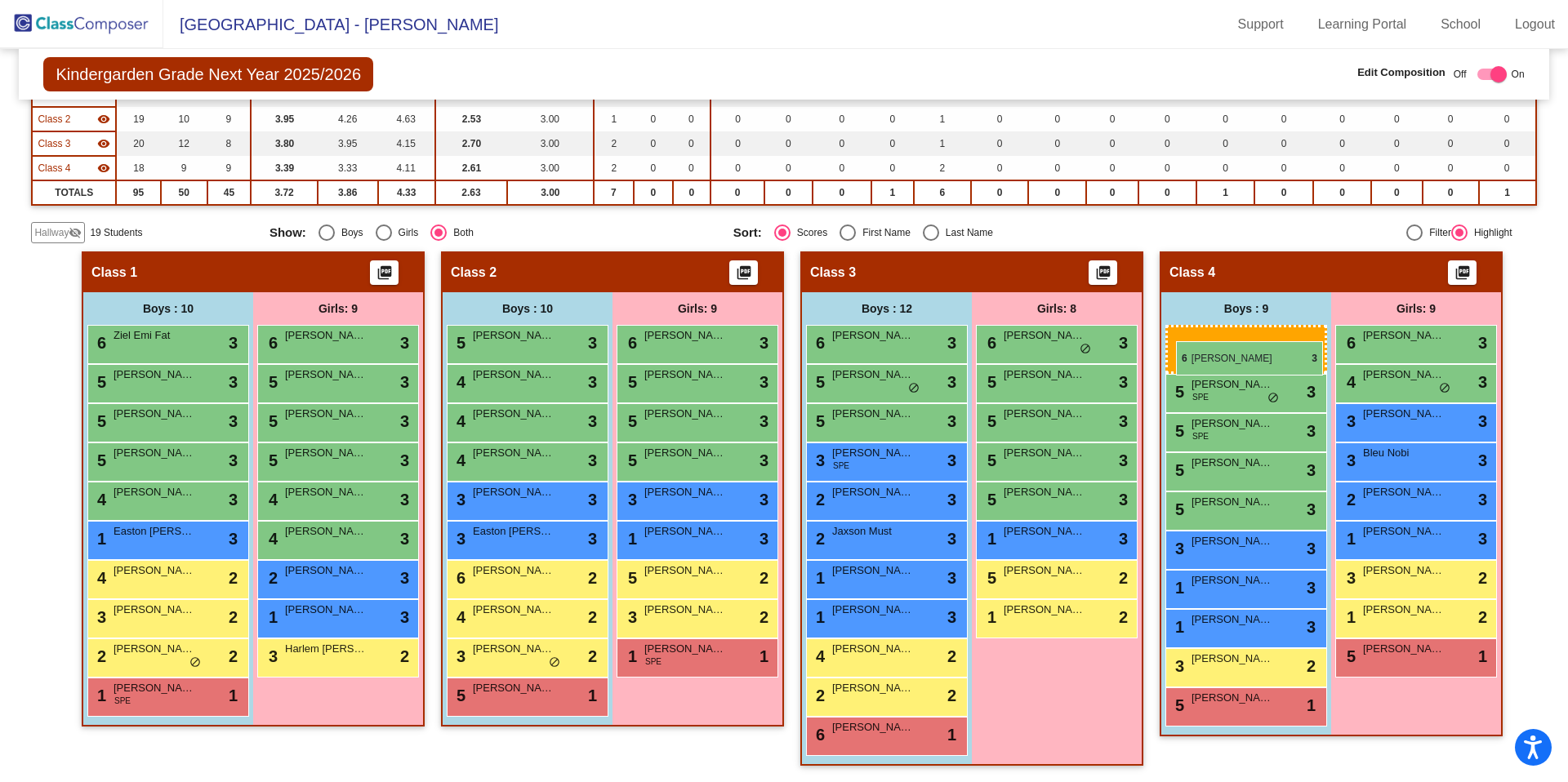 drag, startPoint x: 888, startPoint y: 307, endPoint x: 1176, endPoint y: 341, distance: 290 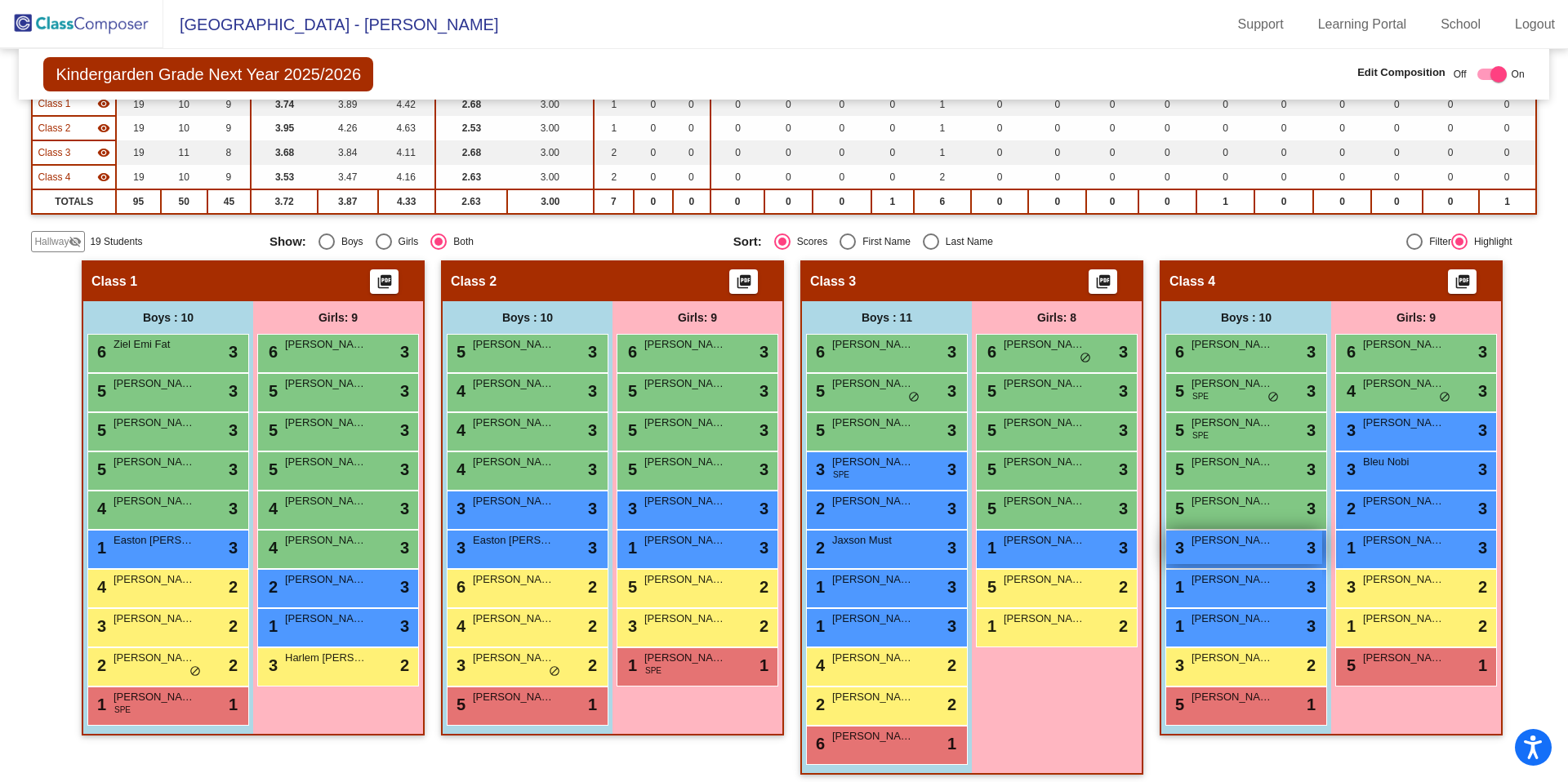 scroll, scrollTop: 193, scrollLeft: 0, axis: vertical 